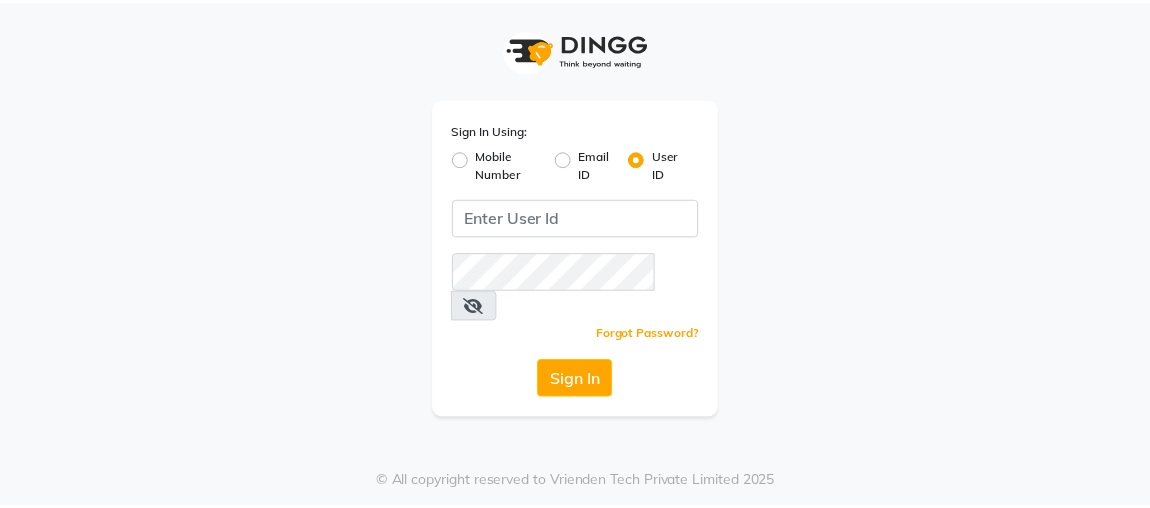 scroll, scrollTop: 0, scrollLeft: 0, axis: both 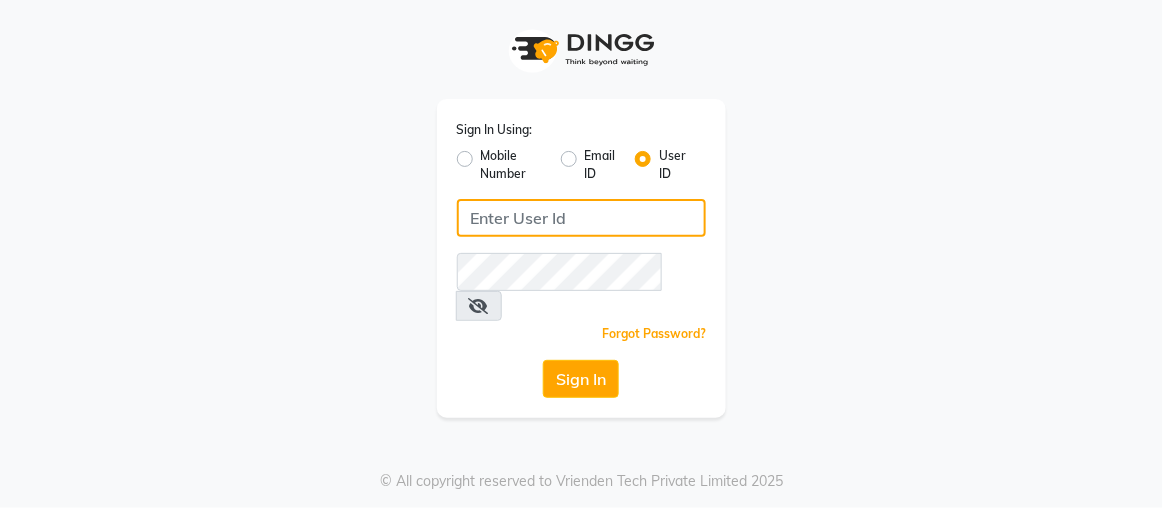 type on "rajaj" 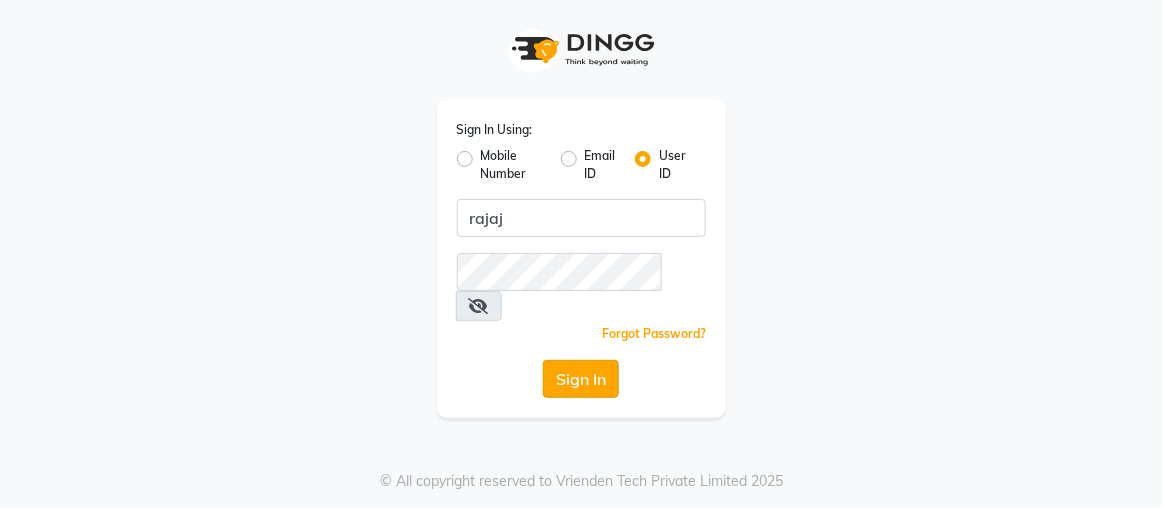 click on "Sign In" 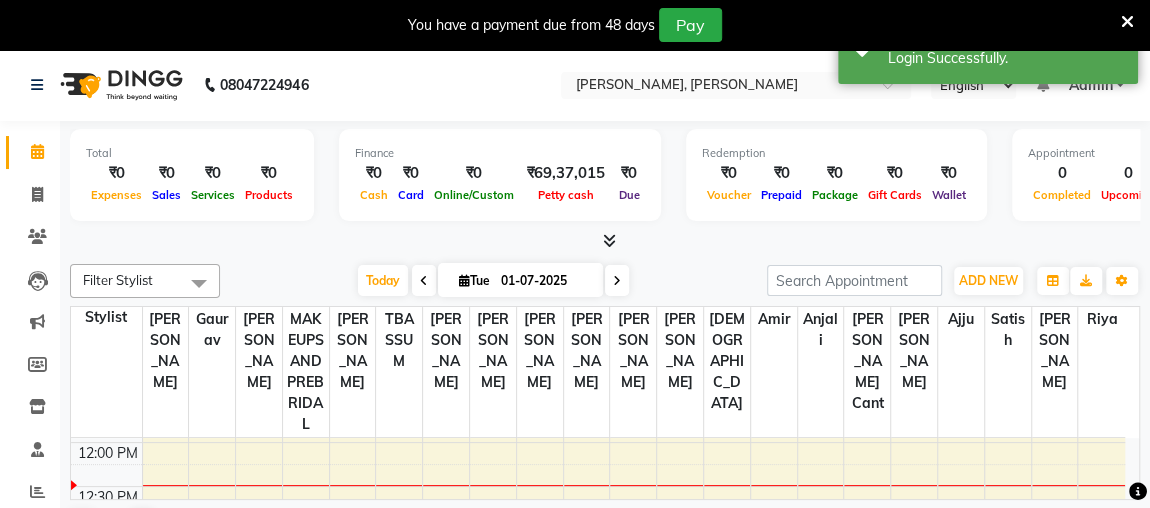 scroll, scrollTop: 0, scrollLeft: 0, axis: both 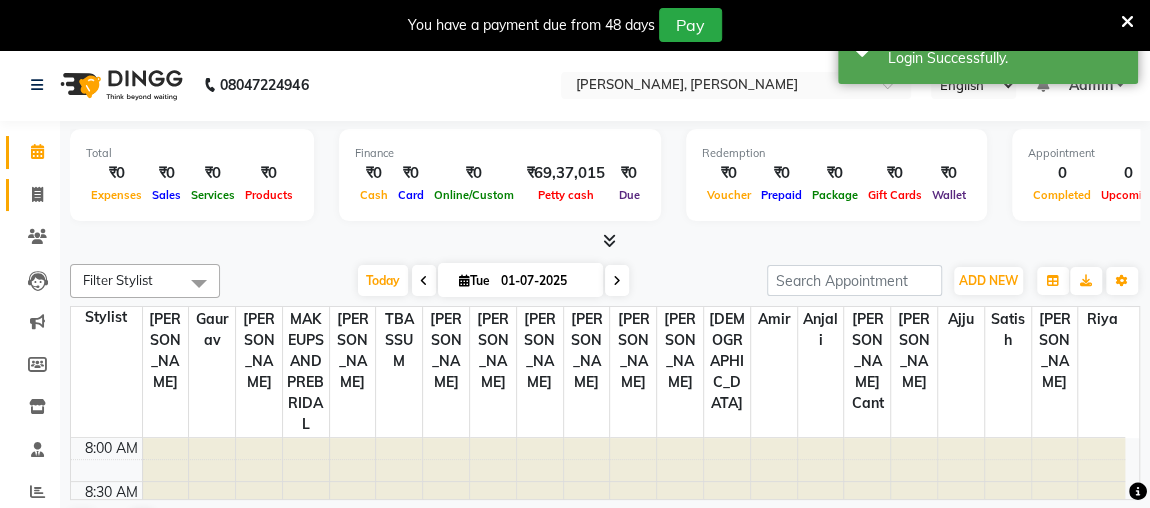click 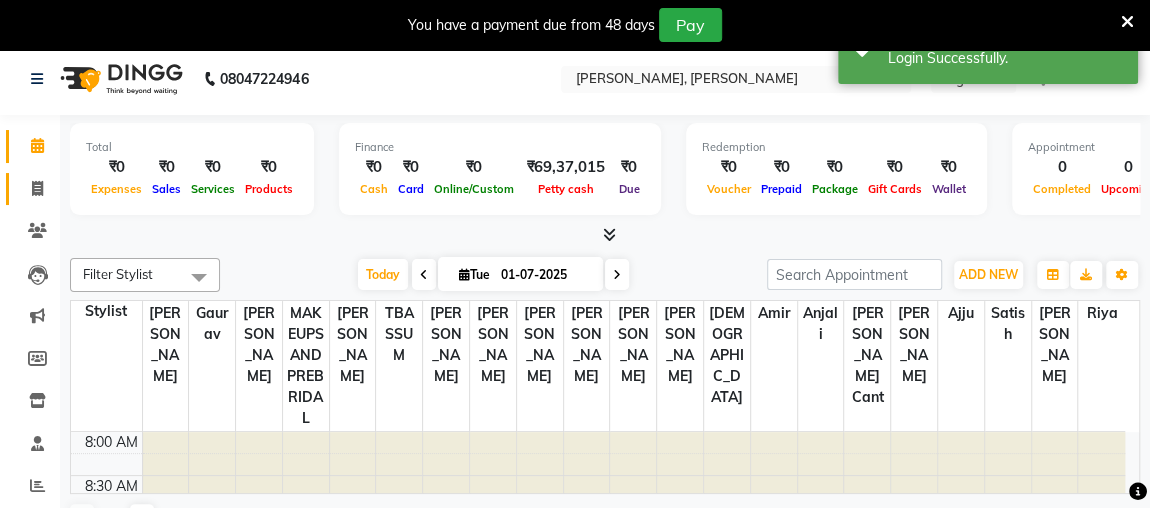 select on "4362" 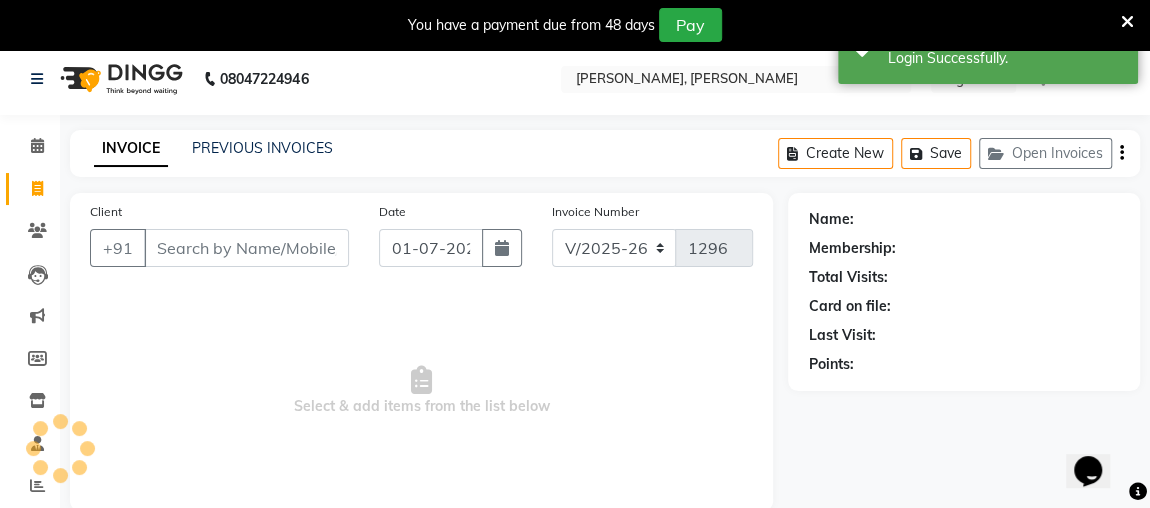 scroll, scrollTop: 0, scrollLeft: 0, axis: both 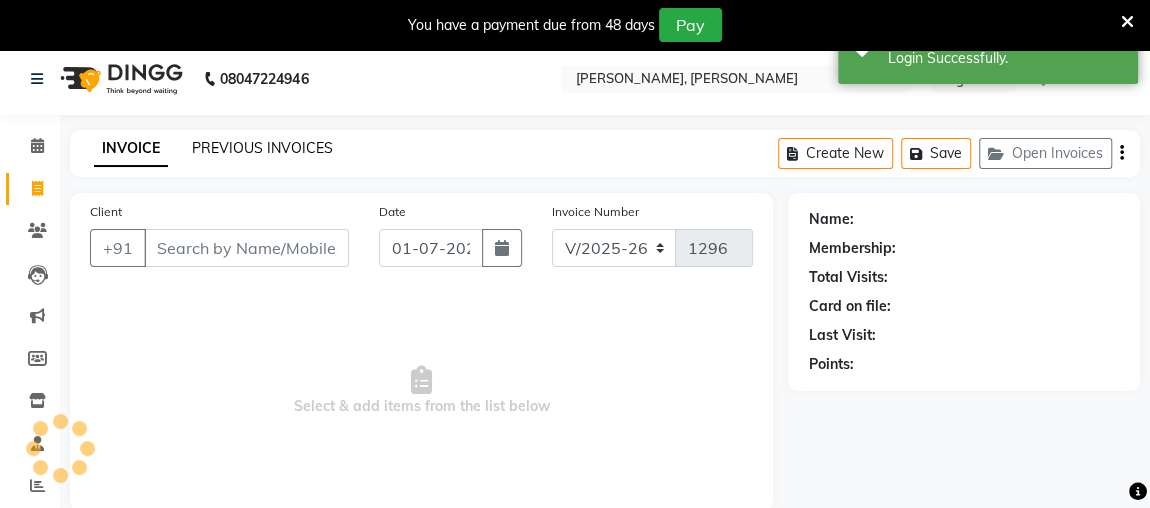 click on "PREVIOUS INVOICES" 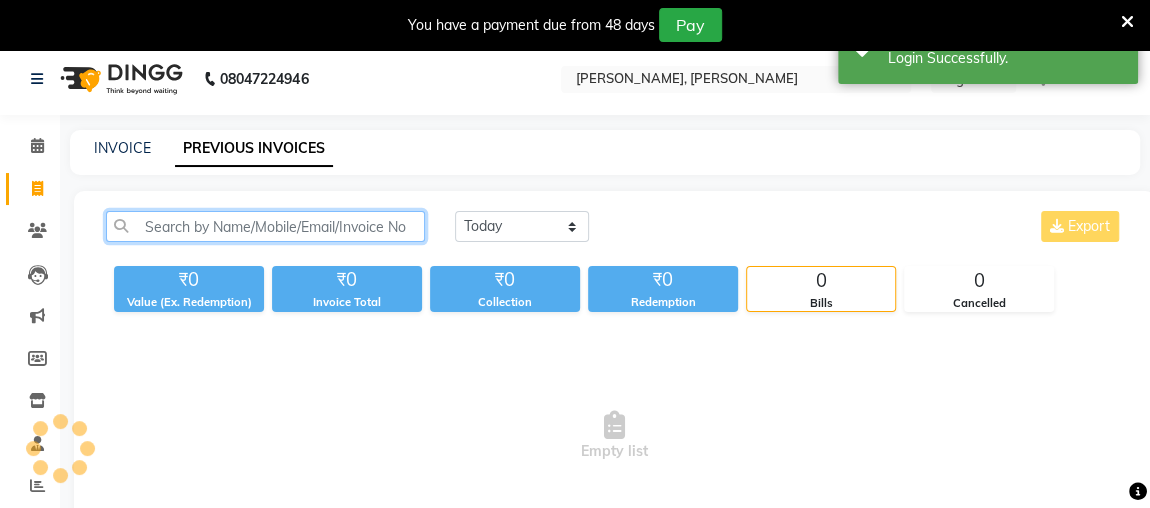 click 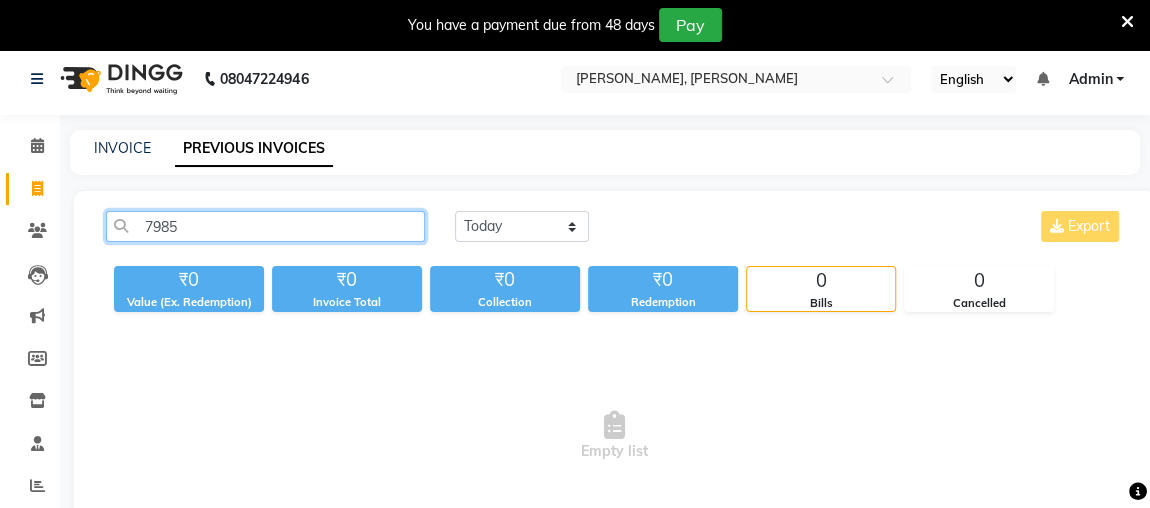 type on "7985" 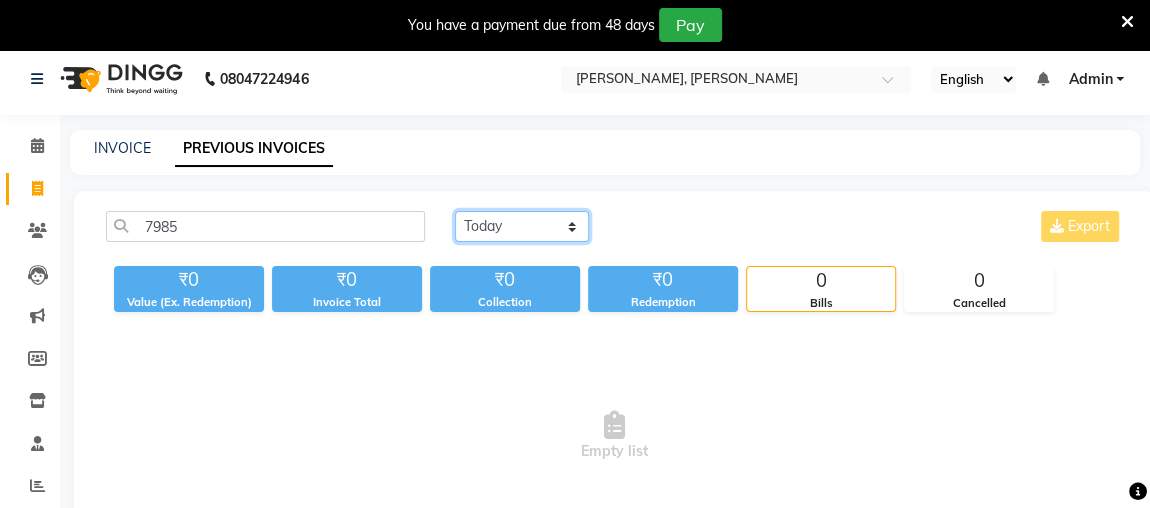 click on "[DATE] [DATE] Custom Range" 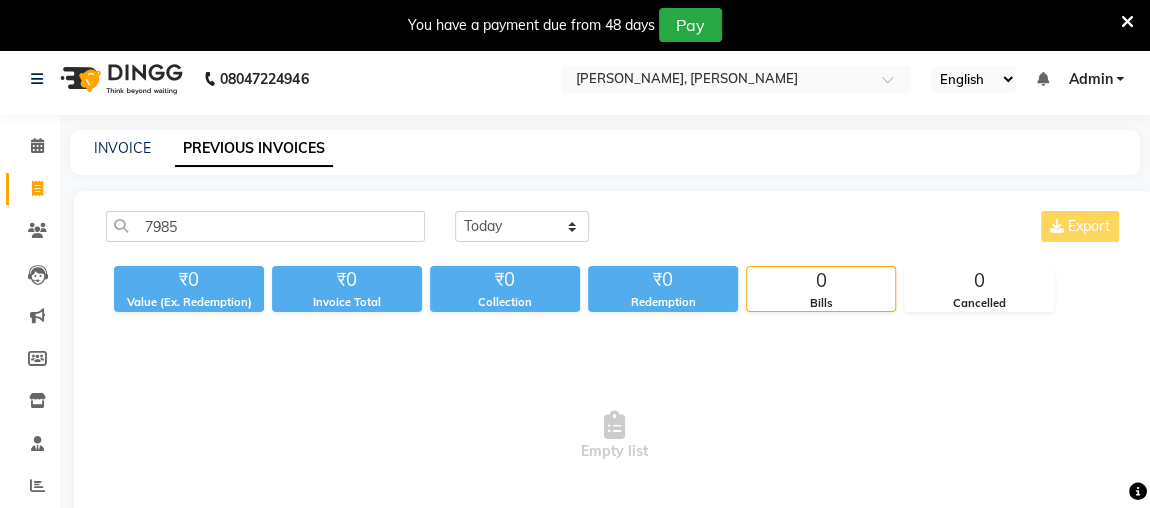 click on "Empty list" at bounding box center (614, 436) 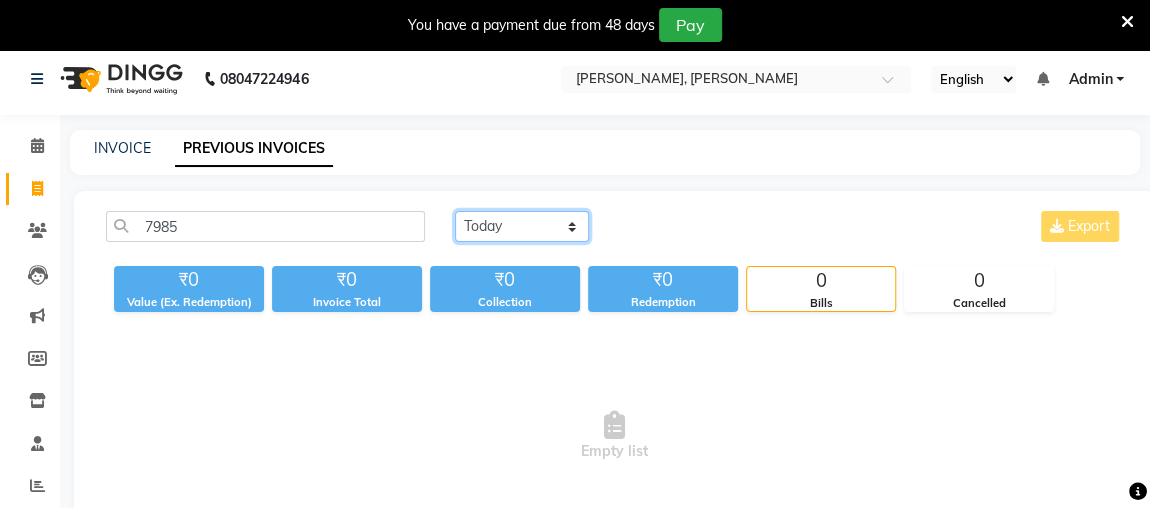 click on "[DATE] [DATE] Custom Range" 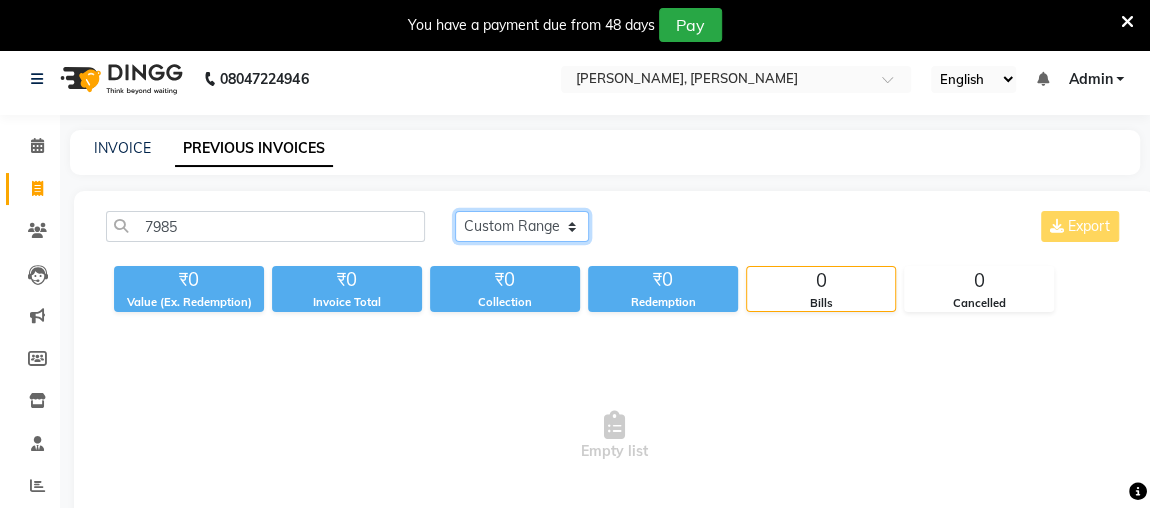 click on "[DATE] [DATE] Custom Range" 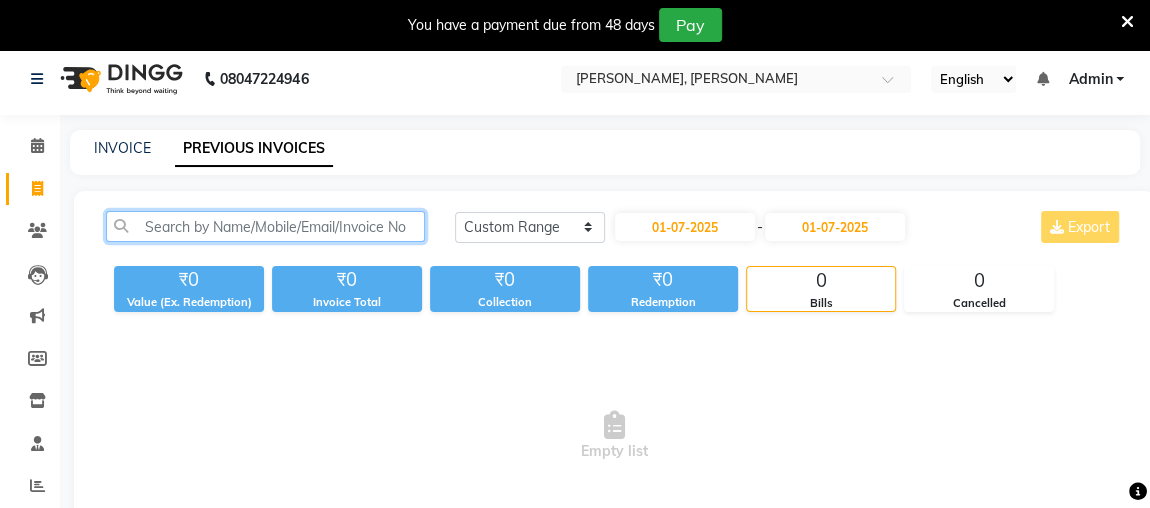 click 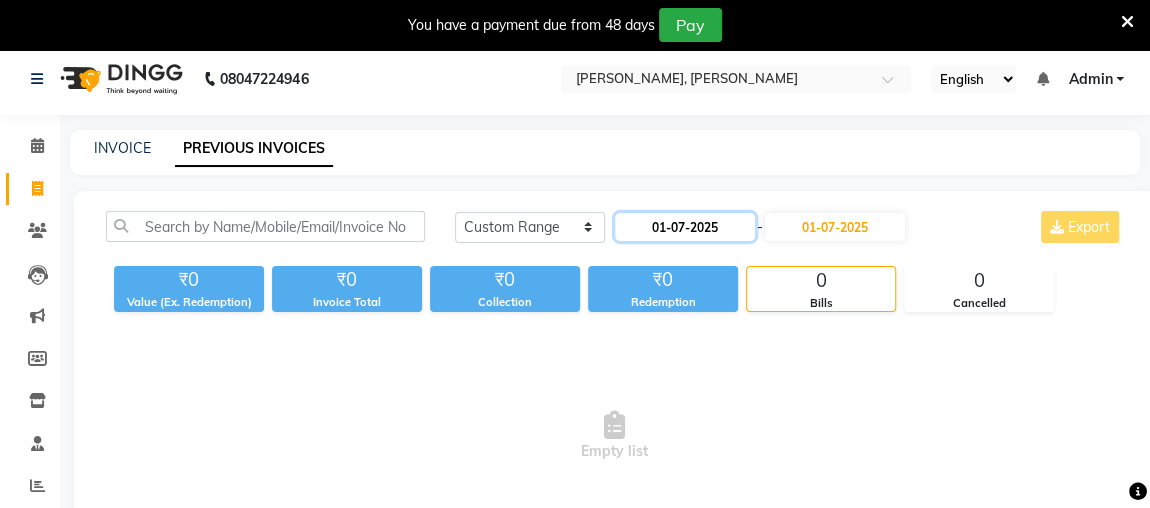 click on "01-07-2025" 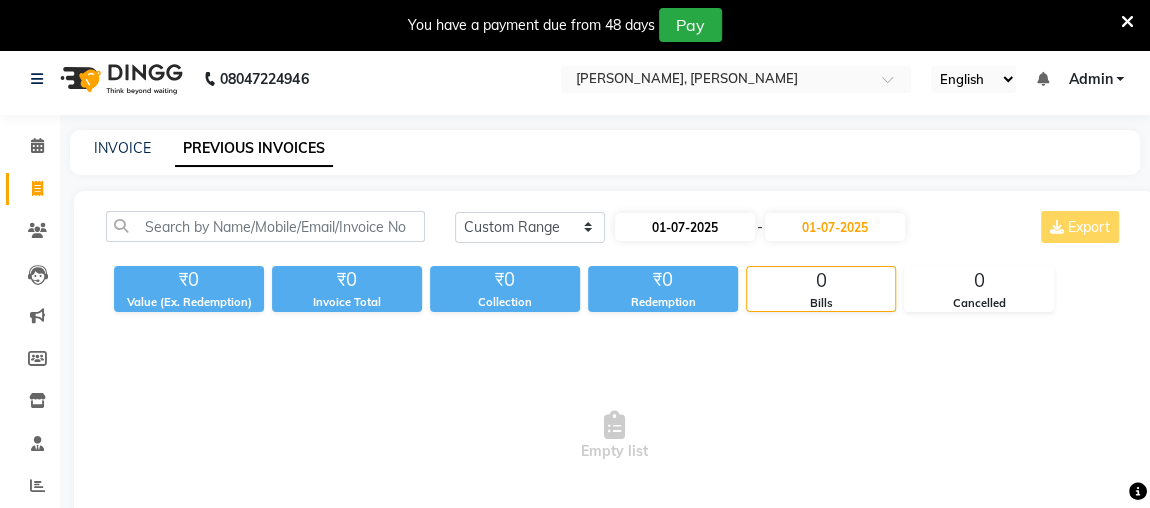 select on "7" 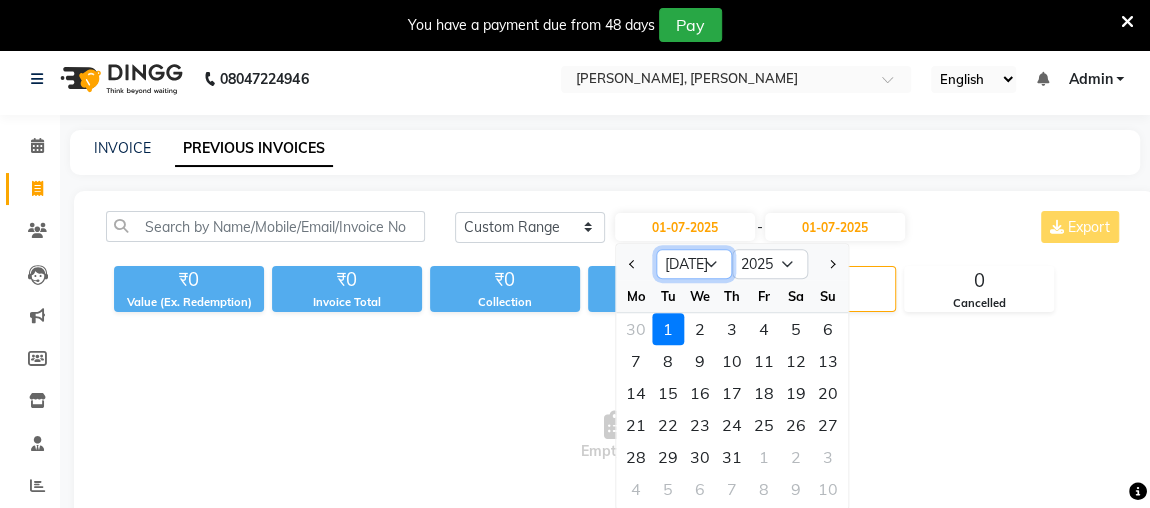 click on "Jan Feb Mar Apr May Jun Jul Aug Sep Oct Nov Dec" 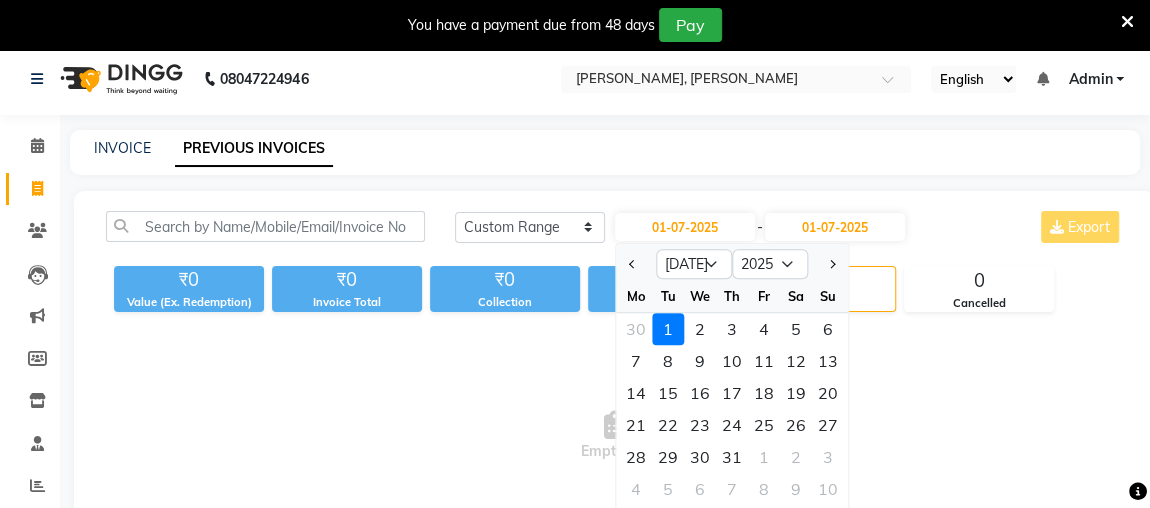 click on "Empty list" at bounding box center [614, 436] 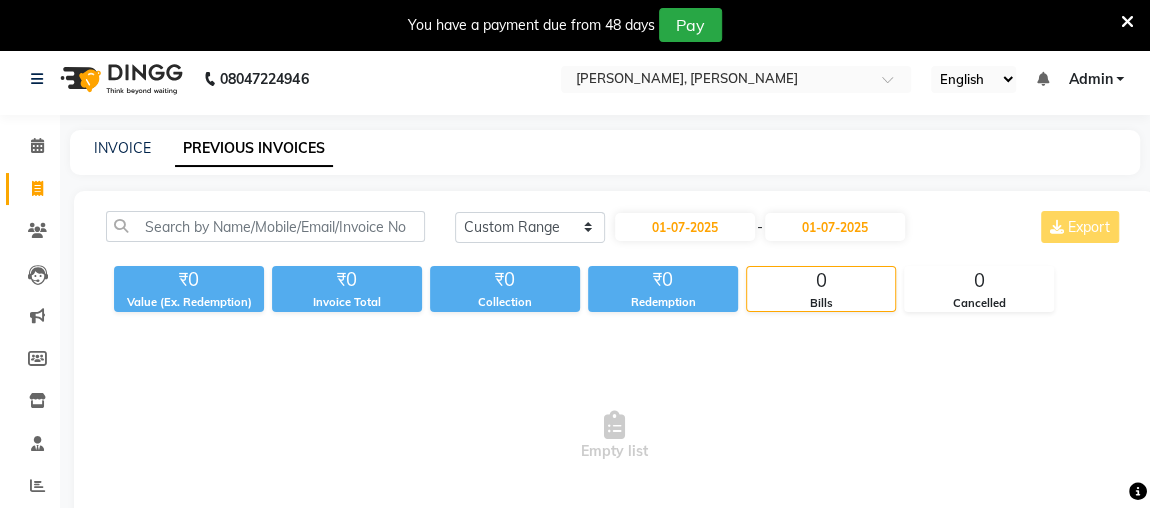 click on "Today Yesterday Custom Range 01-07-2025 - 01-07-2025 Export" 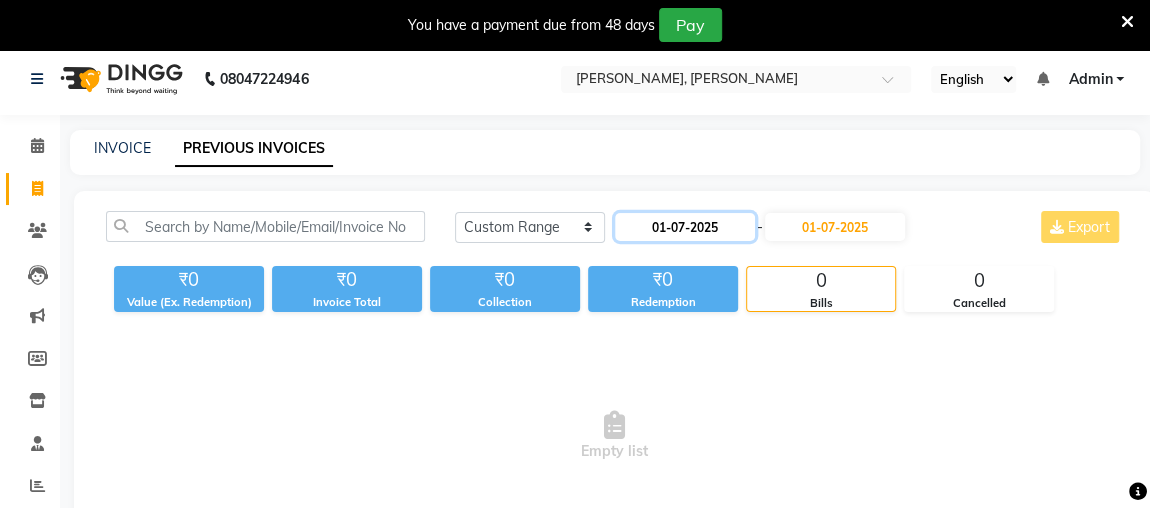 click on "01-07-2025" 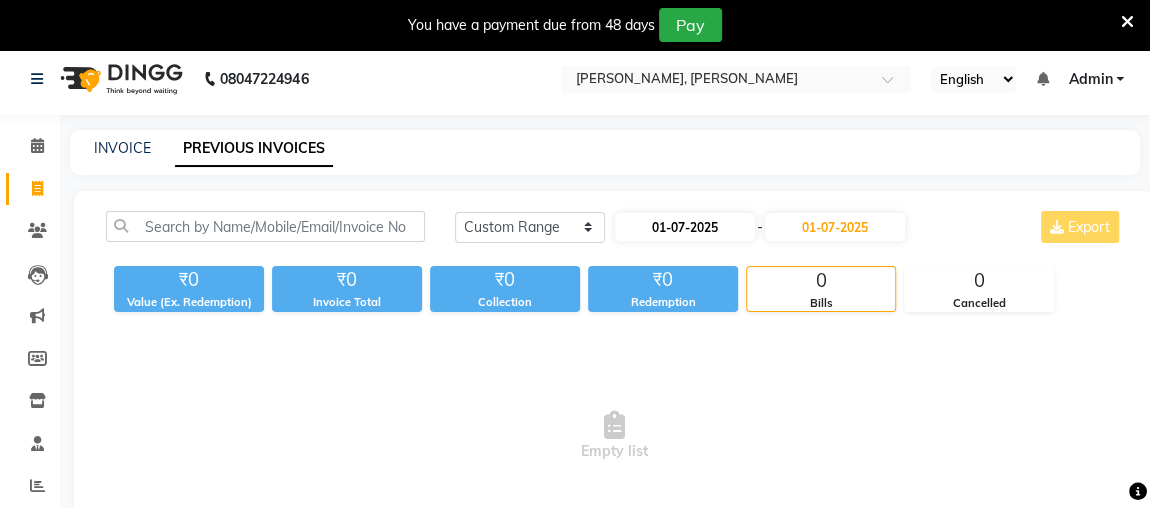 select on "7" 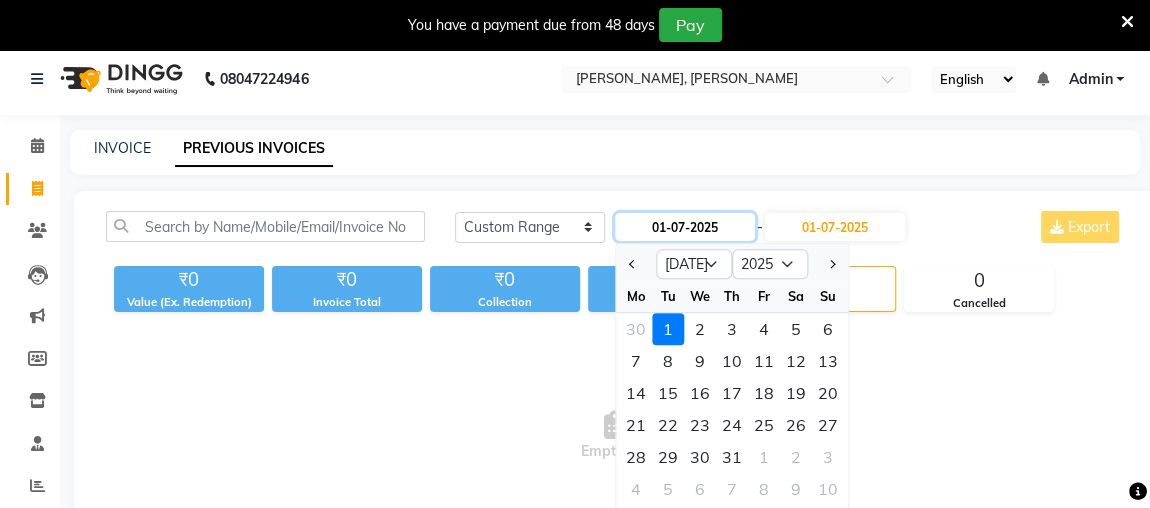 click on "01-07-2025" 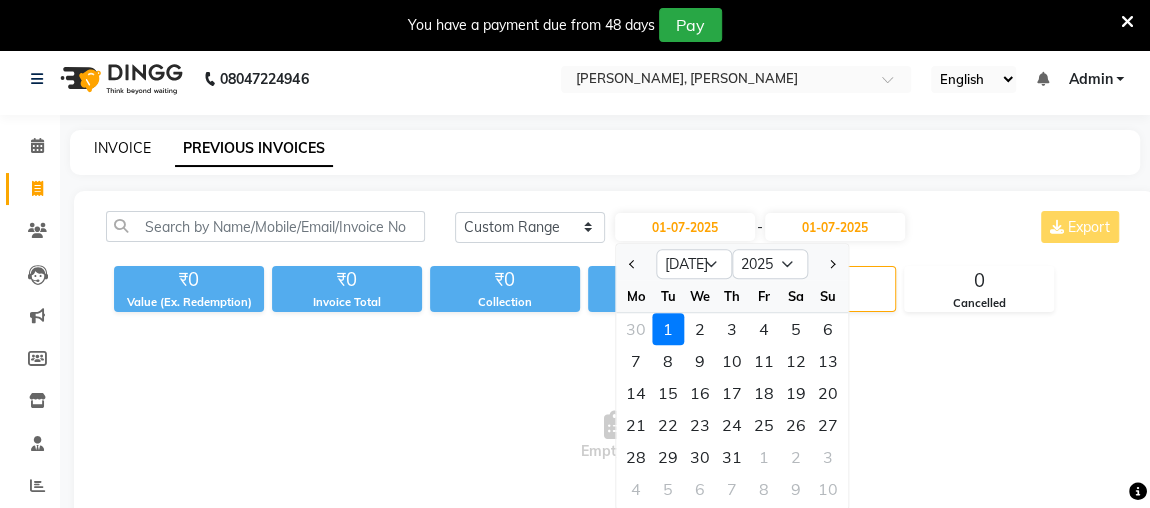 click on "INVOICE" 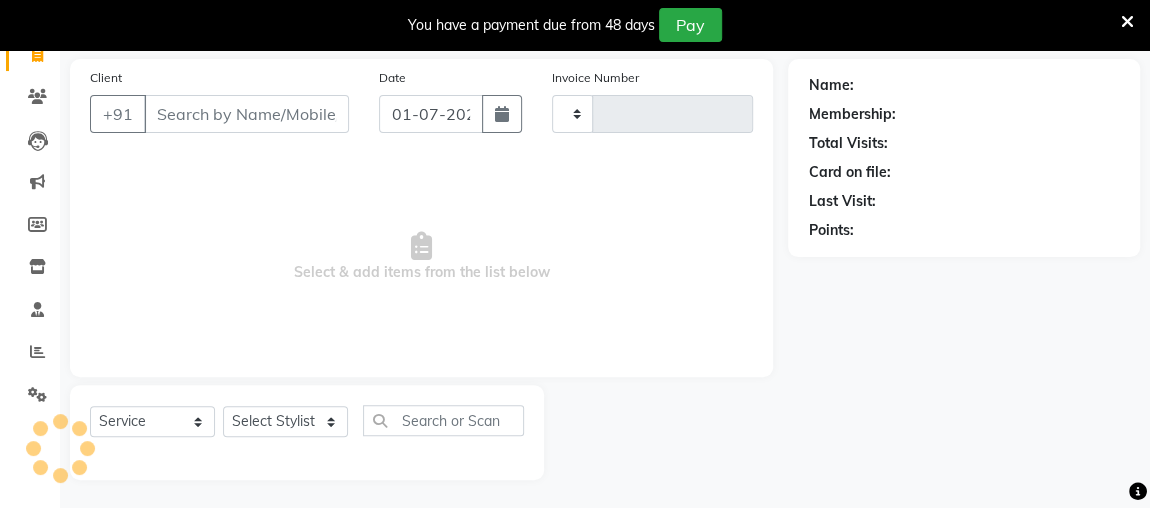 type on "1296" 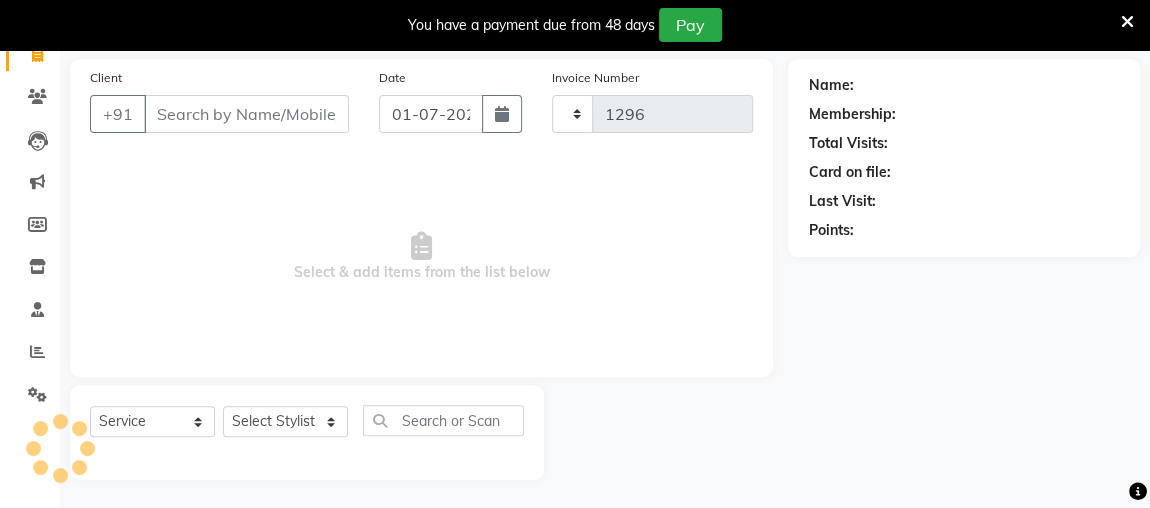 select on "4362" 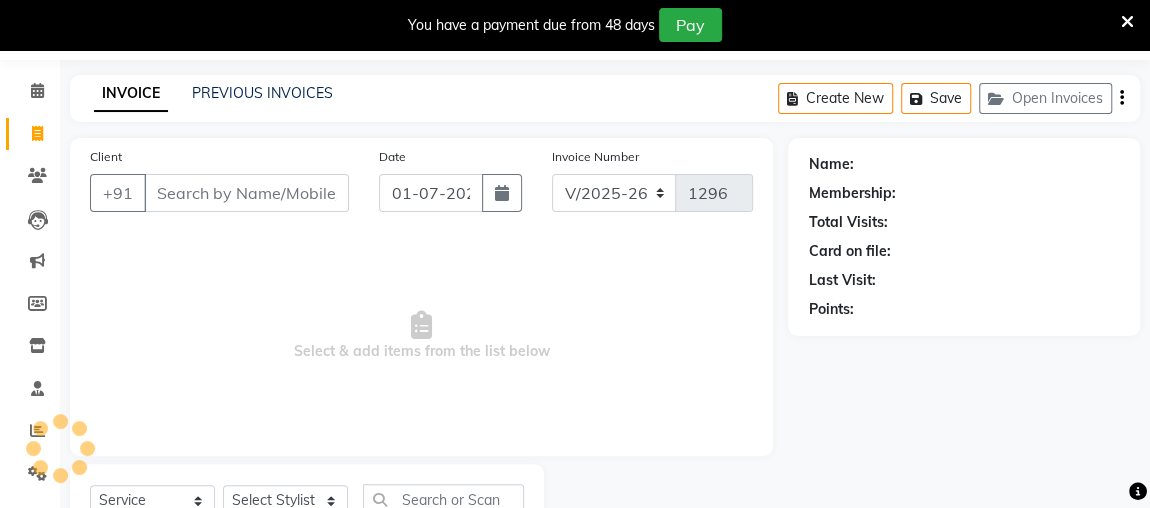 scroll, scrollTop: 0, scrollLeft: 0, axis: both 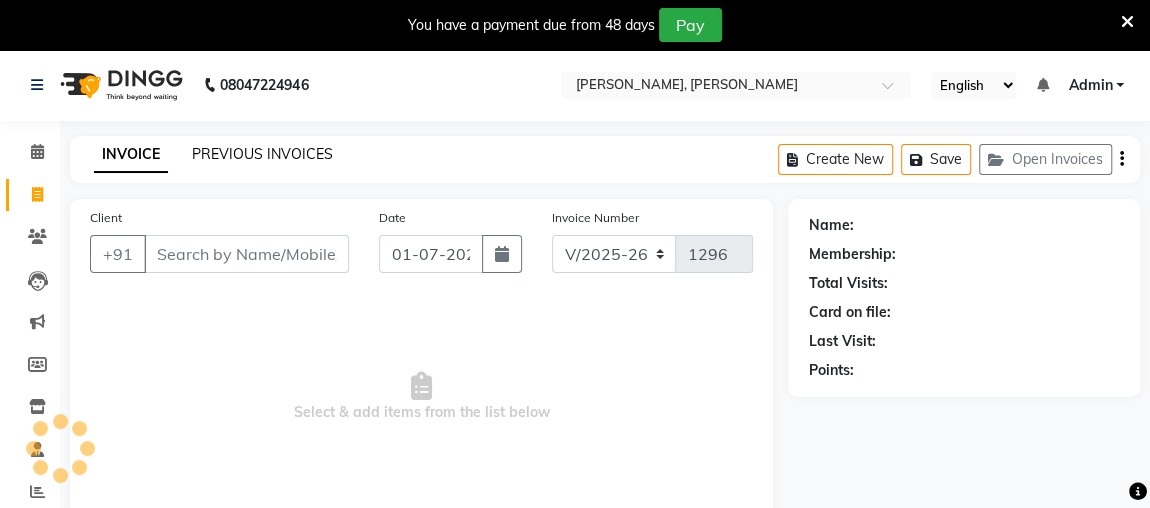 click on "PREVIOUS INVOICES" 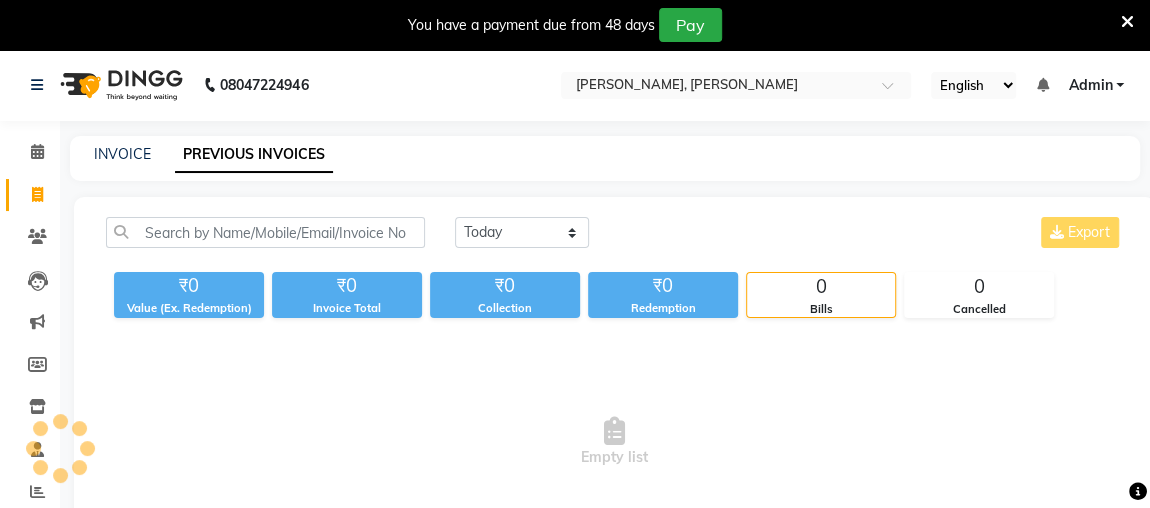 click on "Today Yesterday Custom Range Export" 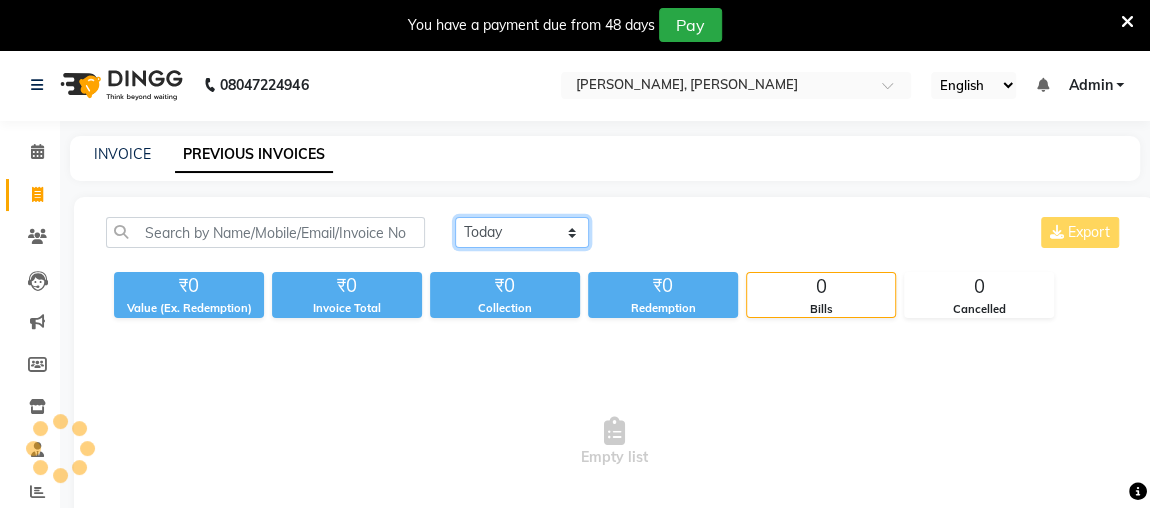 click on "[DATE] [DATE] Custom Range" 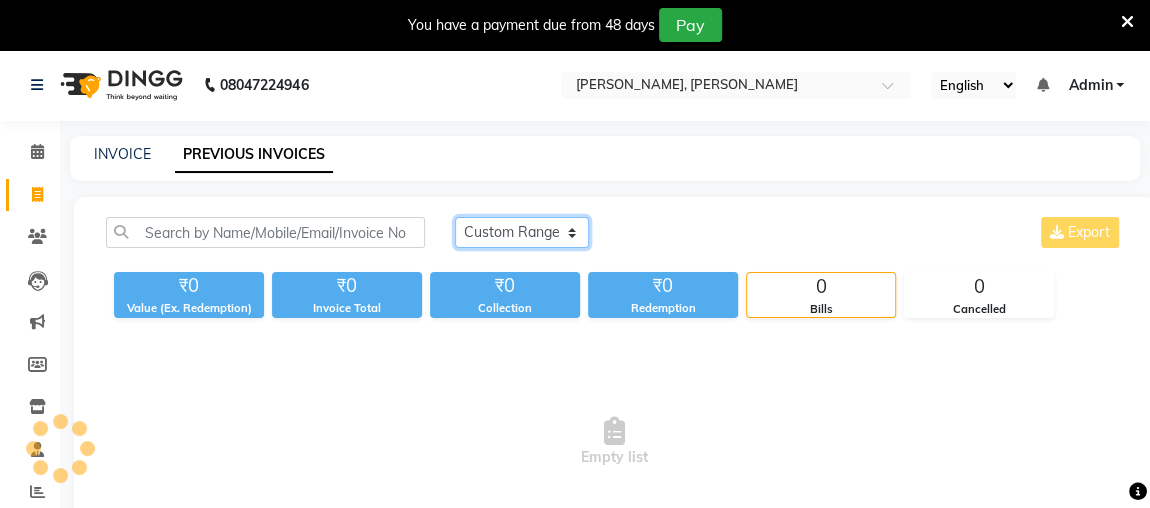 click on "[DATE] [DATE] Custom Range" 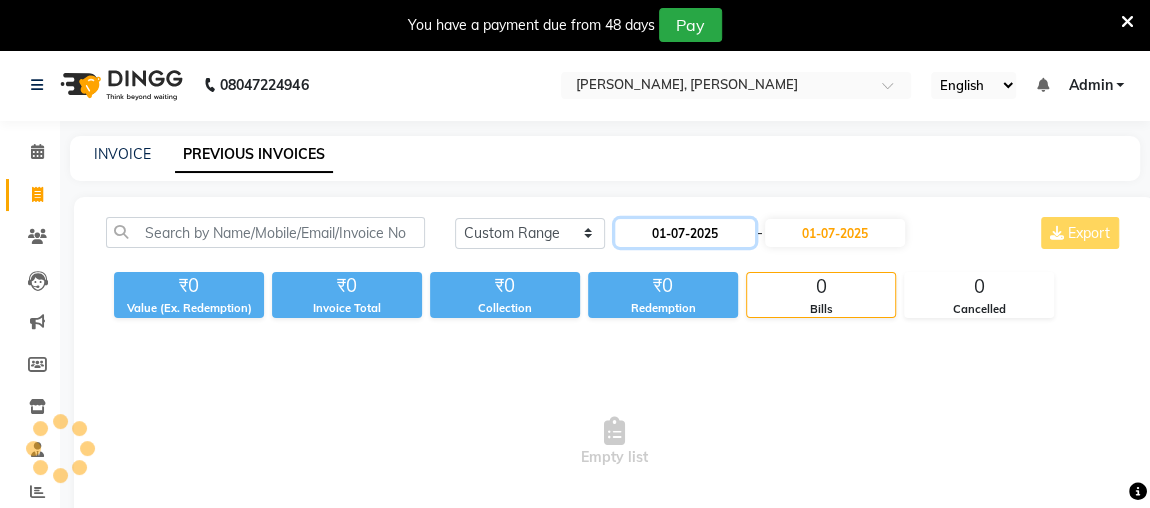 click on "01-07-2025" 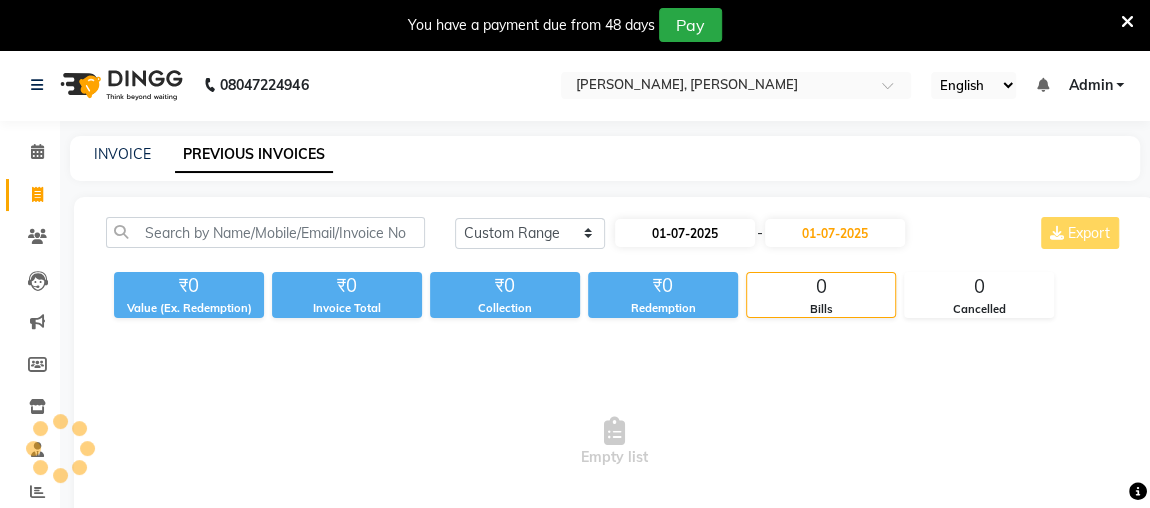 select on "7" 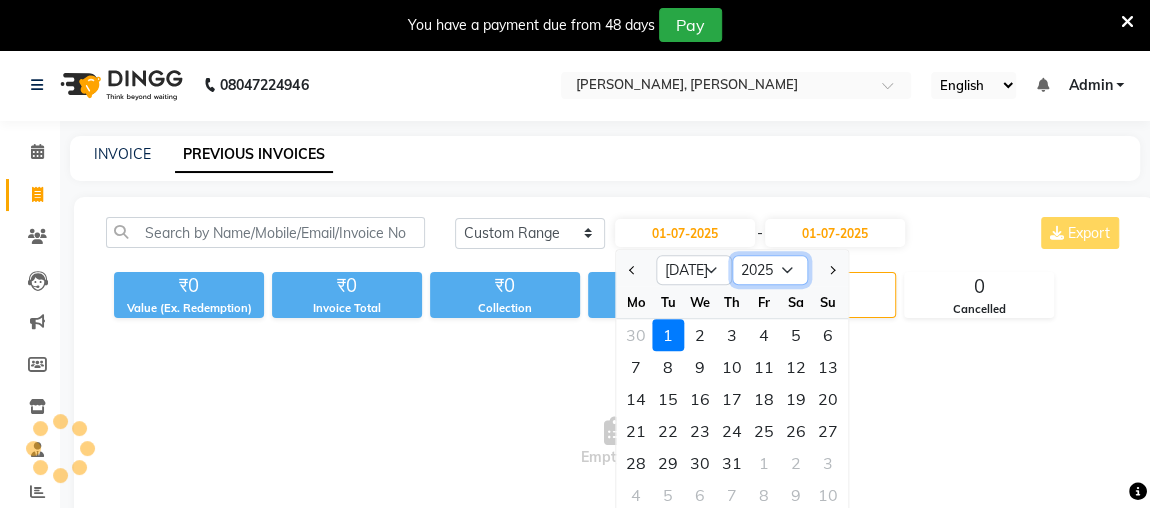 click on "2015 2016 2017 2018 2019 2020 2021 2022 2023 2024 2025 2026 2027 2028 2029 2030 2031 2032 2033 2034 2035" 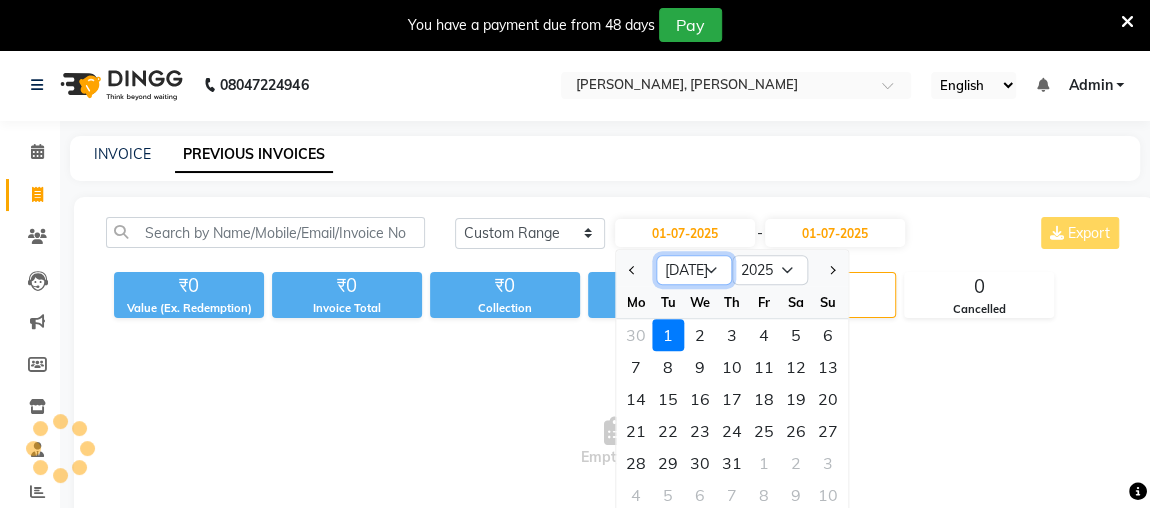 click on "Jan Feb Mar Apr May Jun Jul Aug Sep Oct Nov Dec" 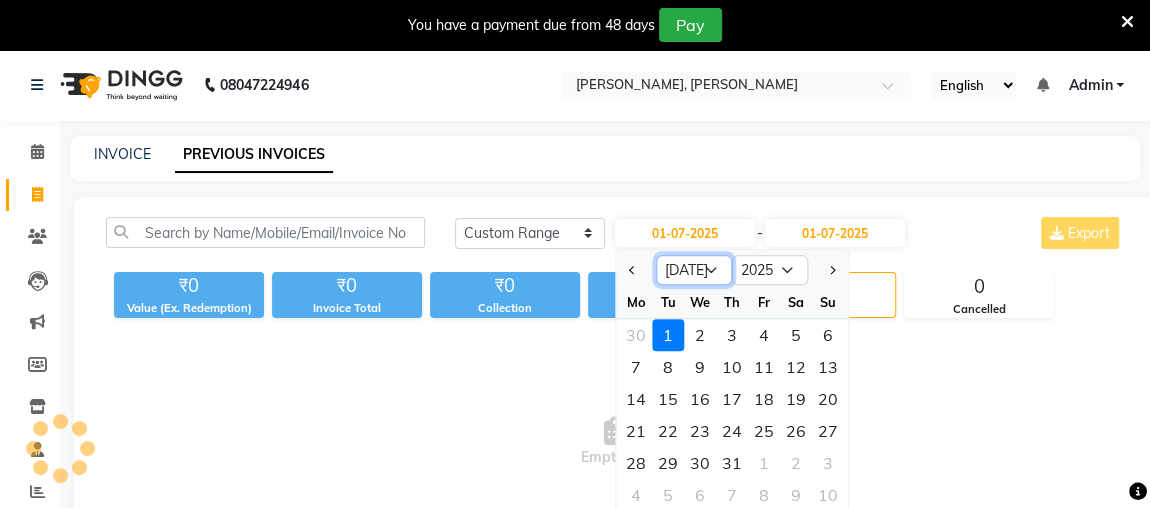 select on "1" 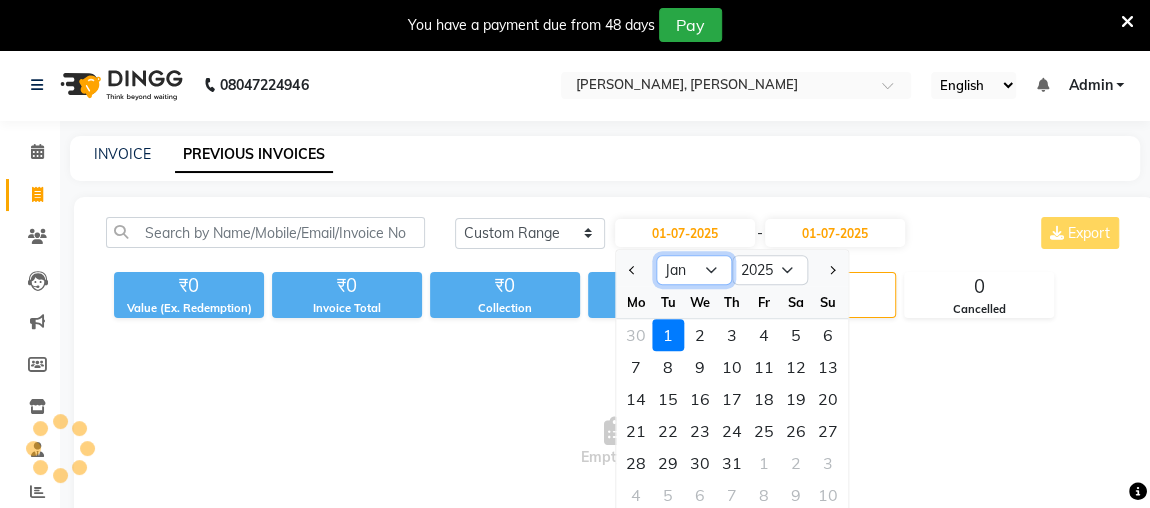click on "Jan Feb Mar Apr May Jun Jul Aug Sep Oct Nov Dec" 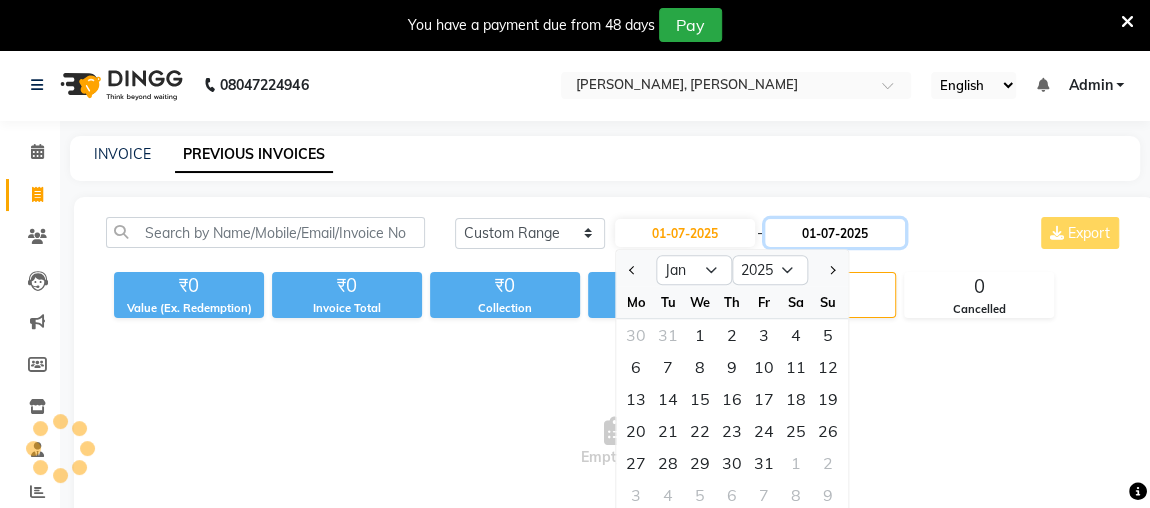click on "01-07-2025" 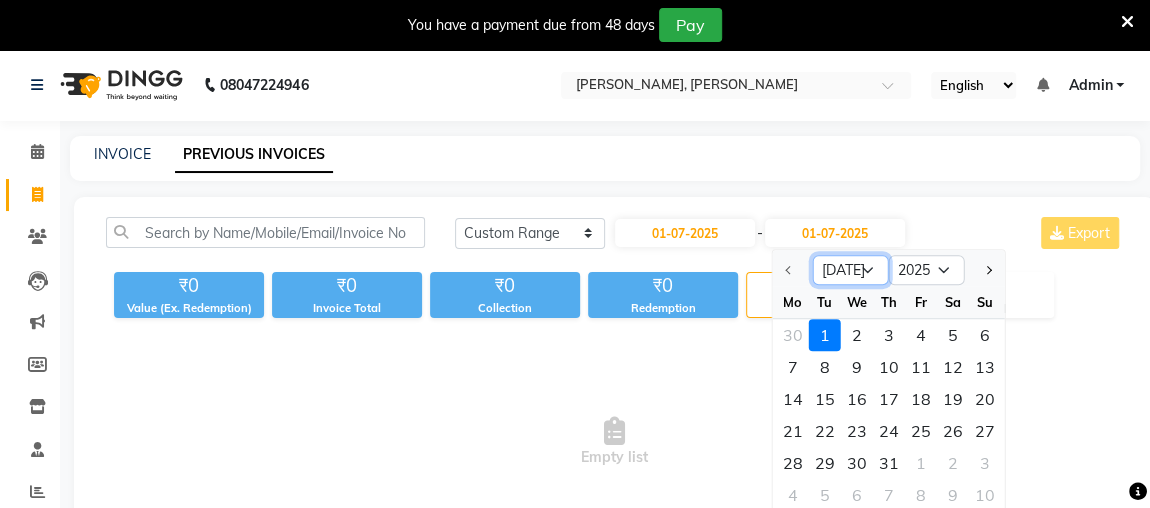 click on "Jul Aug Sep Oct Nov Dec" 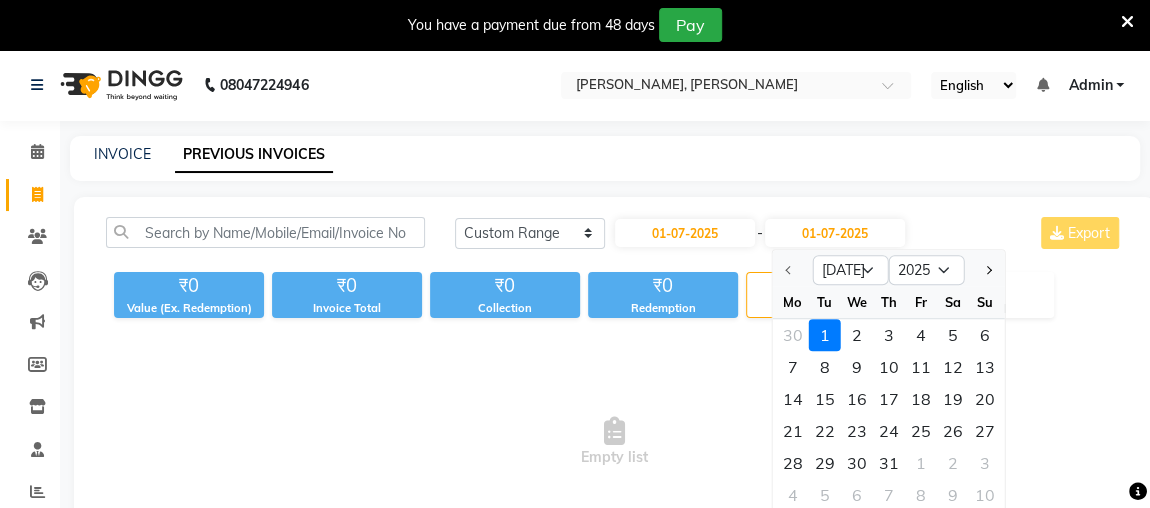 click on "INVOICE PREVIOUS INVOICES" 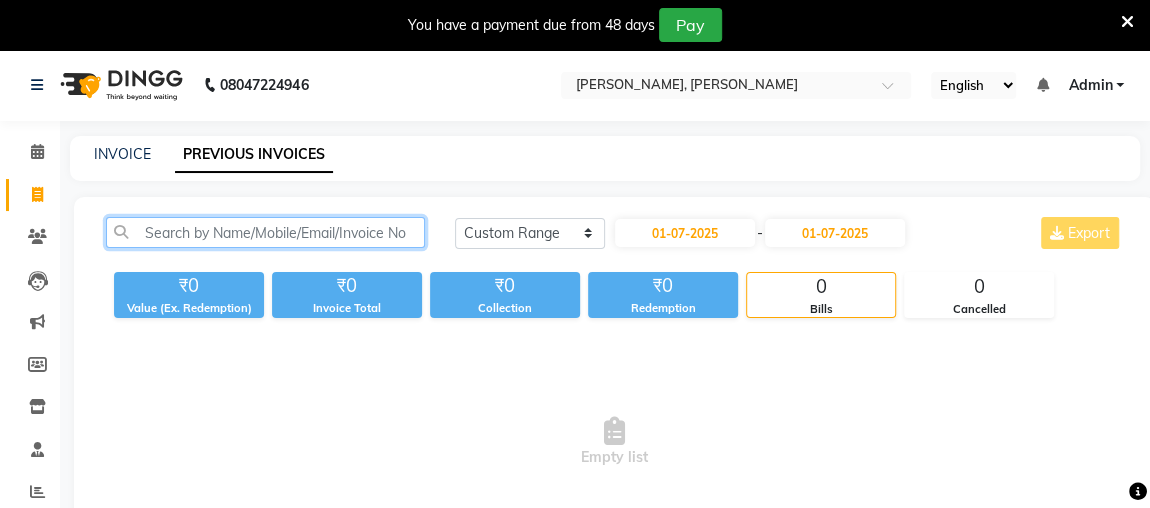 click 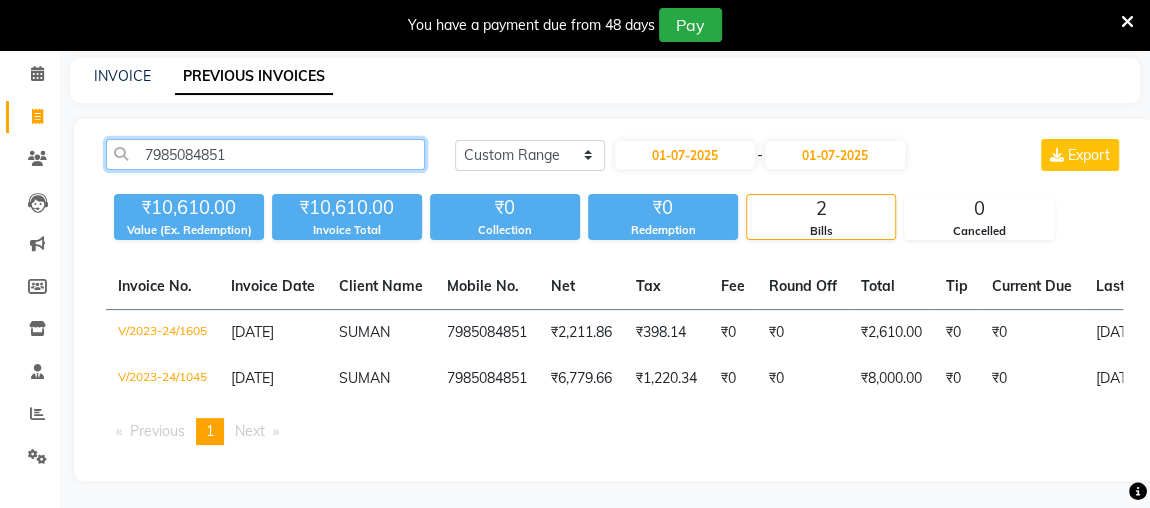 scroll, scrollTop: 92, scrollLeft: 0, axis: vertical 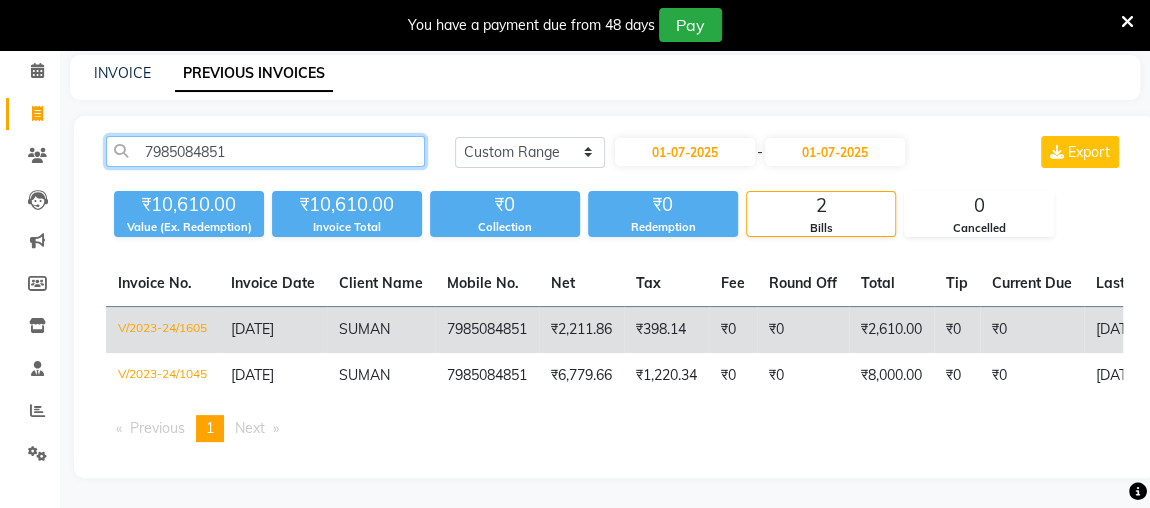 type on "7985084851" 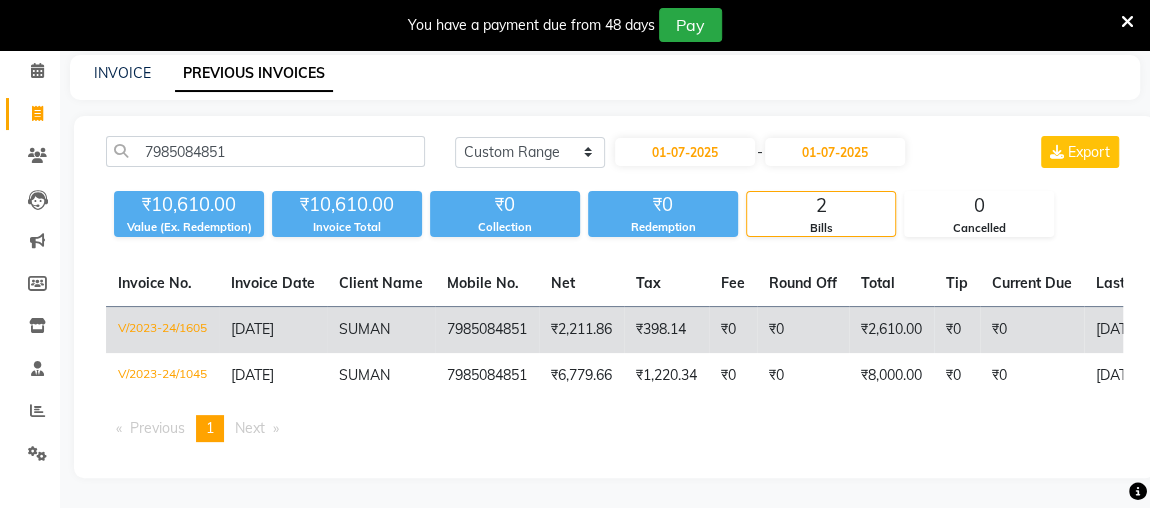 click on "₹2,610.00" 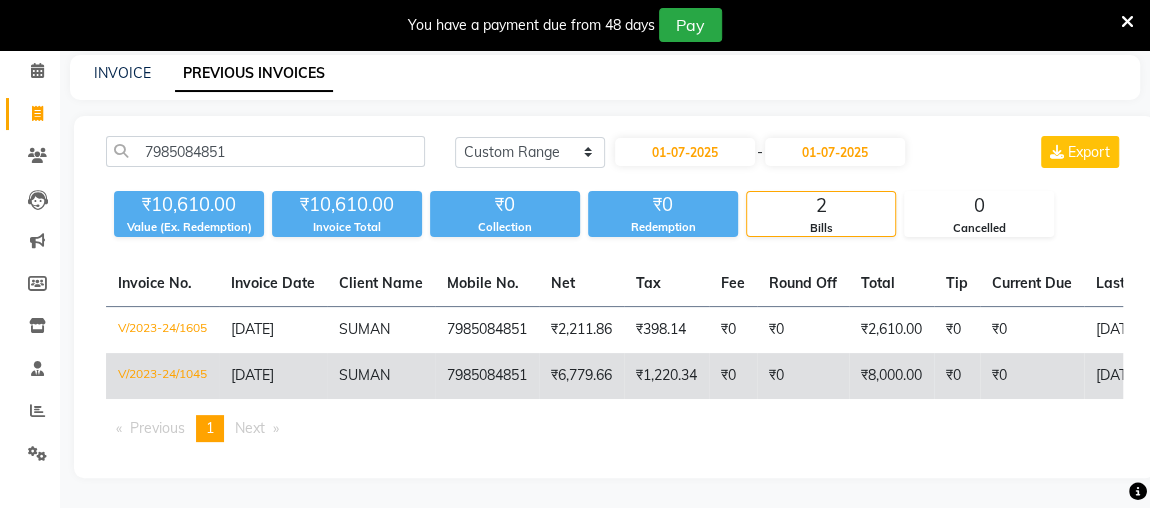 click on "SUMAN" 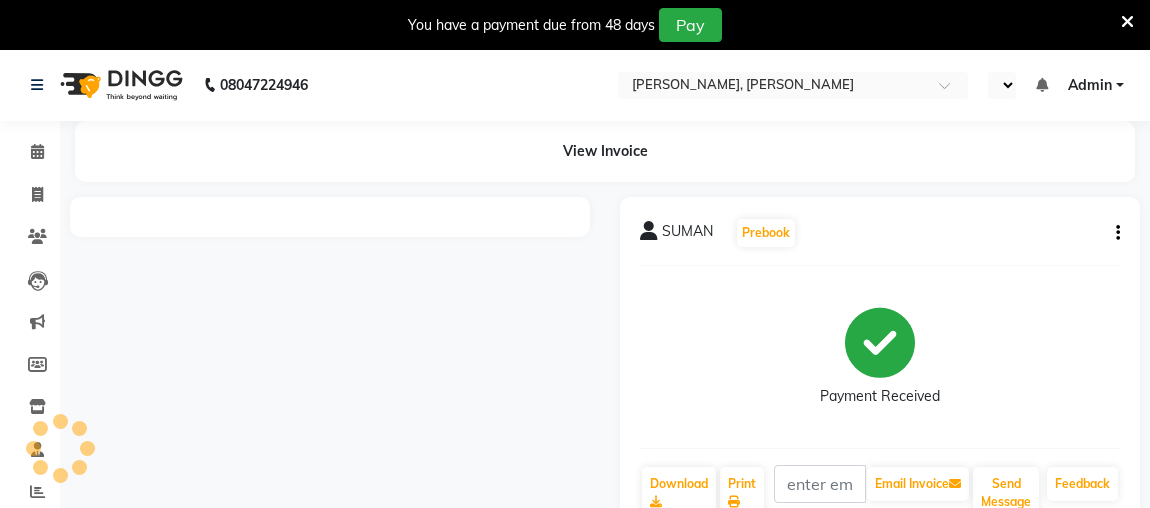 scroll, scrollTop: 0, scrollLeft: 0, axis: both 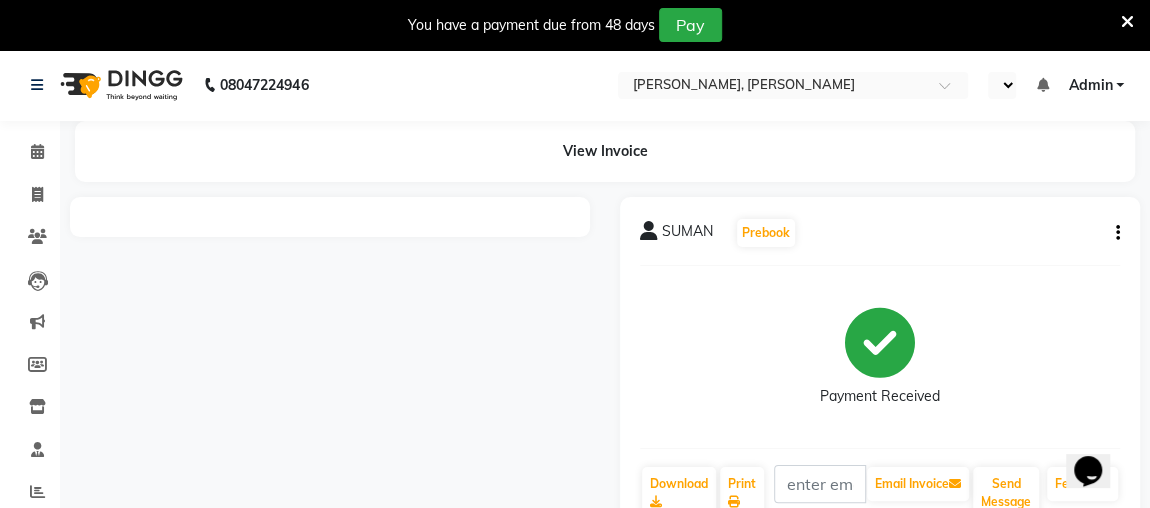 select on "en" 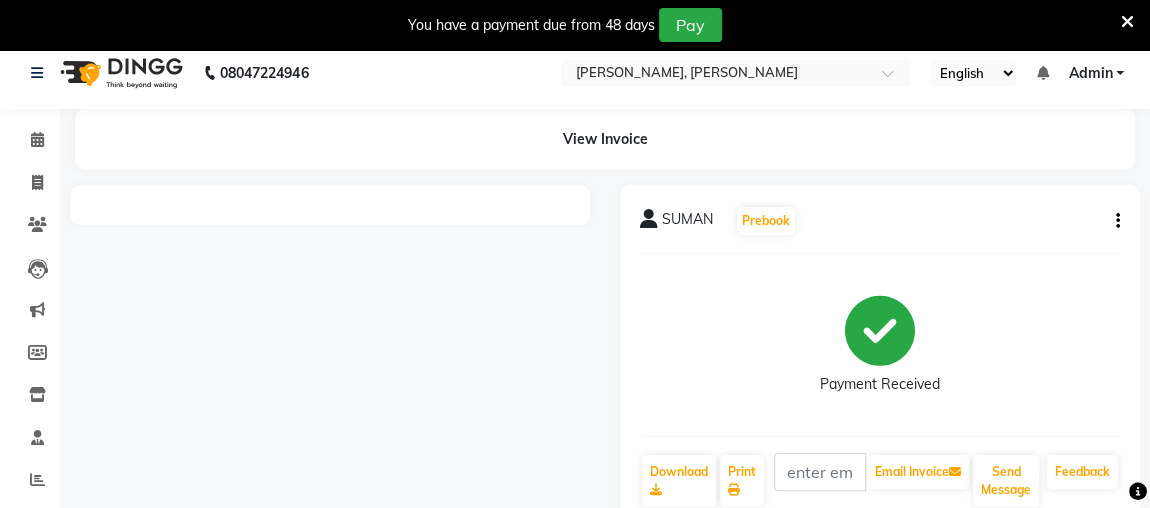 scroll, scrollTop: 0, scrollLeft: 0, axis: both 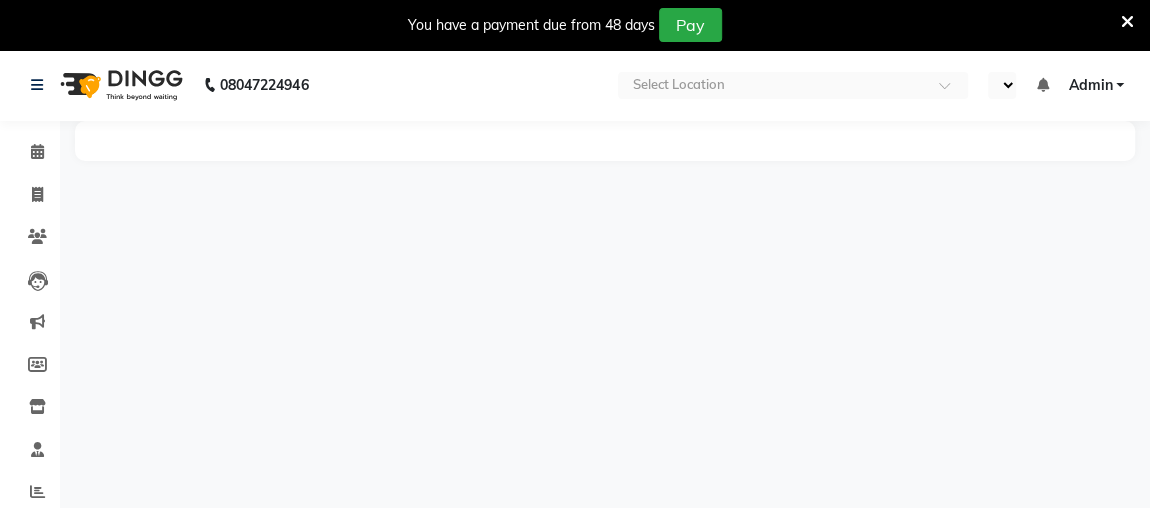 select on "en" 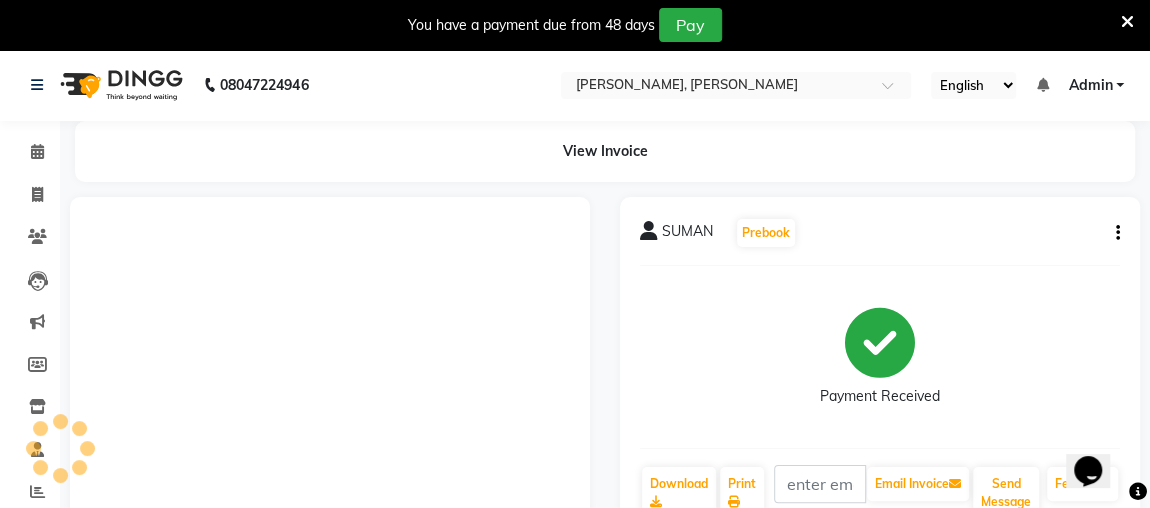 scroll, scrollTop: 0, scrollLeft: 0, axis: both 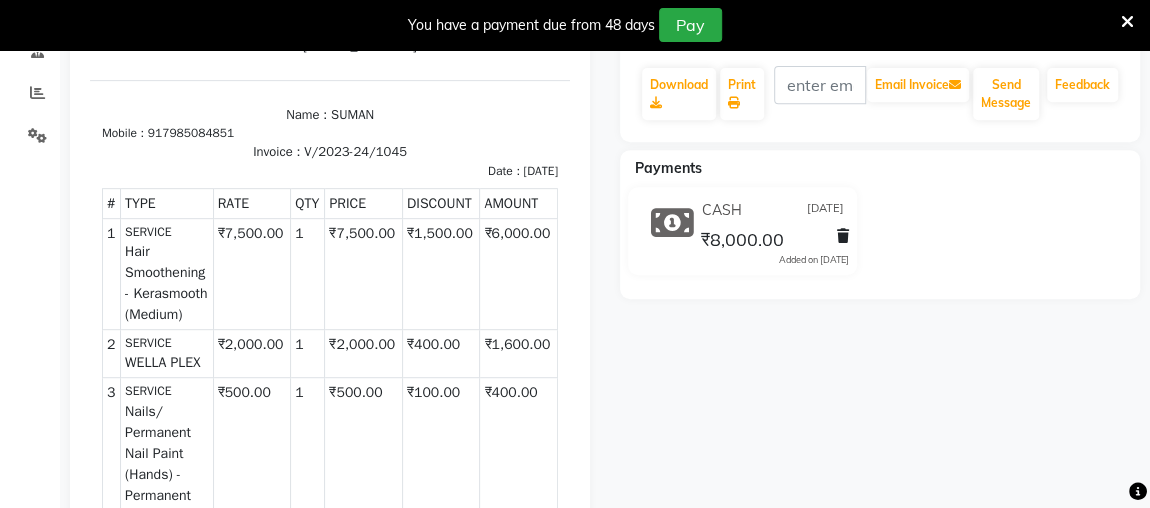 click on "SUMAN   Prebook   Payment Received  Download  Print   Email Invoice   Send Message Feedback  Payments CASH 18-08-2023 ₹8,000.00  Added on 18-08-2023" 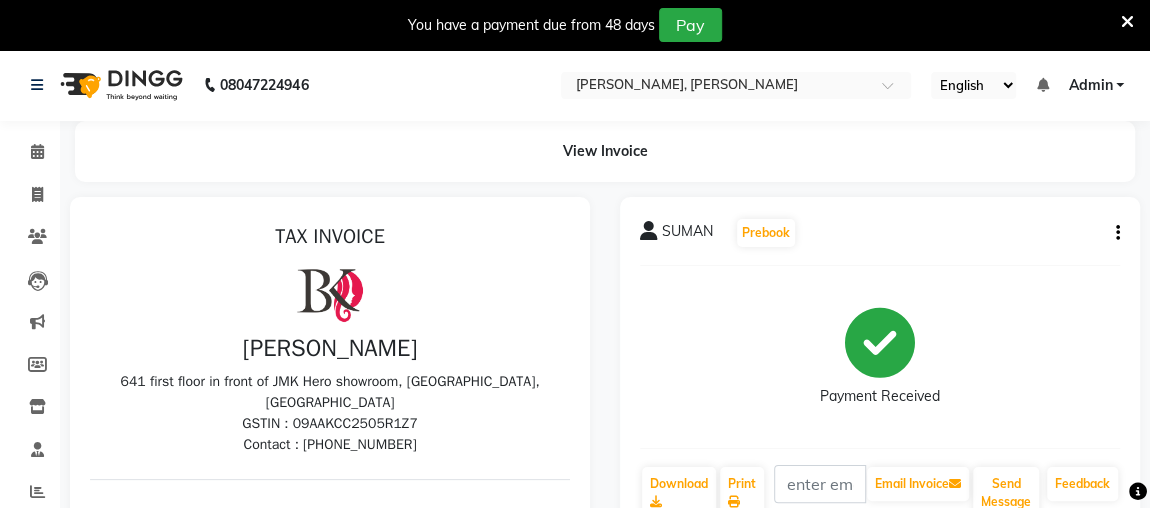 scroll, scrollTop: 0, scrollLeft: 0, axis: both 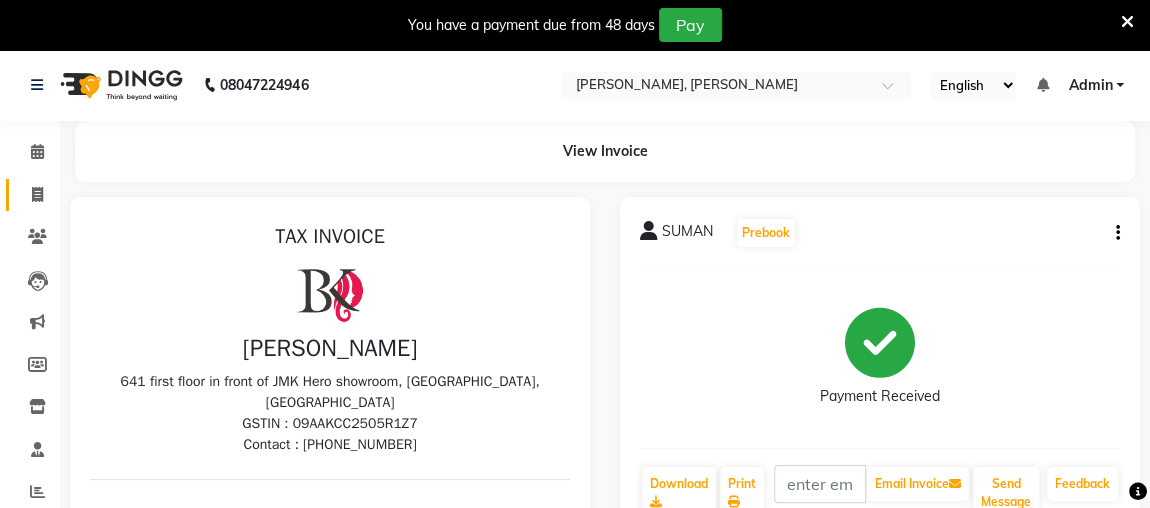 click on "Invoice" 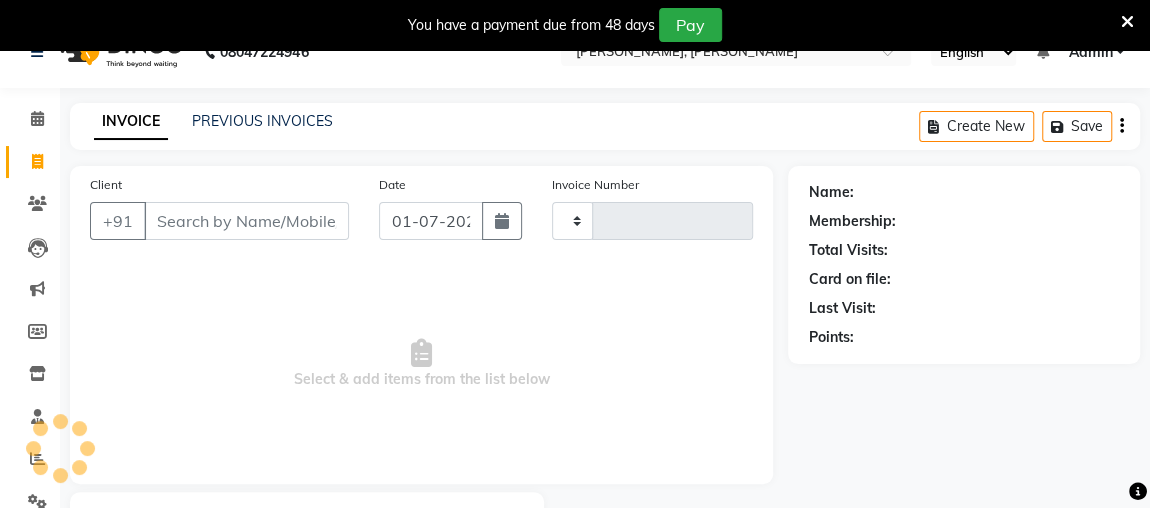 type on "1296" 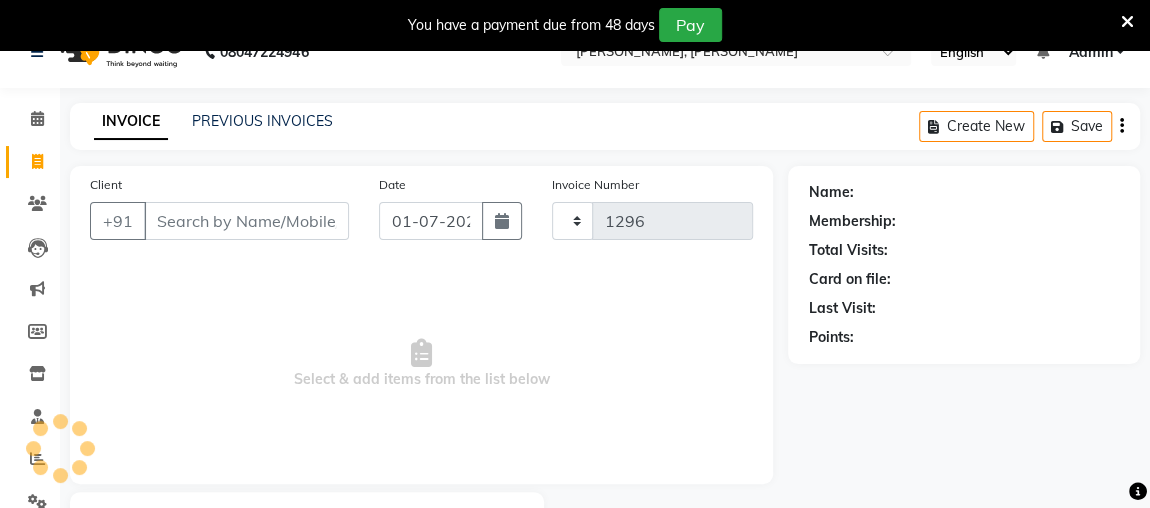 select on "4362" 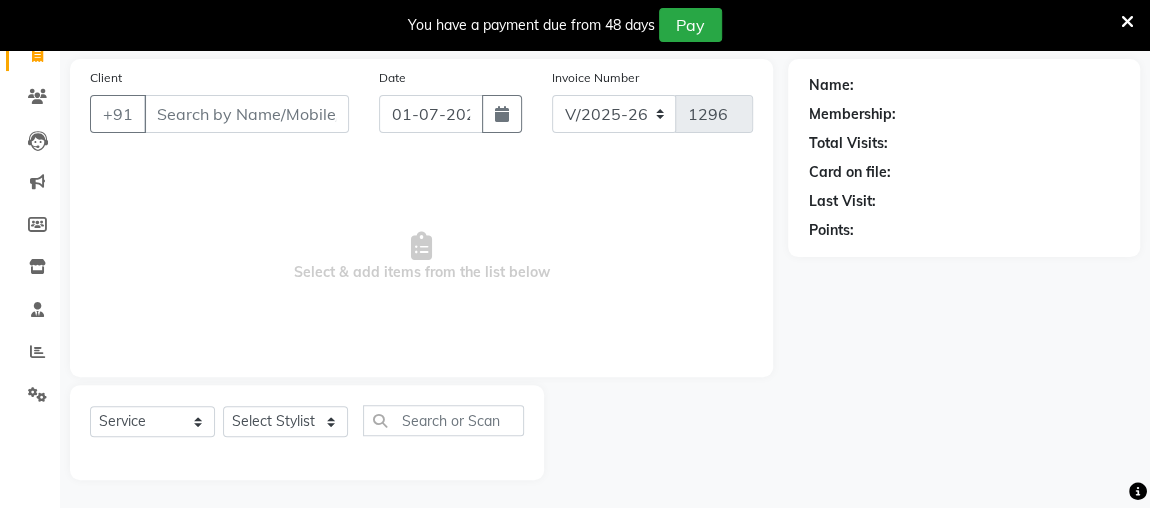 scroll, scrollTop: 0, scrollLeft: 0, axis: both 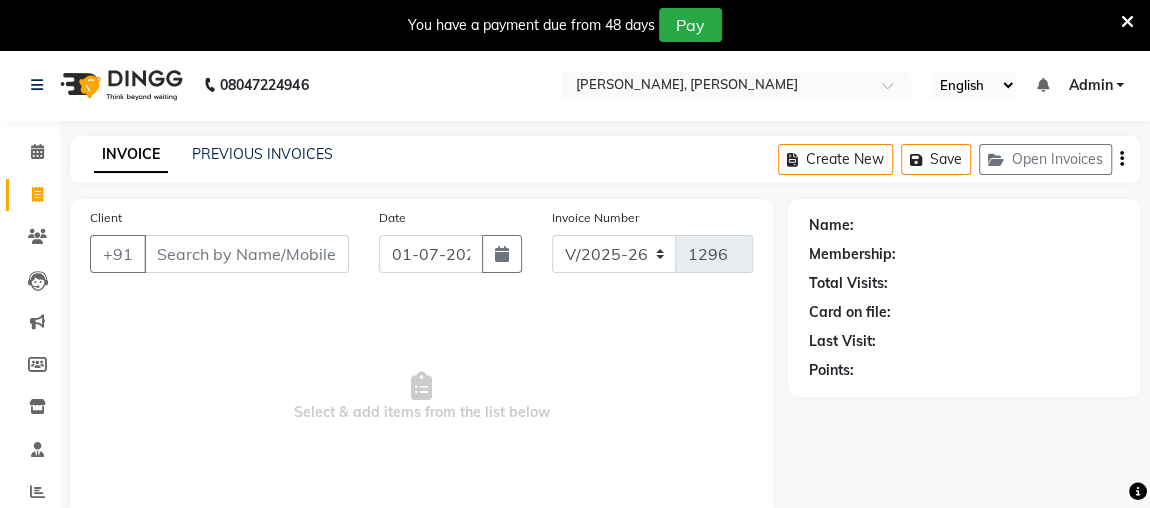 click on "INVOICE PREVIOUS INVOICES Create New   Save   Open Invoices" 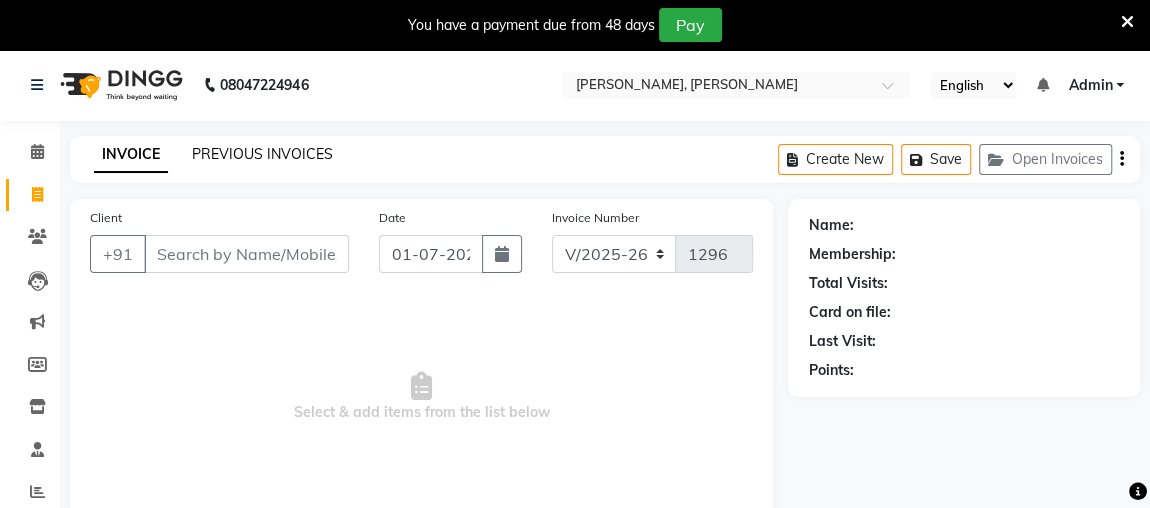 click on "PREVIOUS INVOICES" 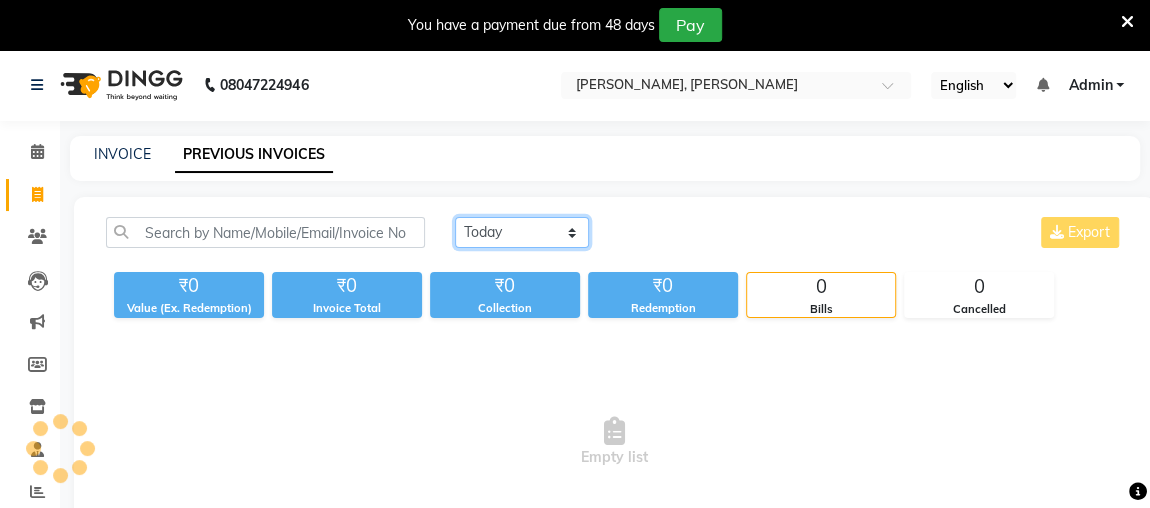 click on "[DATE] [DATE] Custom Range" 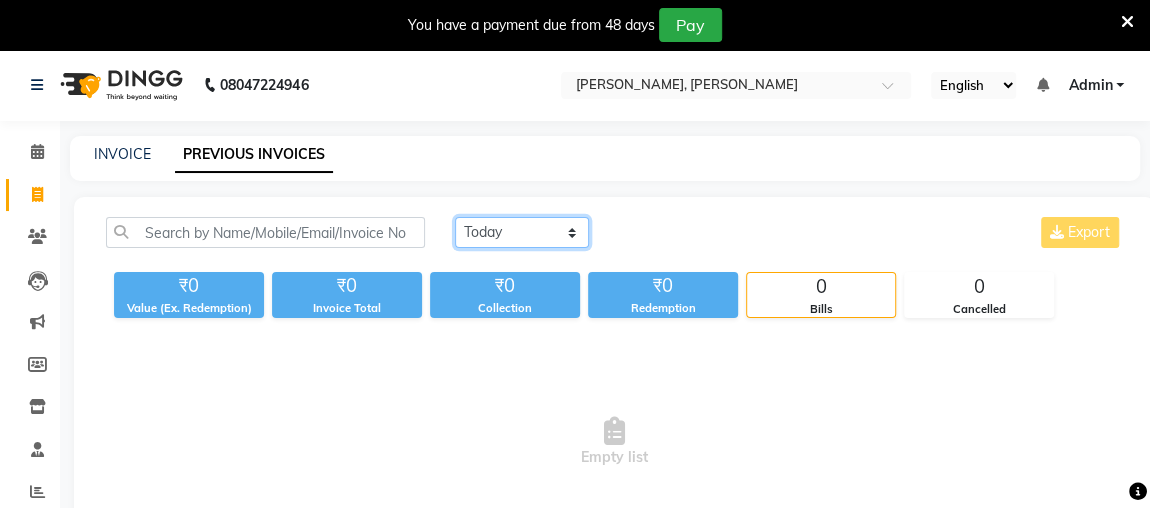 select on "[DATE]" 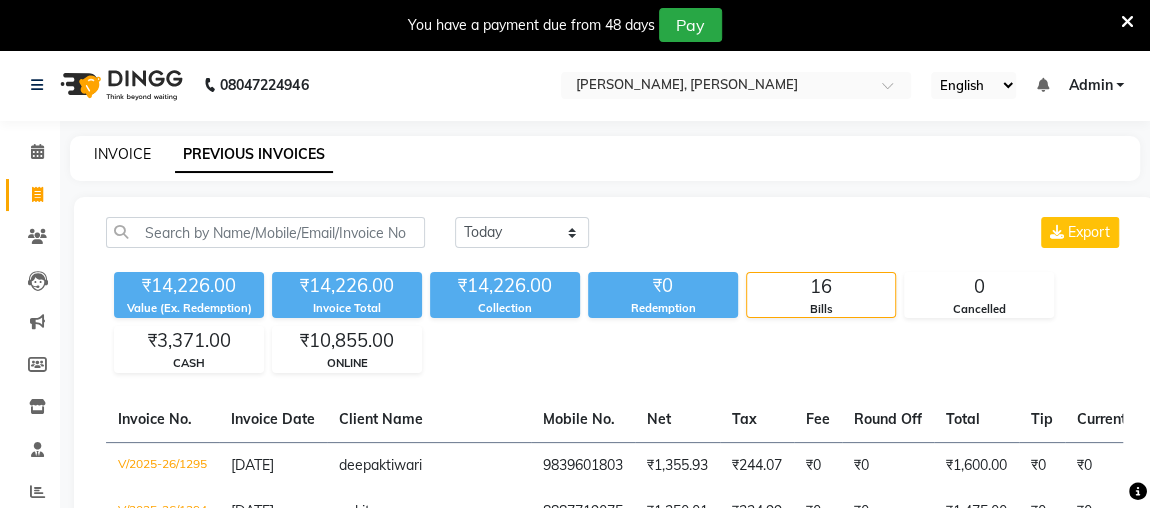 click on "INVOICE" 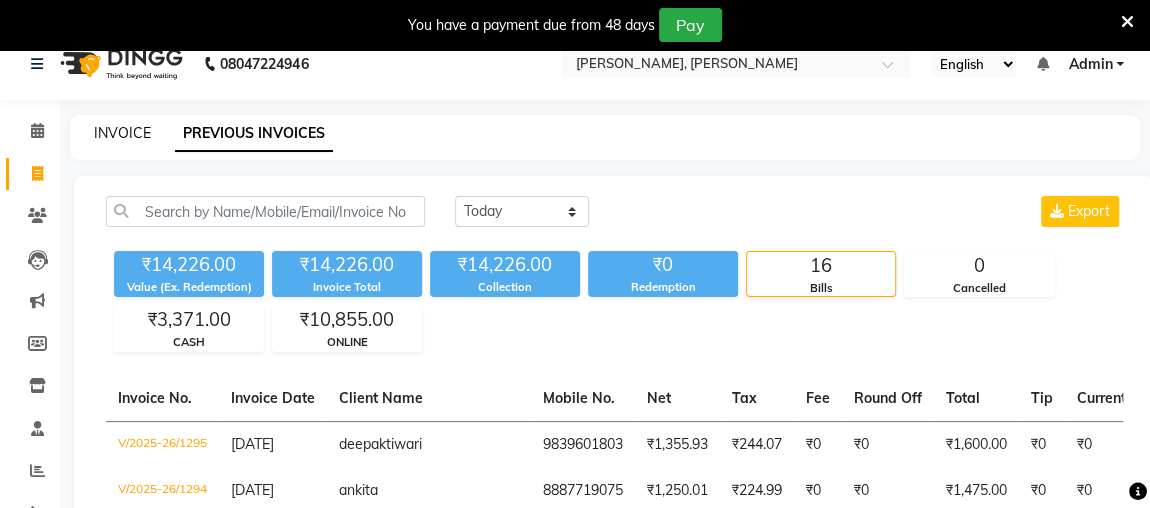 select on "service" 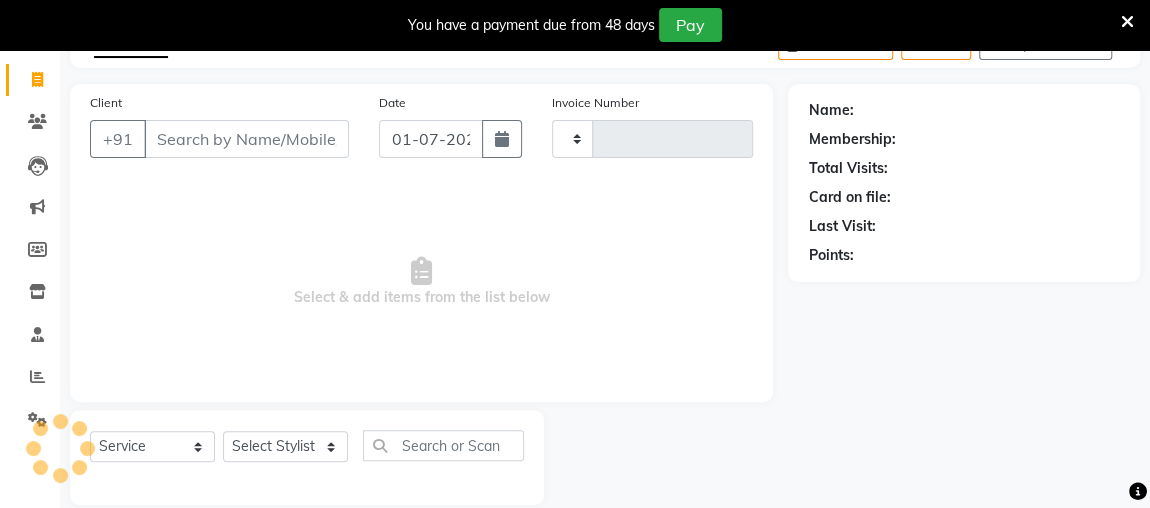 scroll, scrollTop: 140, scrollLeft: 0, axis: vertical 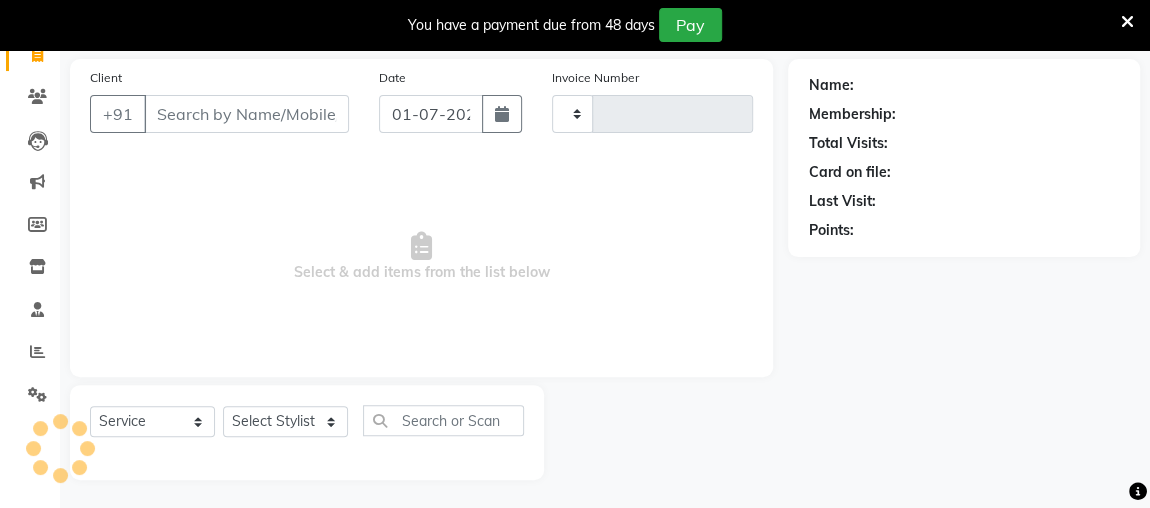 type on "1296" 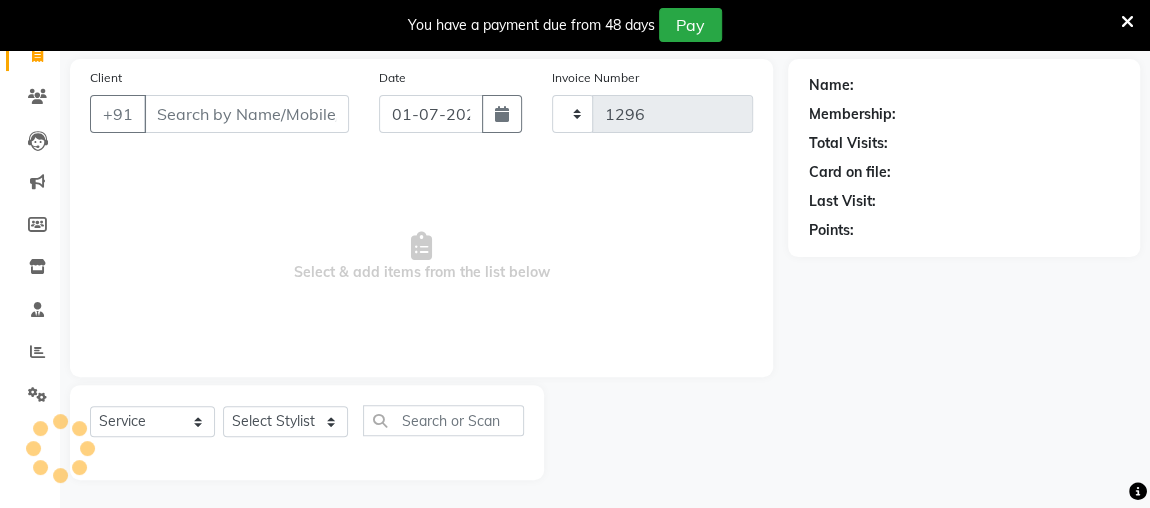 select on "4362" 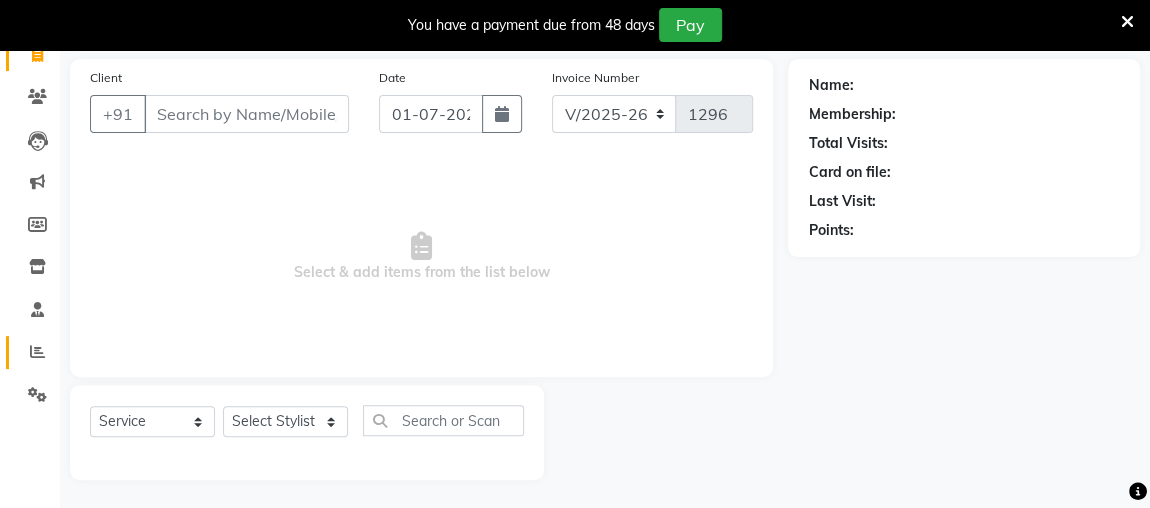 click 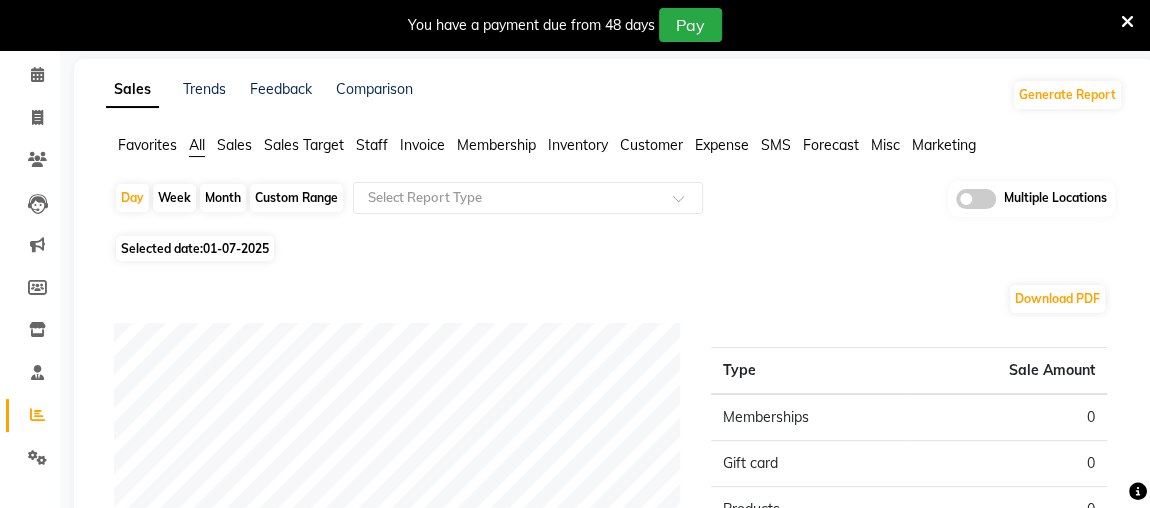 scroll, scrollTop: 140, scrollLeft: 0, axis: vertical 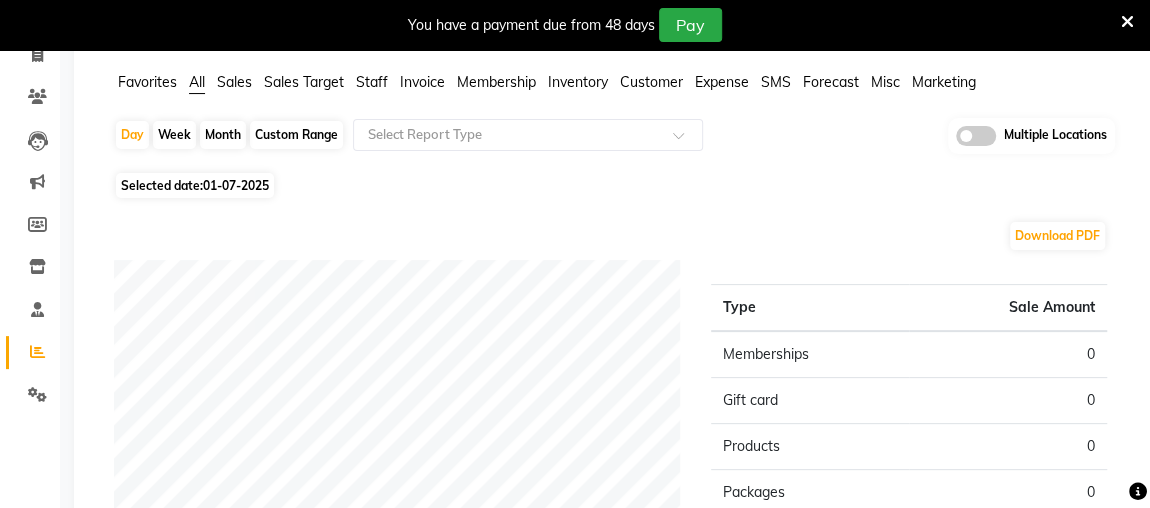 click on "Month" 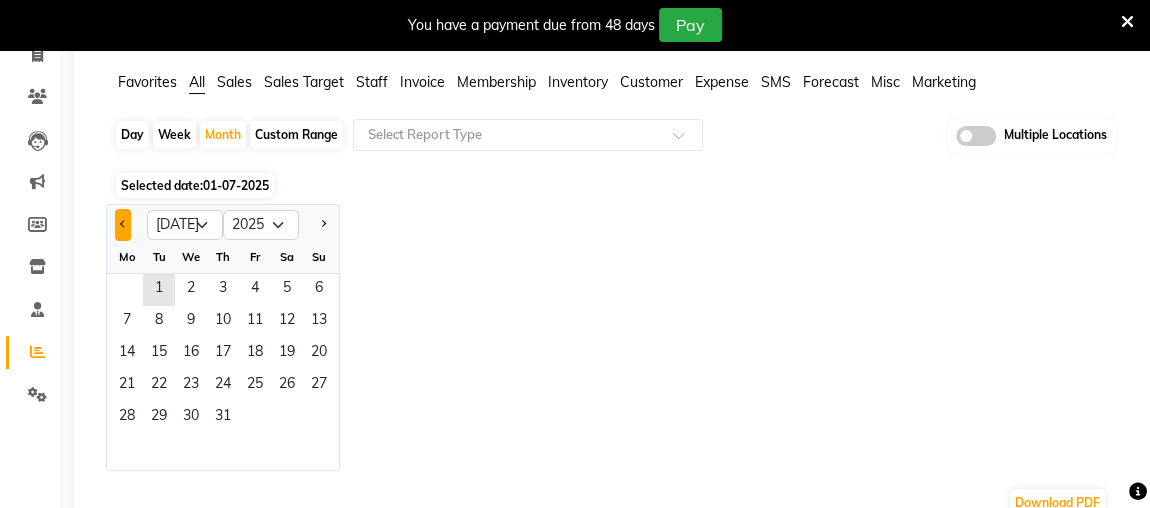 click 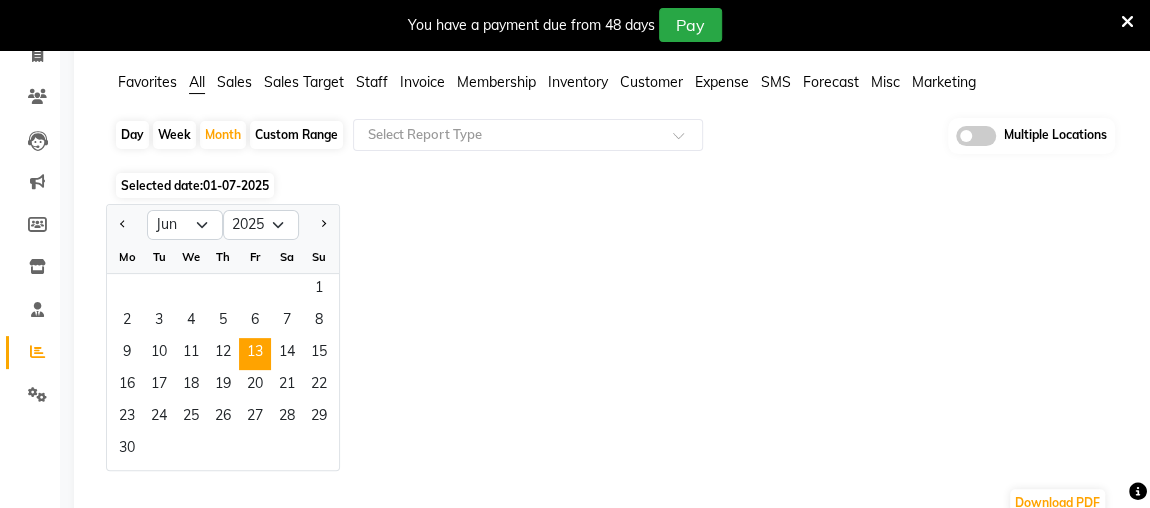click on "13" 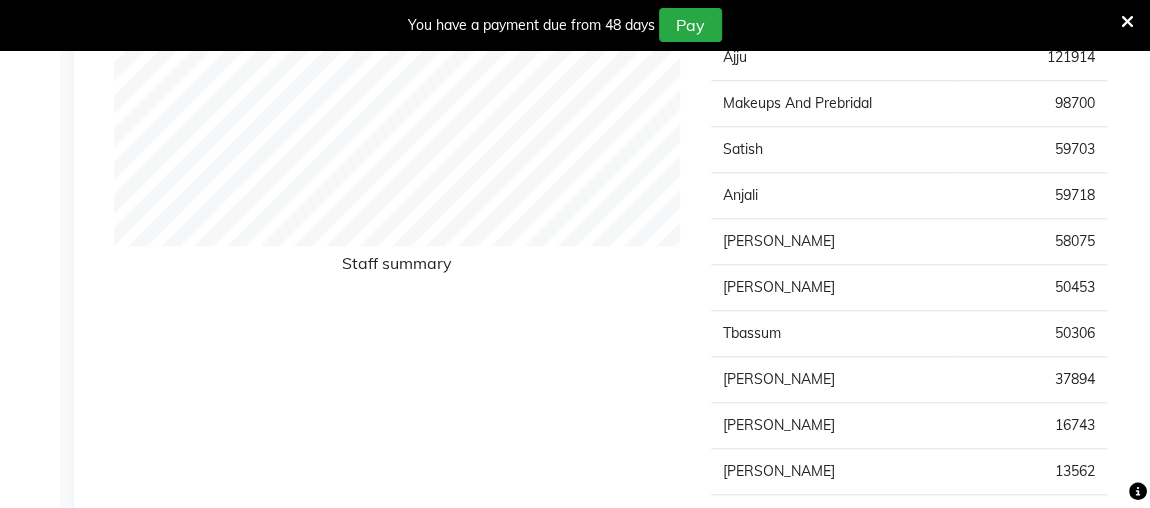 scroll, scrollTop: 813, scrollLeft: 0, axis: vertical 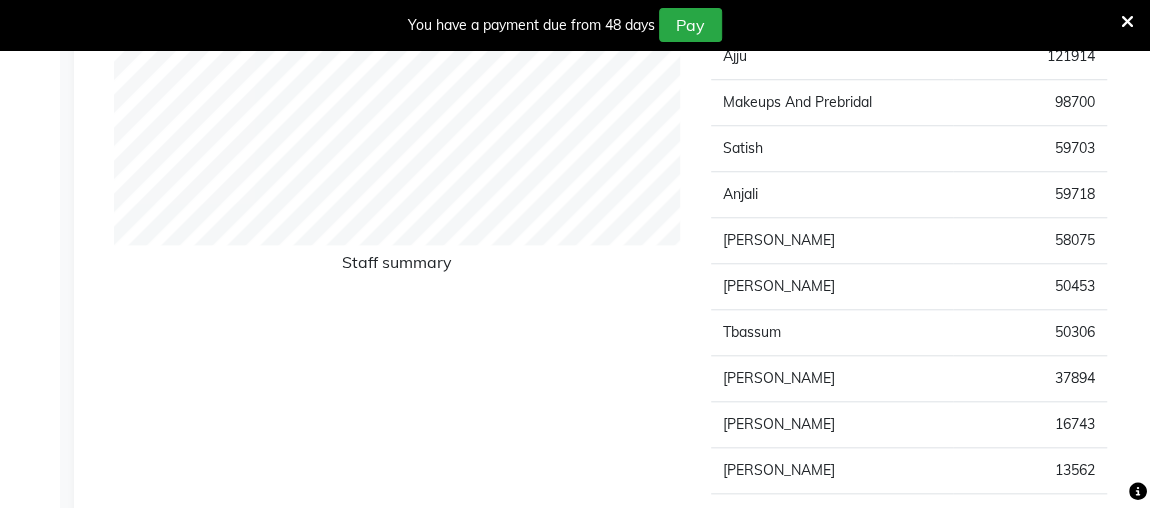 click on "Staff summary" 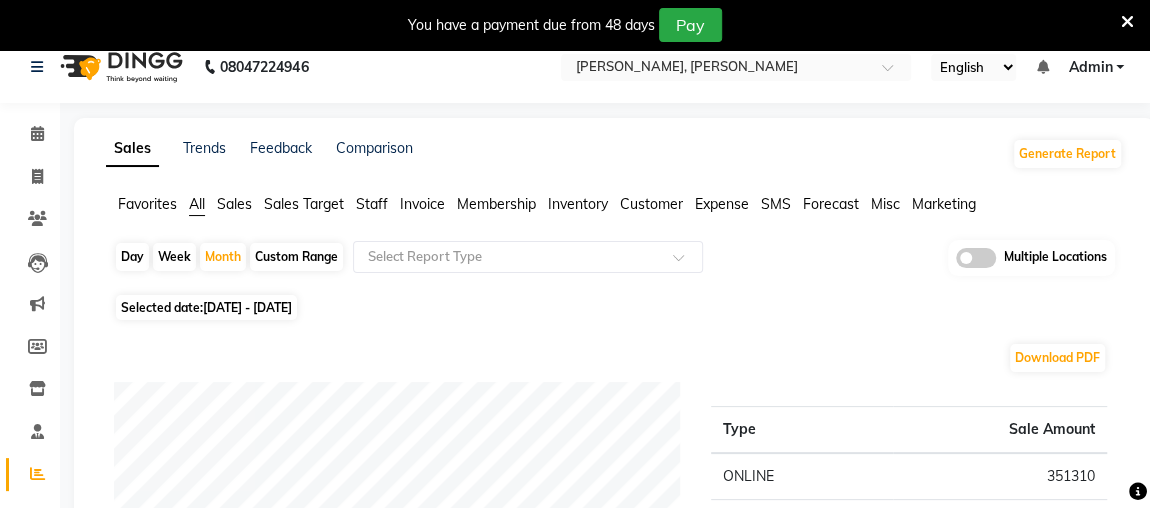 scroll, scrollTop: 0, scrollLeft: 0, axis: both 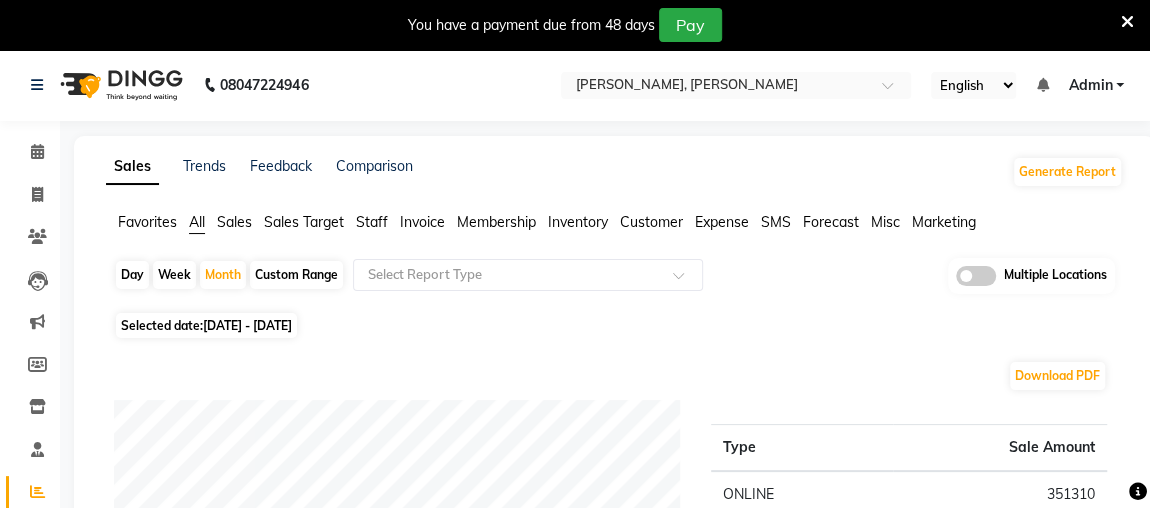 click on "Sales" 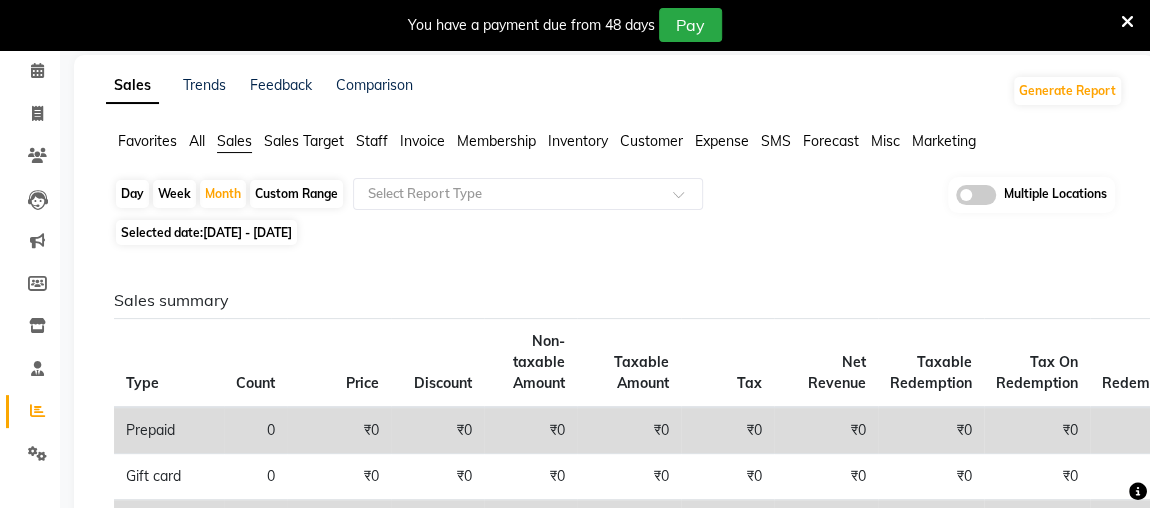 scroll, scrollTop: 82, scrollLeft: 0, axis: vertical 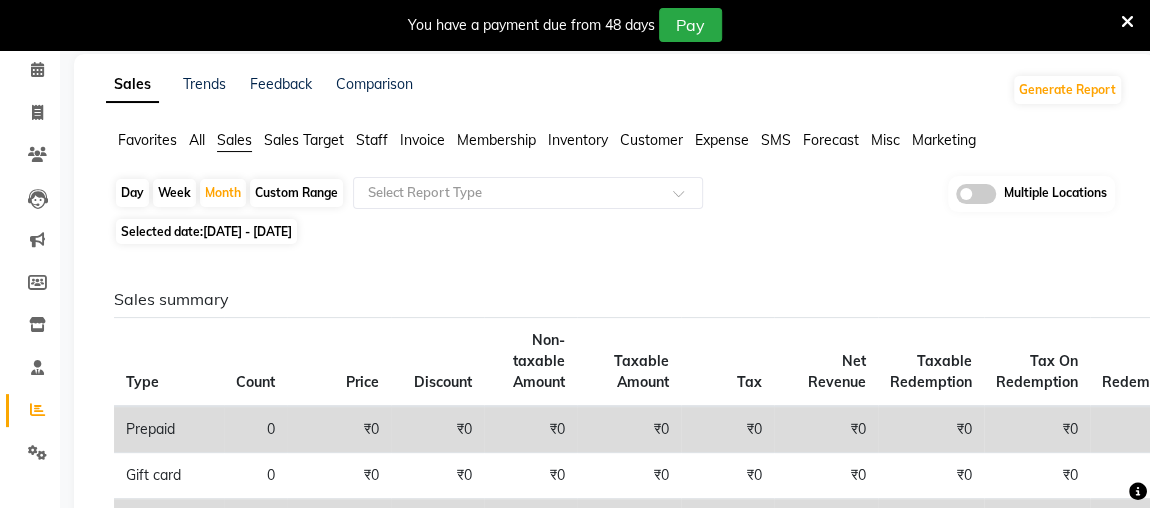 click on "Sales Target" 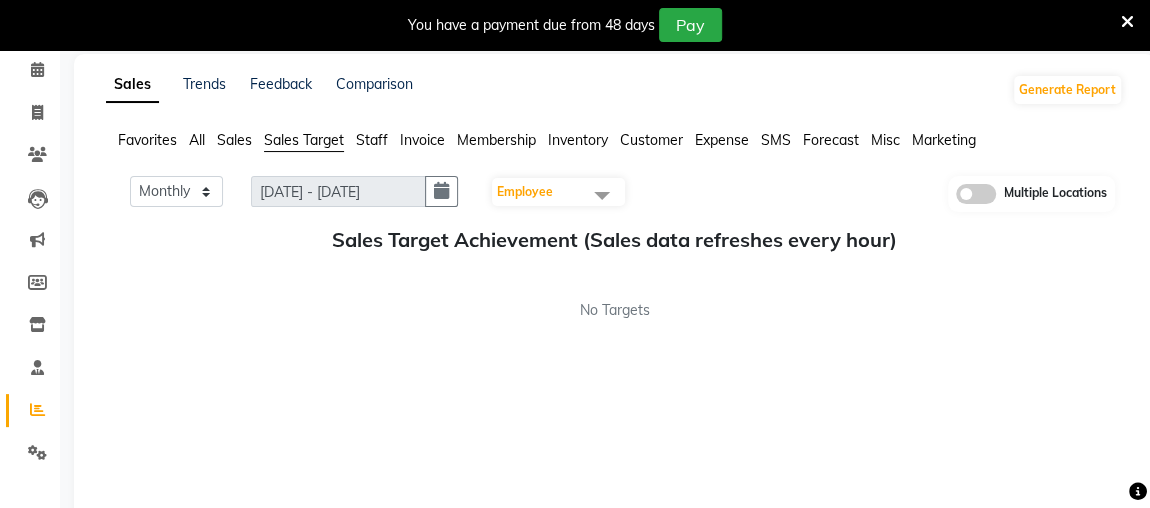 click on "Staff" 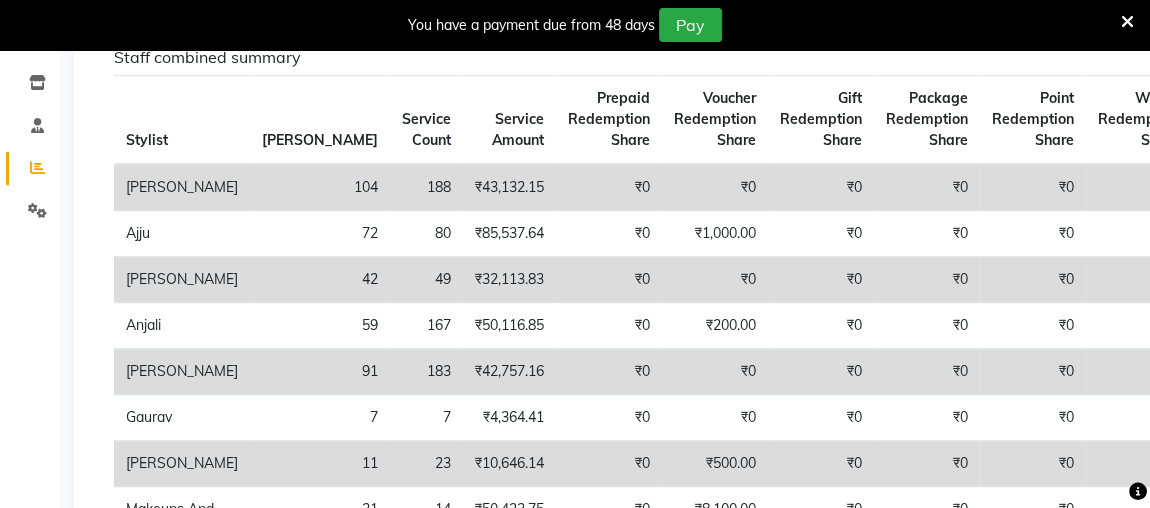 scroll, scrollTop: 324, scrollLeft: 0, axis: vertical 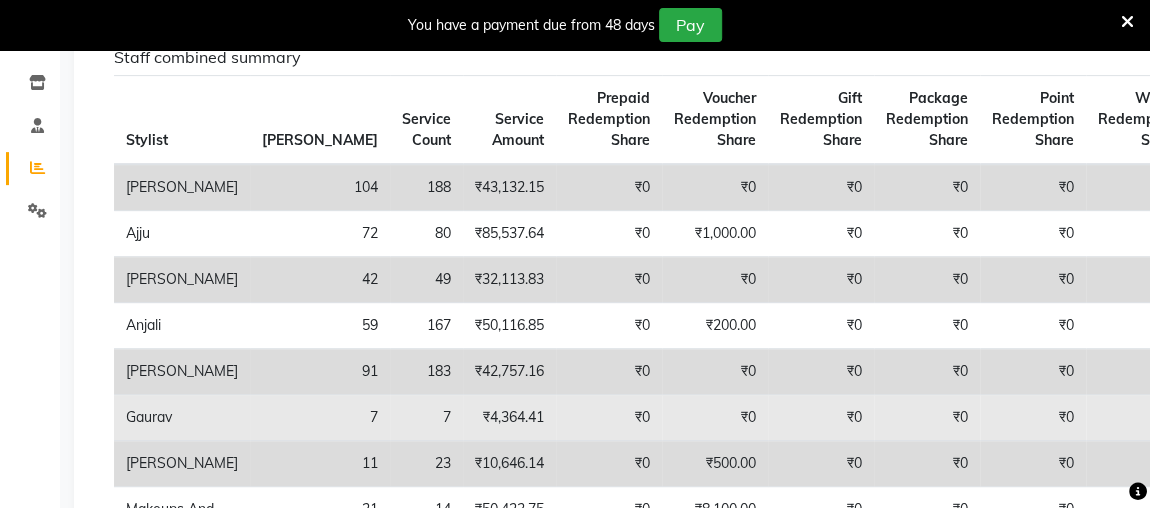 click on "₹4,364.41" 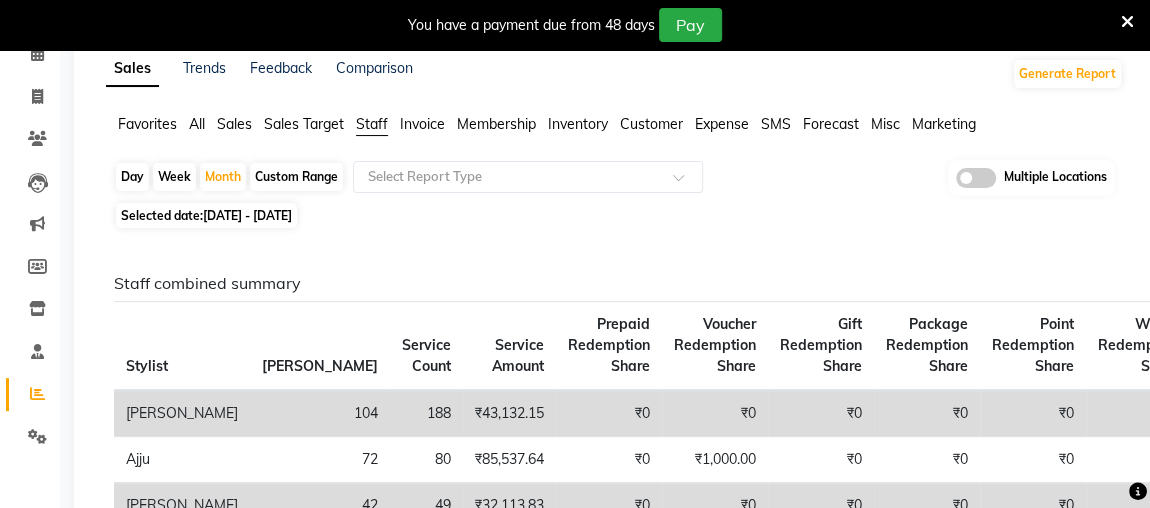 scroll, scrollTop: 0, scrollLeft: 0, axis: both 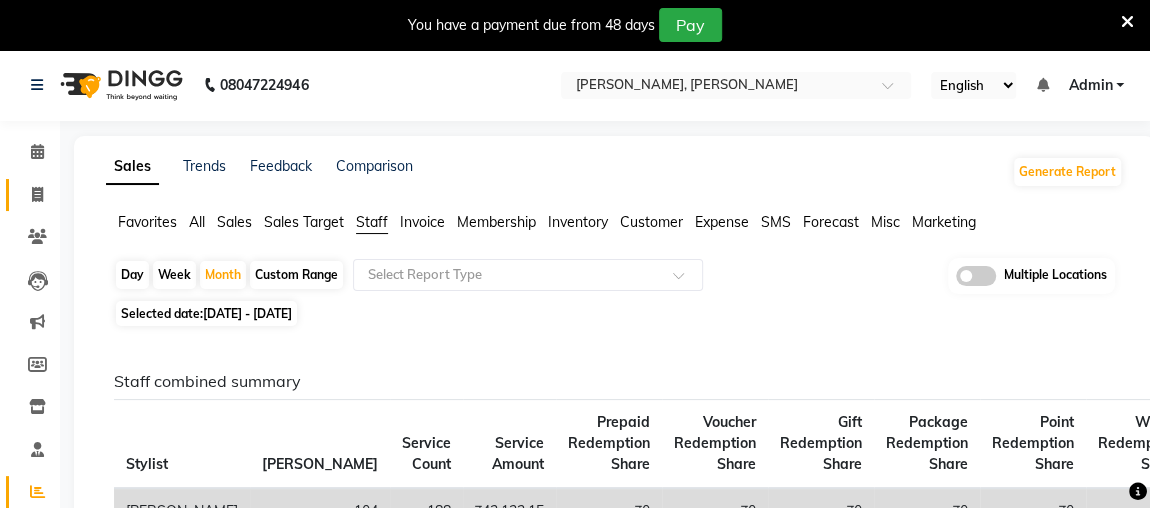 click 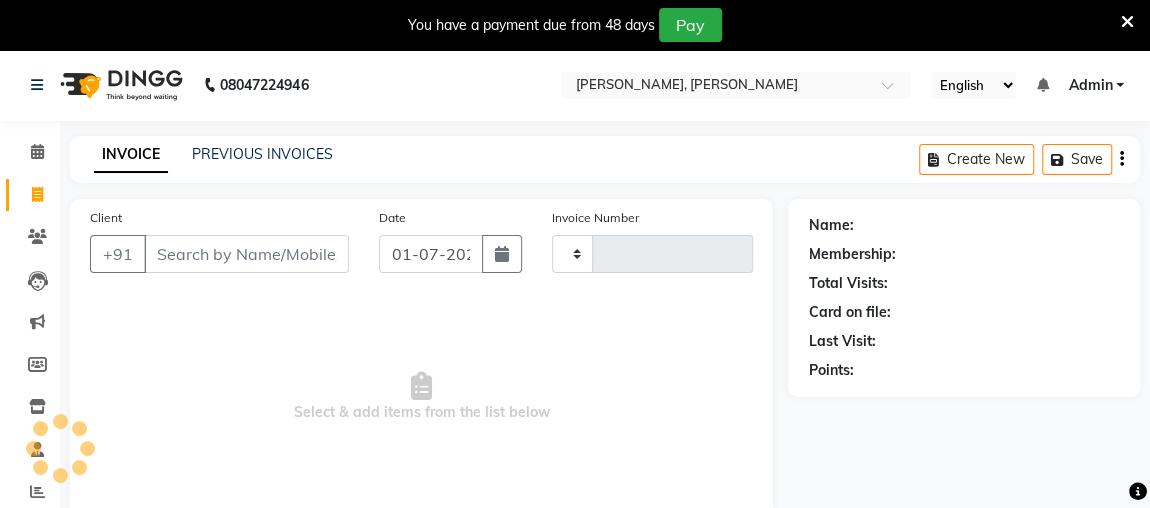type on "1296" 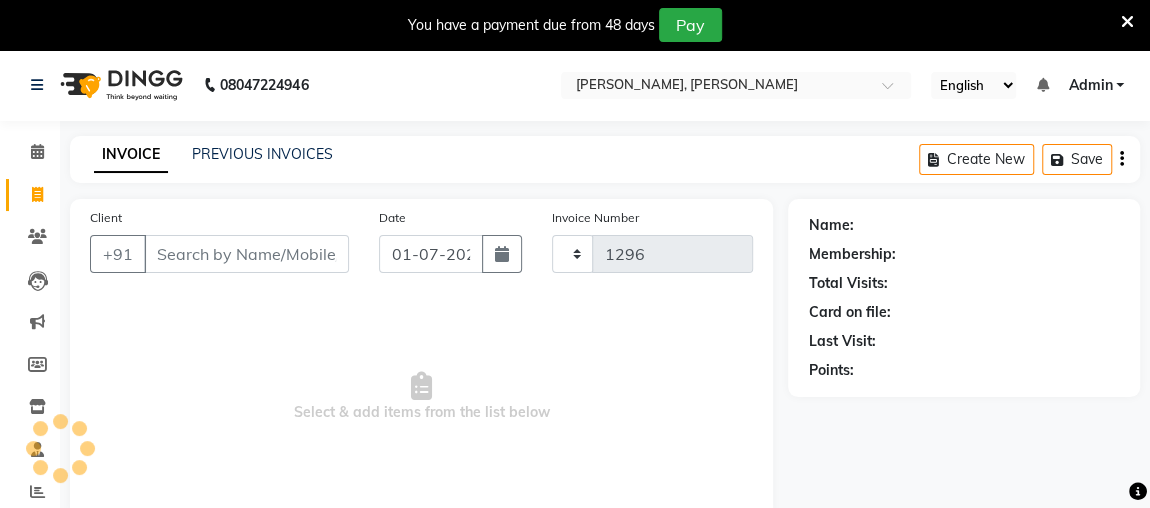 select on "4362" 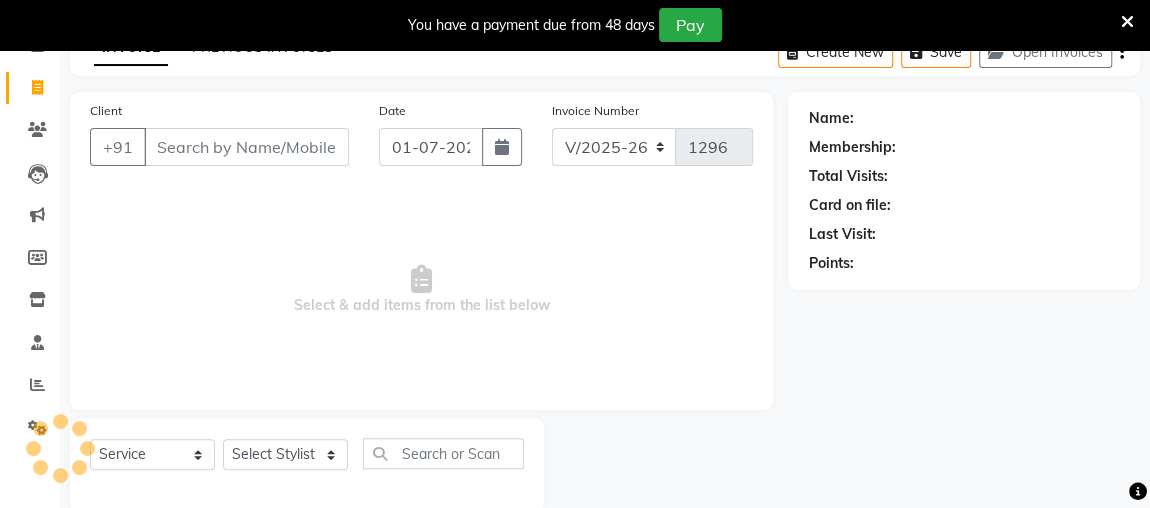 scroll, scrollTop: 16, scrollLeft: 0, axis: vertical 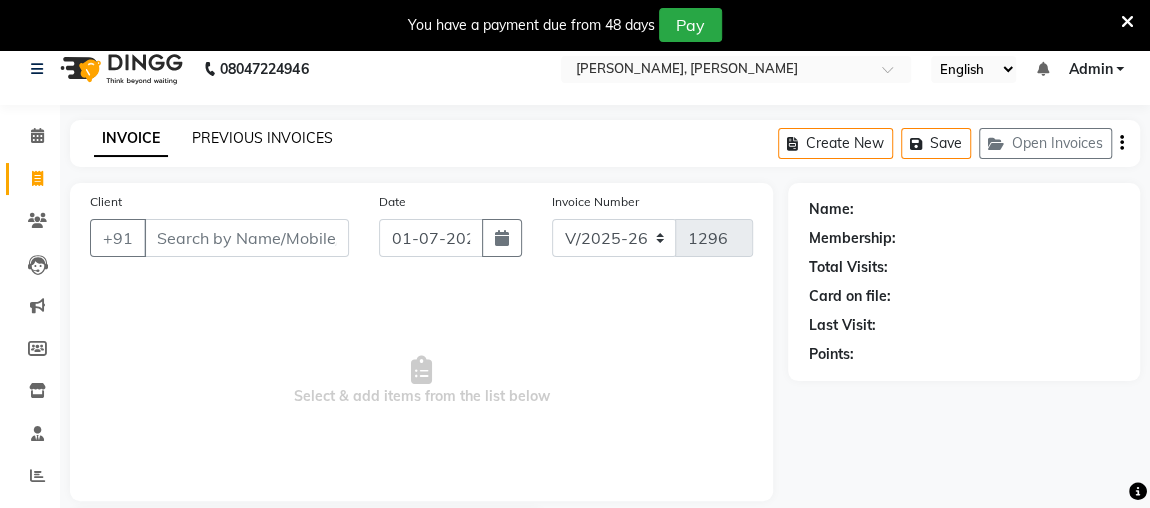 click on "PREVIOUS INVOICES" 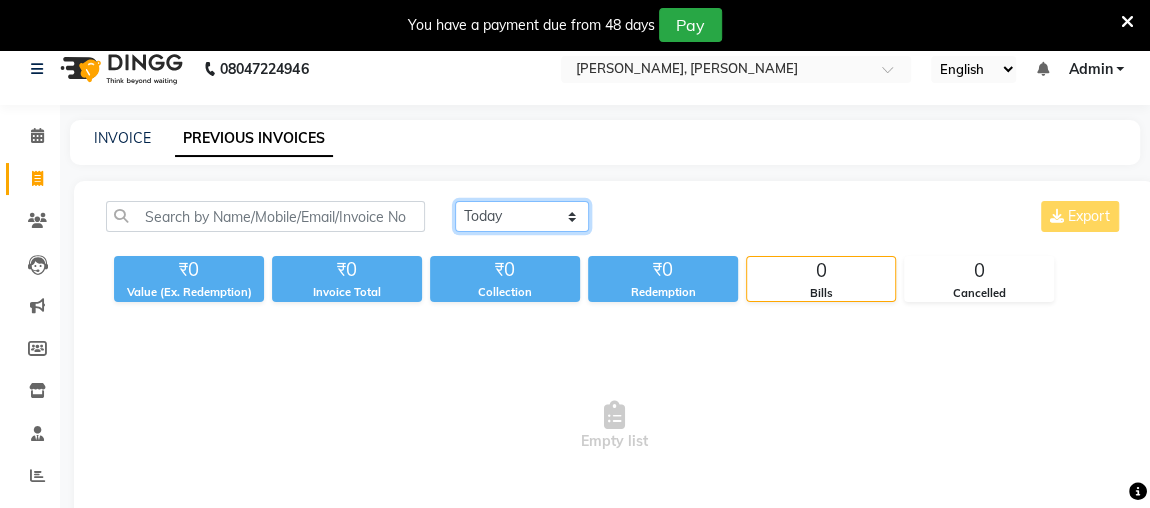 click on "[DATE] [DATE] Custom Range" 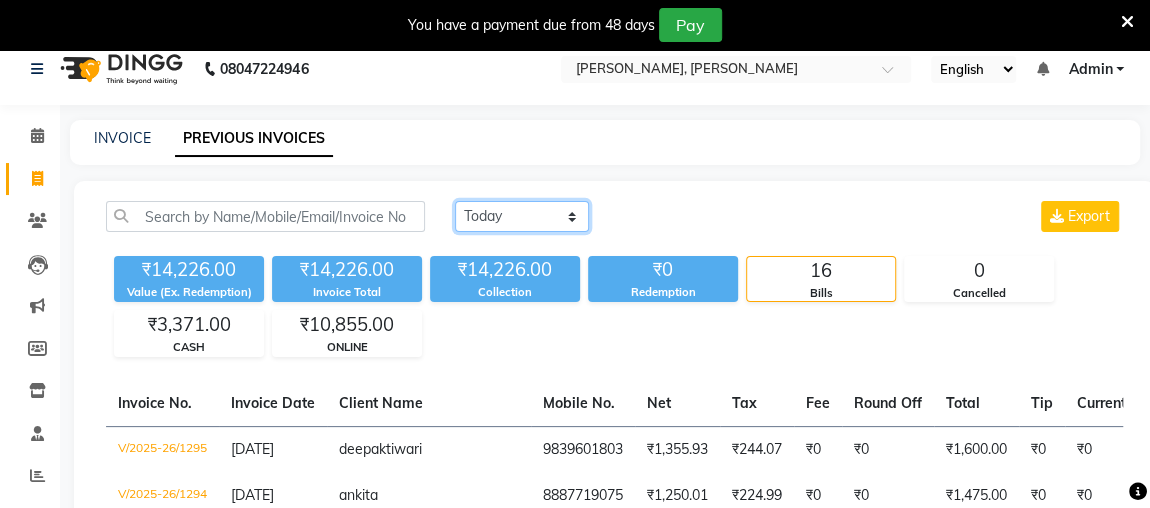 click on "[DATE] [DATE] Custom Range" 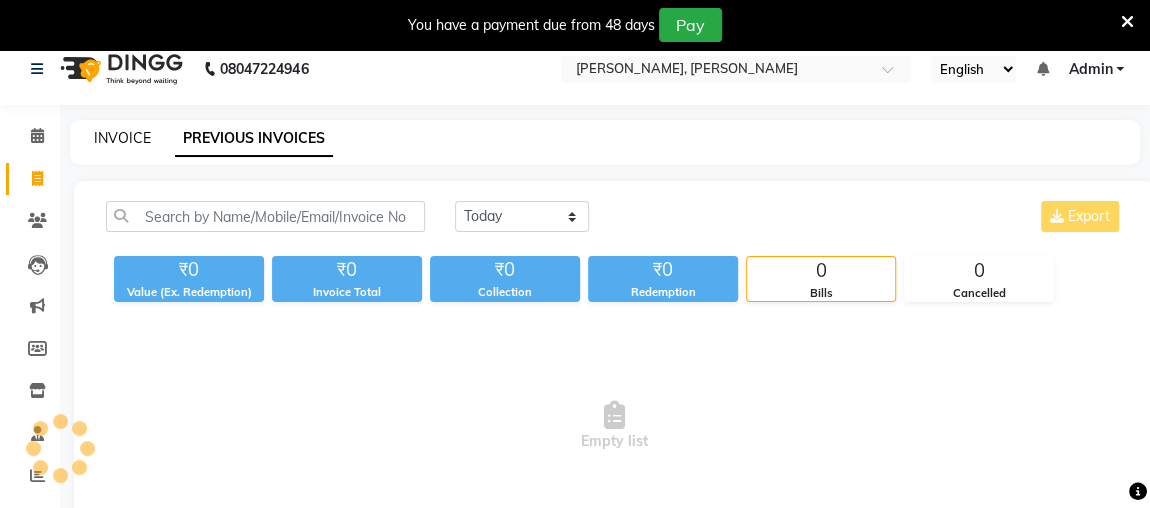 click on "INVOICE" 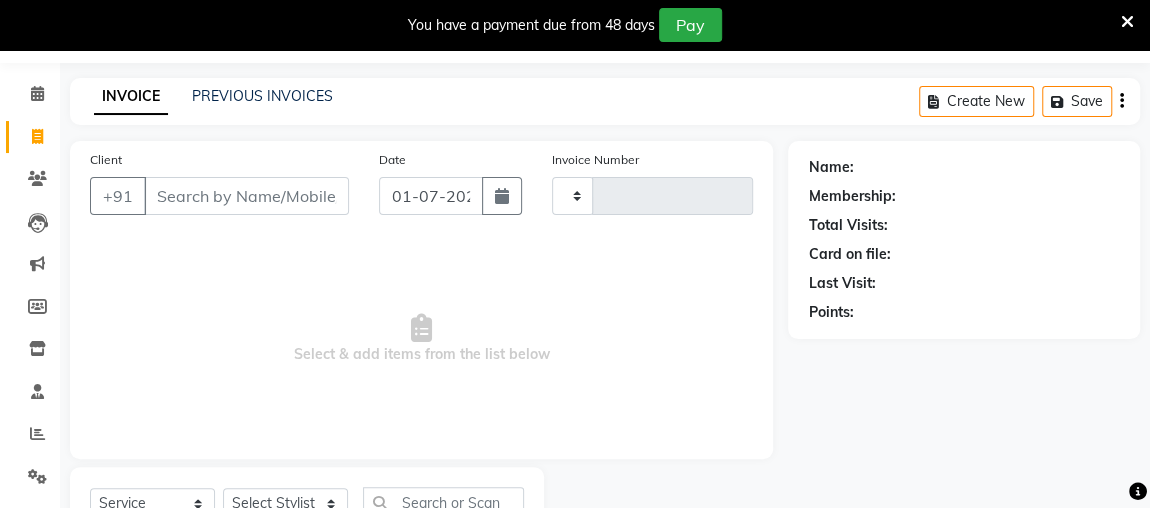 type on "1296" 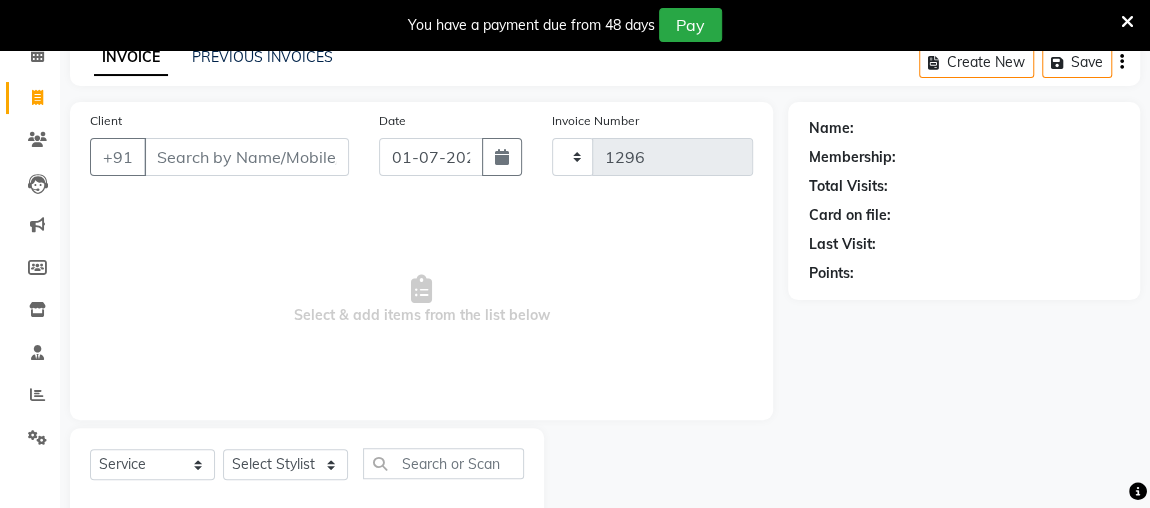 select on "4362" 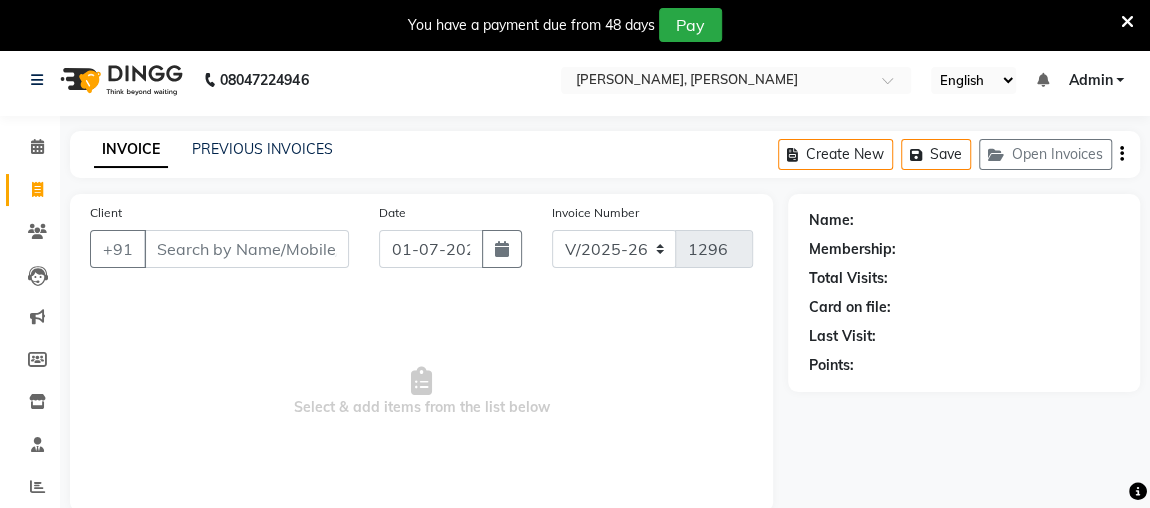 scroll, scrollTop: 0, scrollLeft: 0, axis: both 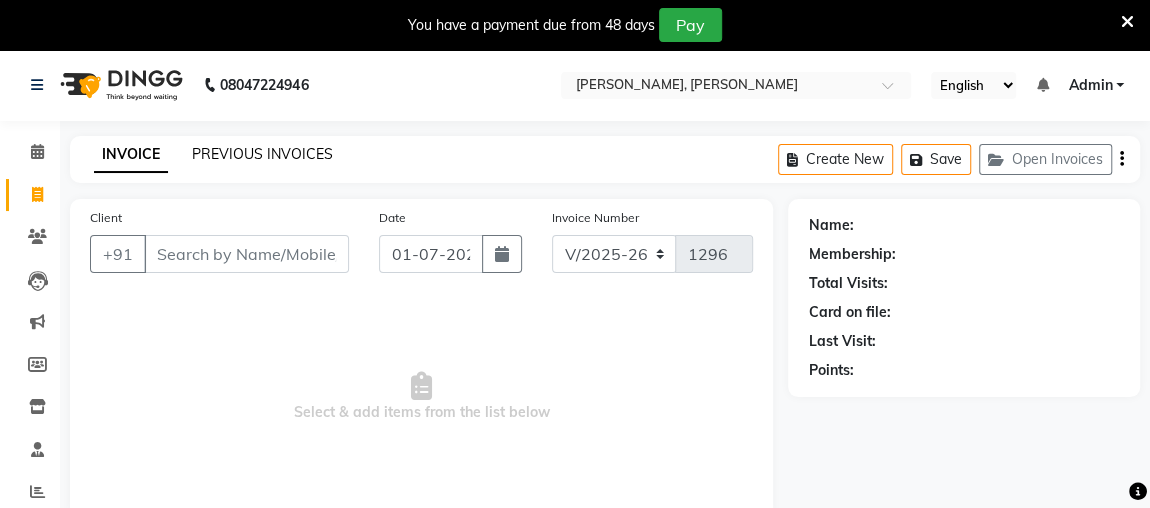click on "PREVIOUS INVOICES" 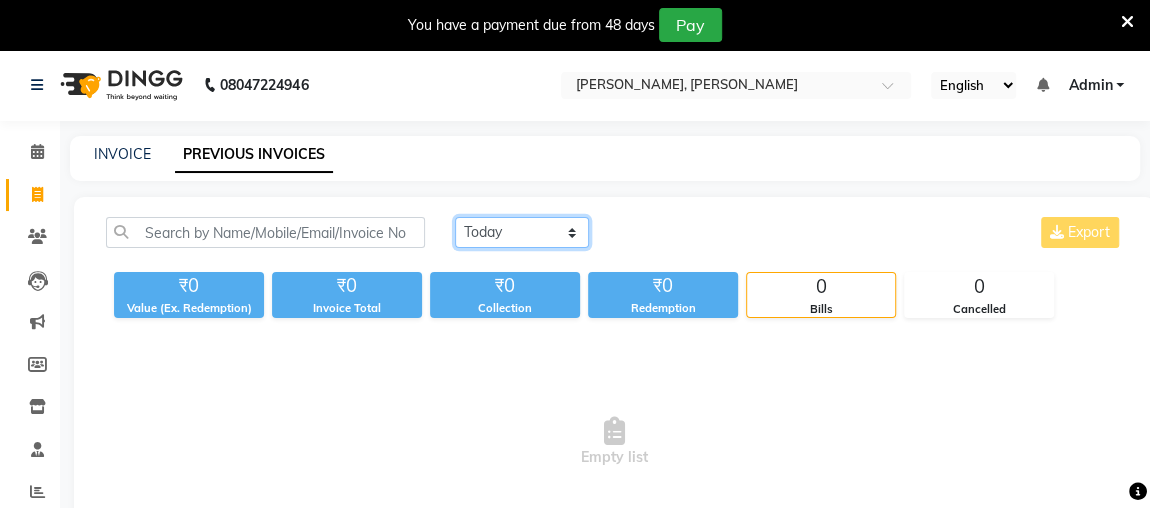 click on "[DATE] [DATE] Custom Range" 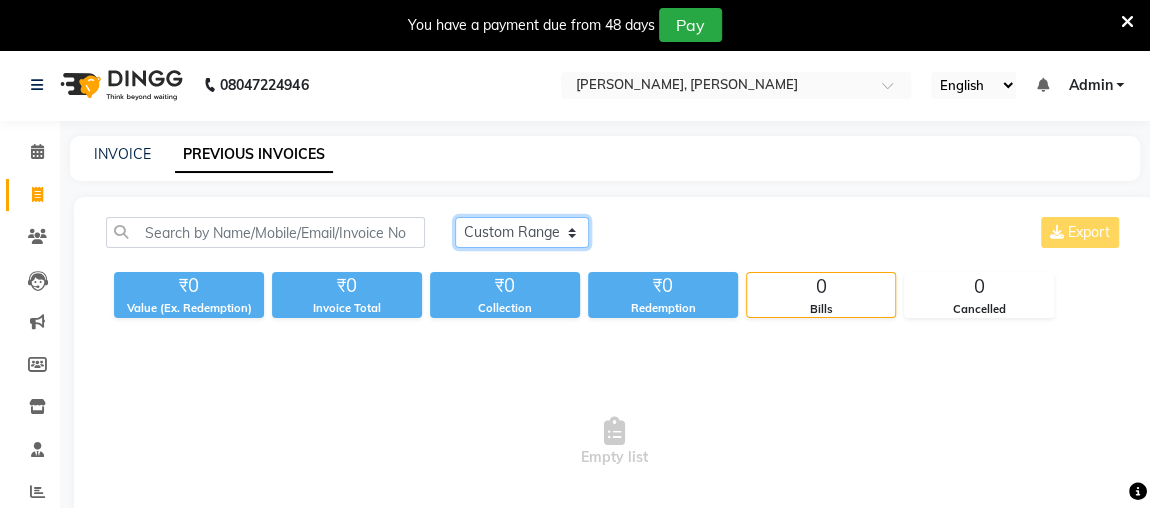click on "[DATE] [DATE] Custom Range" 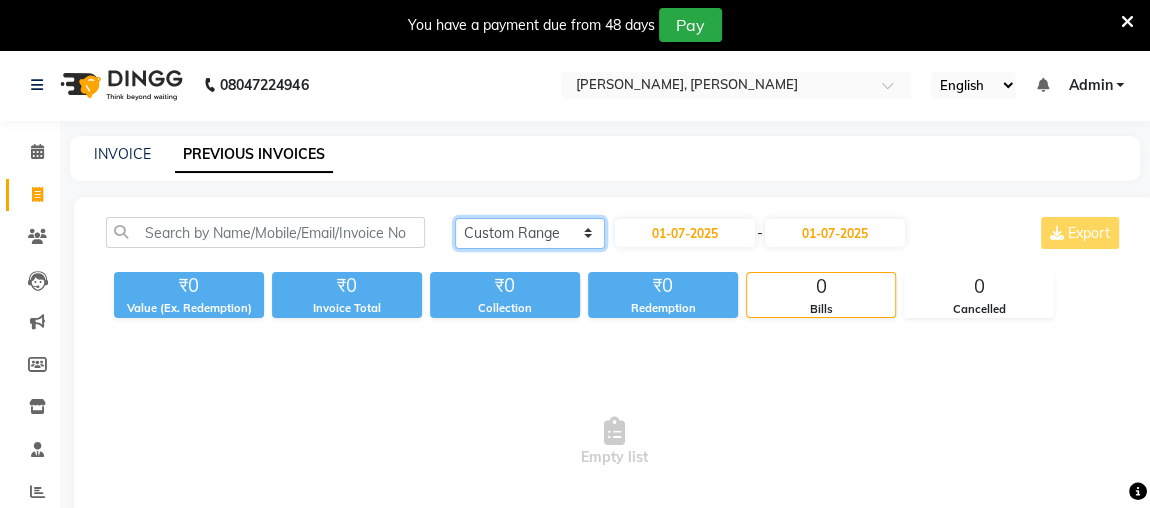 click on "[DATE] [DATE] Custom Range" 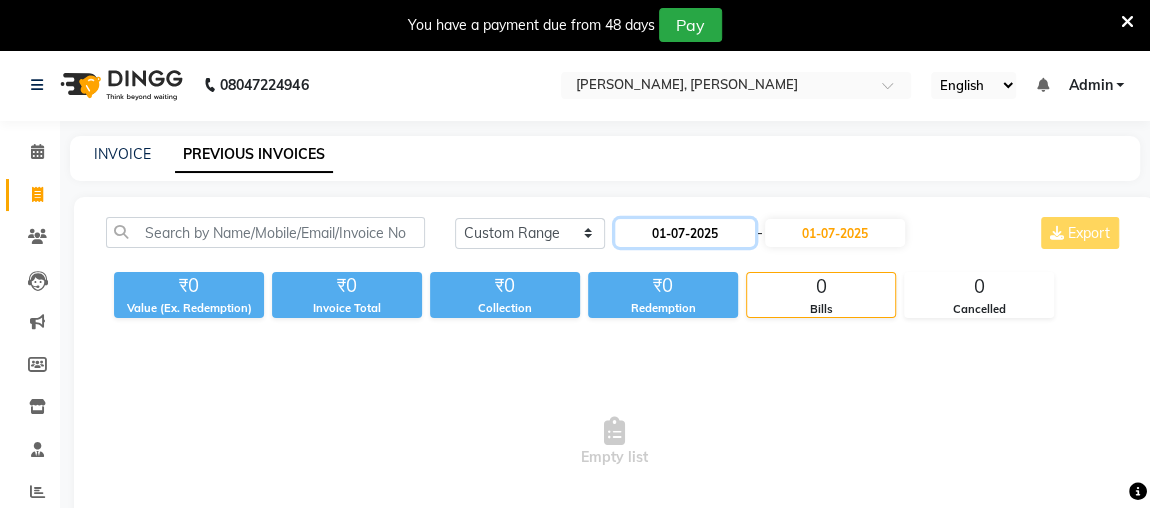 click on "01-07-2025" 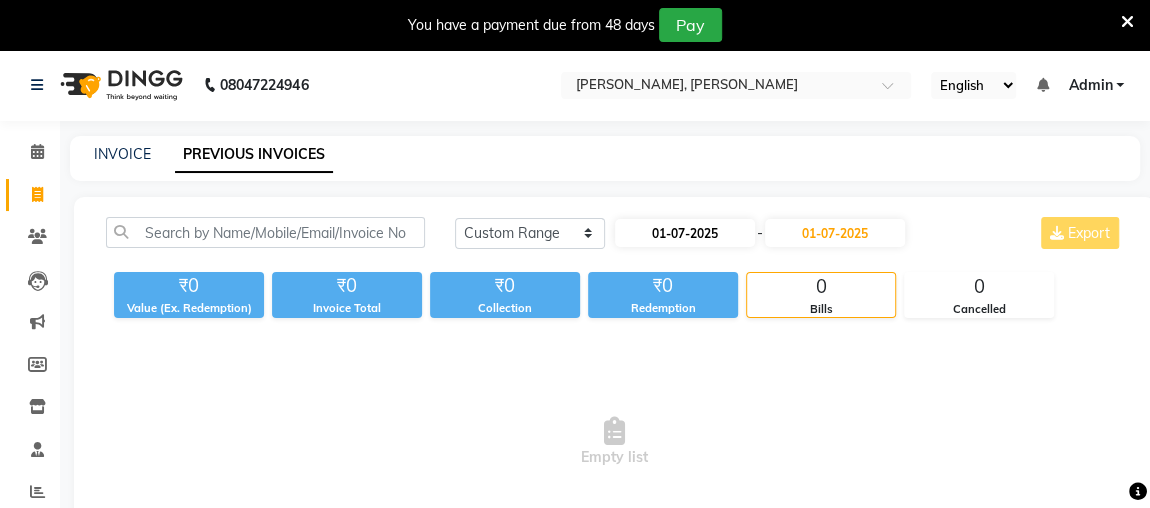 select on "7" 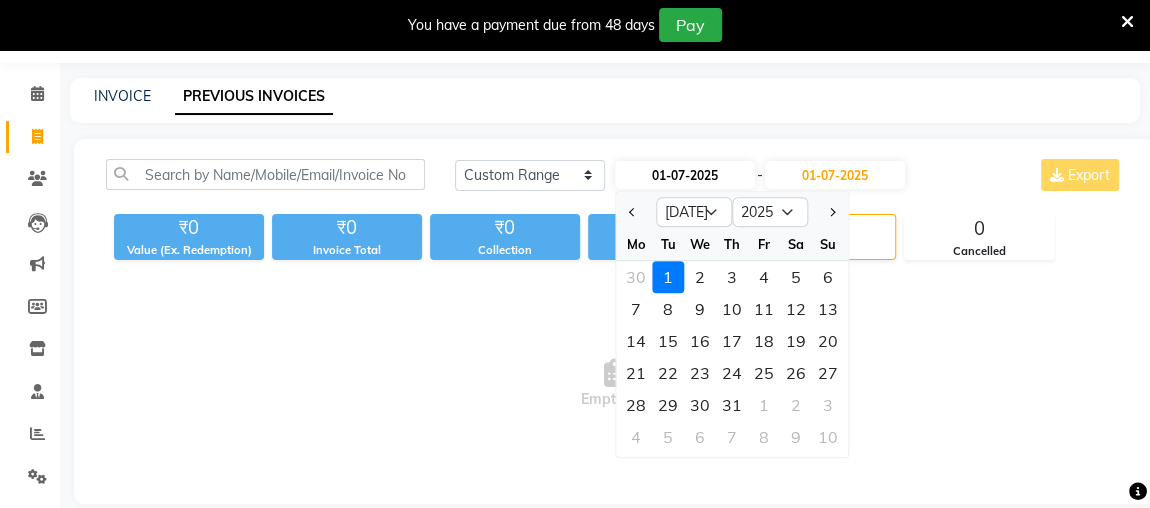 scroll, scrollTop: 70, scrollLeft: 0, axis: vertical 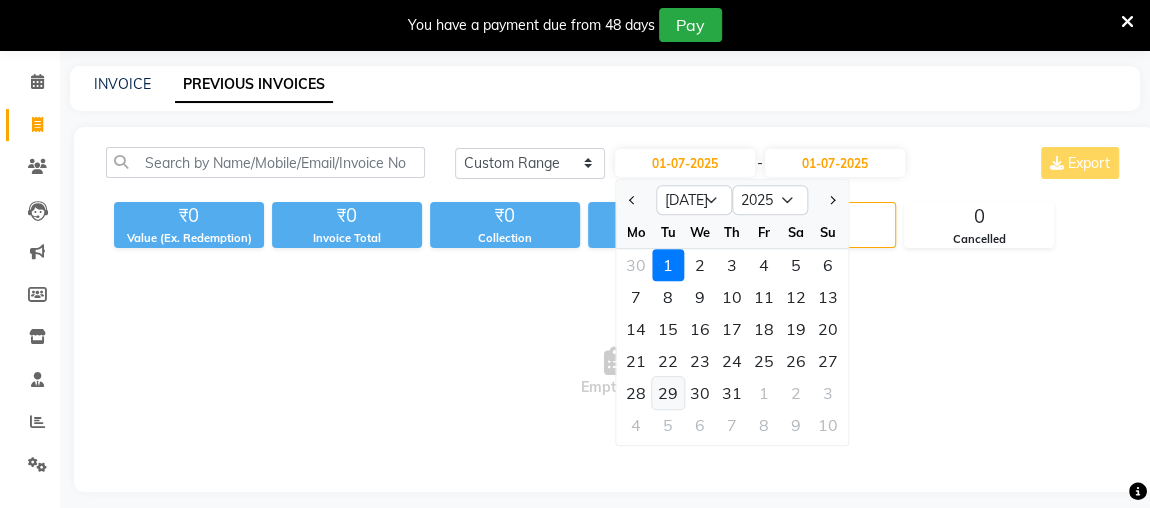 click on "29" 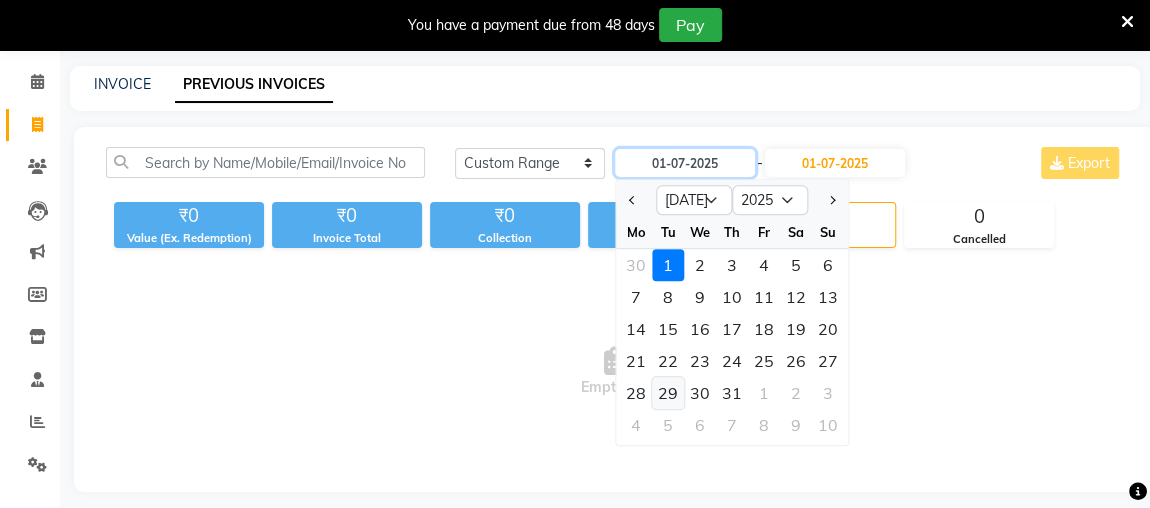 type on "29-07-2025" 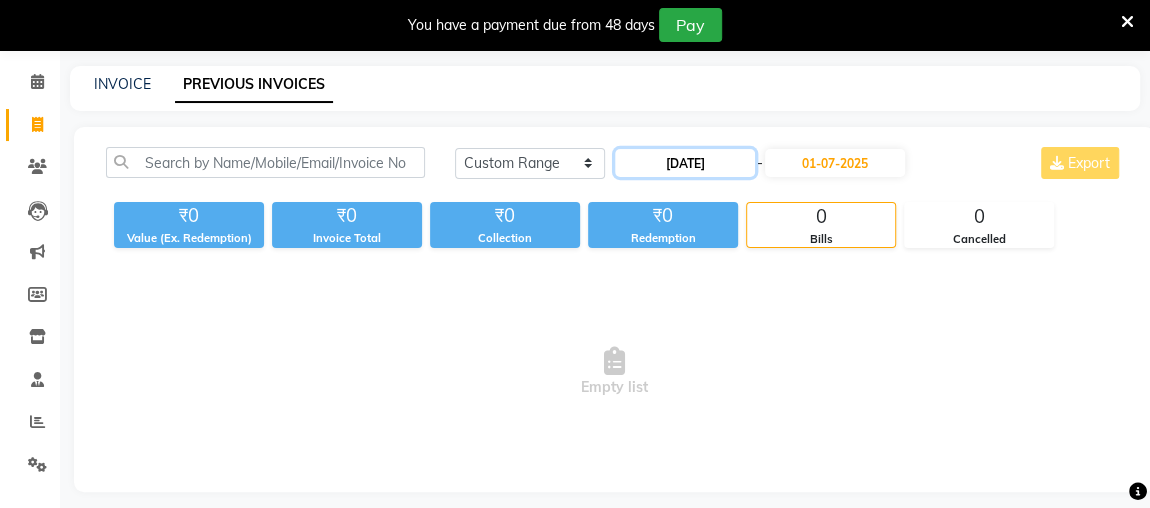 click on "29-07-2025" 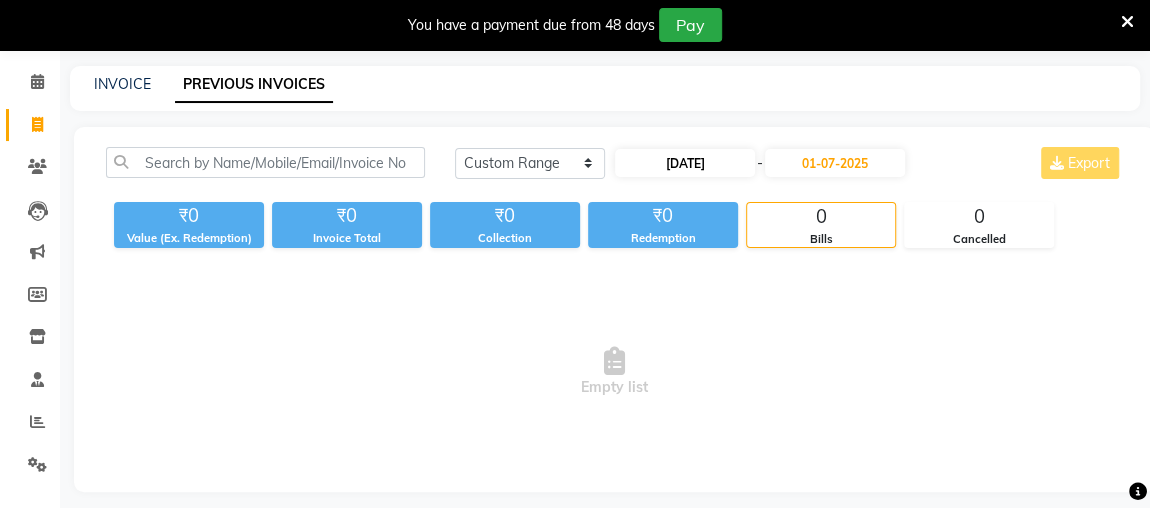 select on "7" 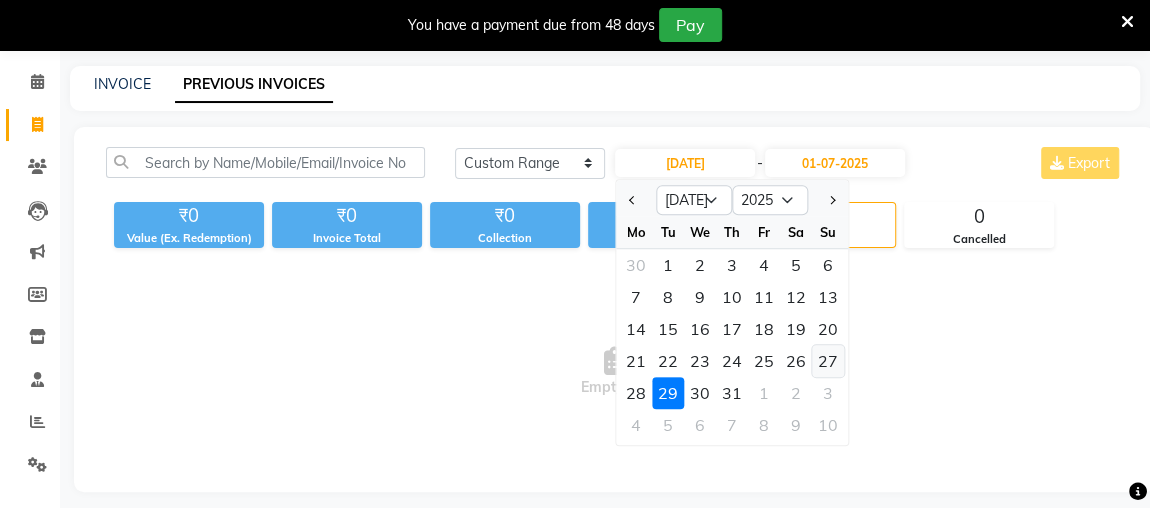 click on "27" 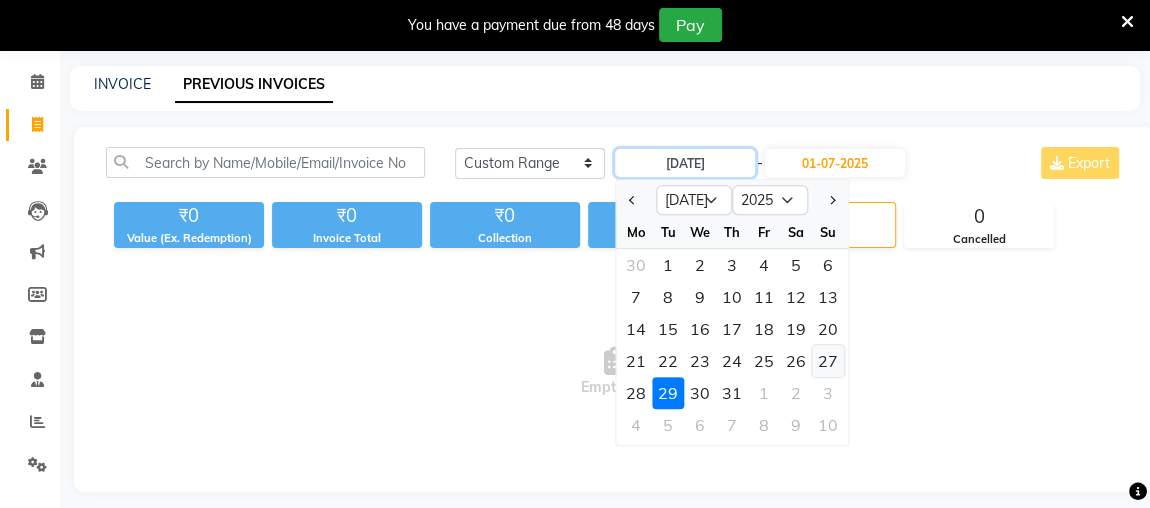 type on "27-07-2025" 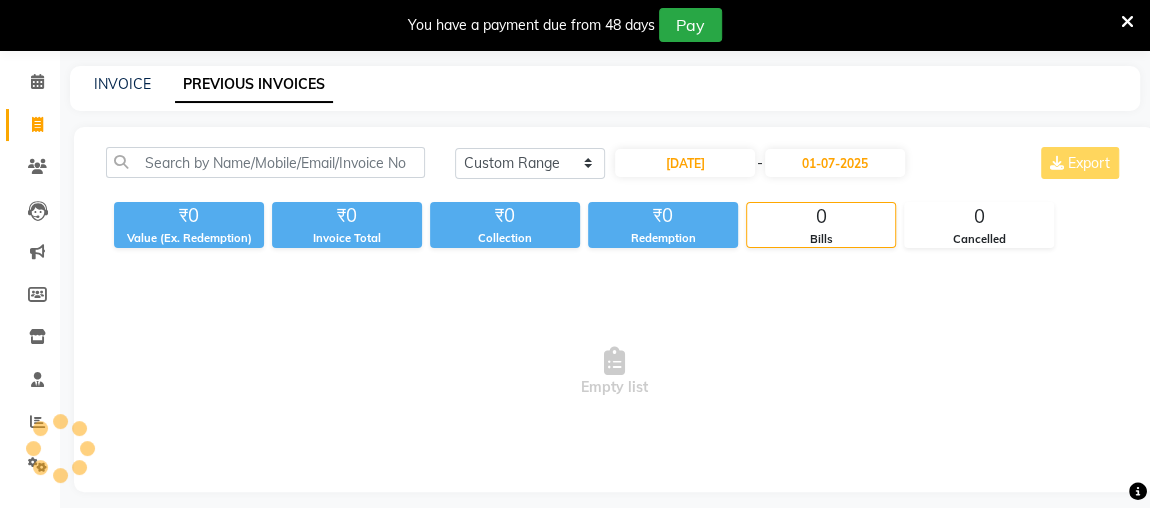 click on "Today Yesterday Custom Range 27-07-2025 - 01-07-2025 Export" 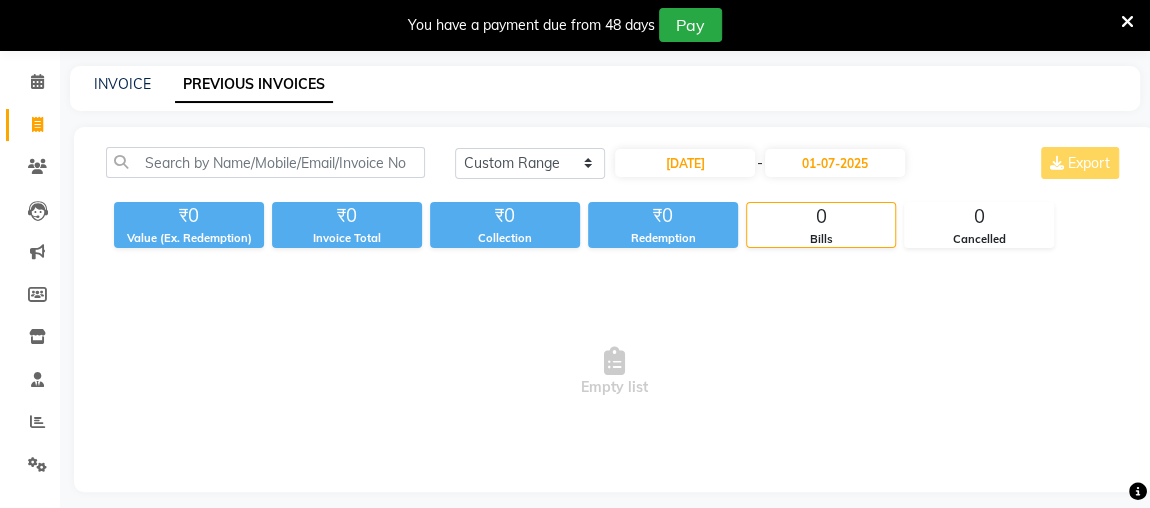 click on "Today Yesterday Custom Range 27-07-2025 - 01-07-2025 Export" 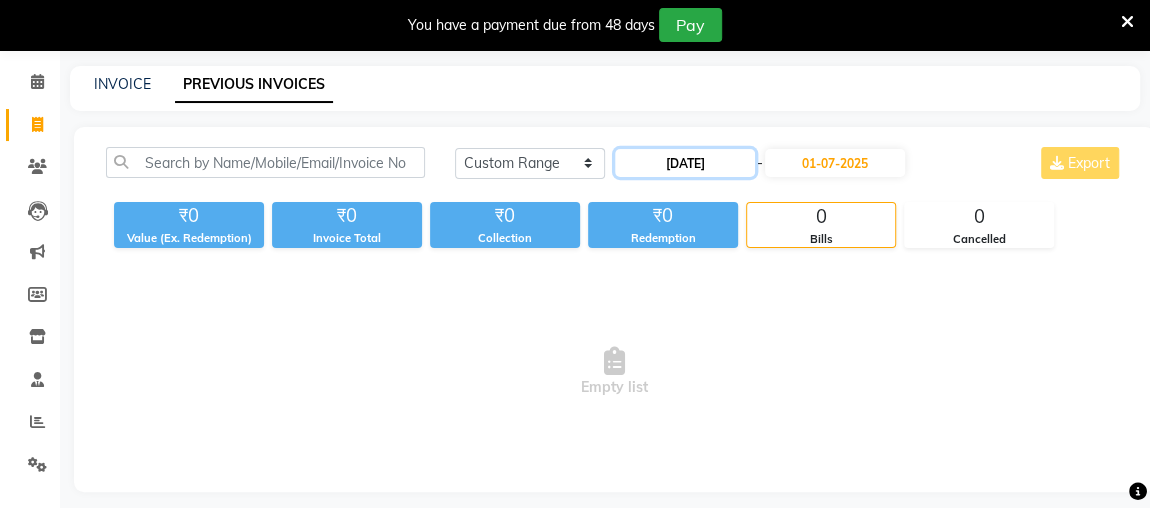 click on "27-07-2025" 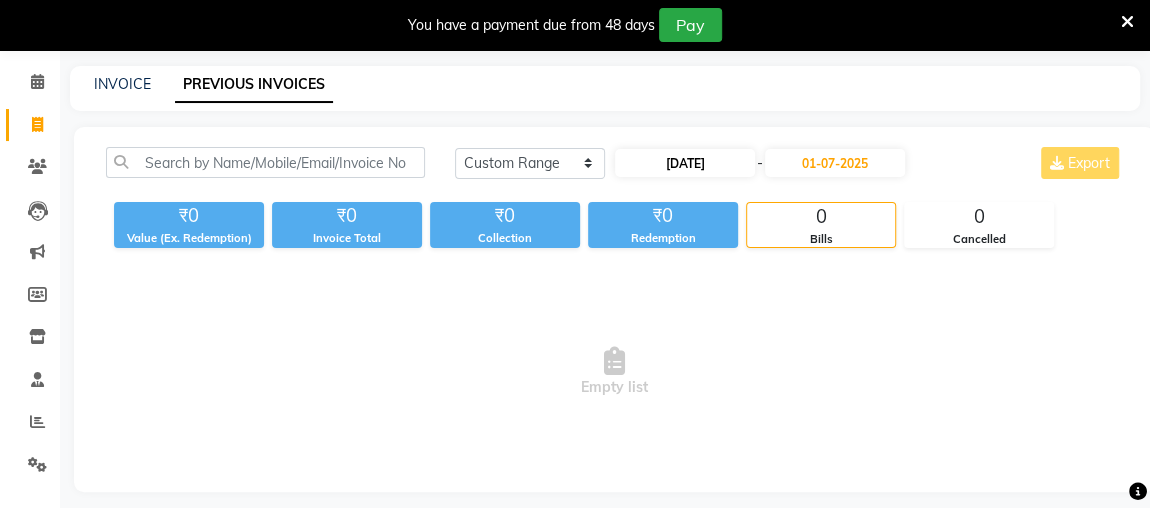 select on "7" 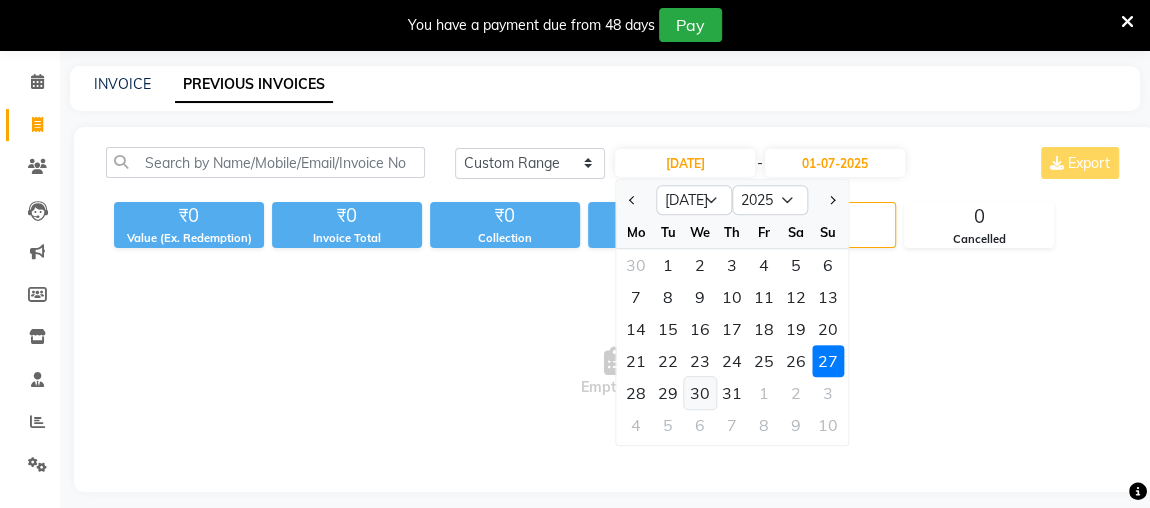 click on "30" 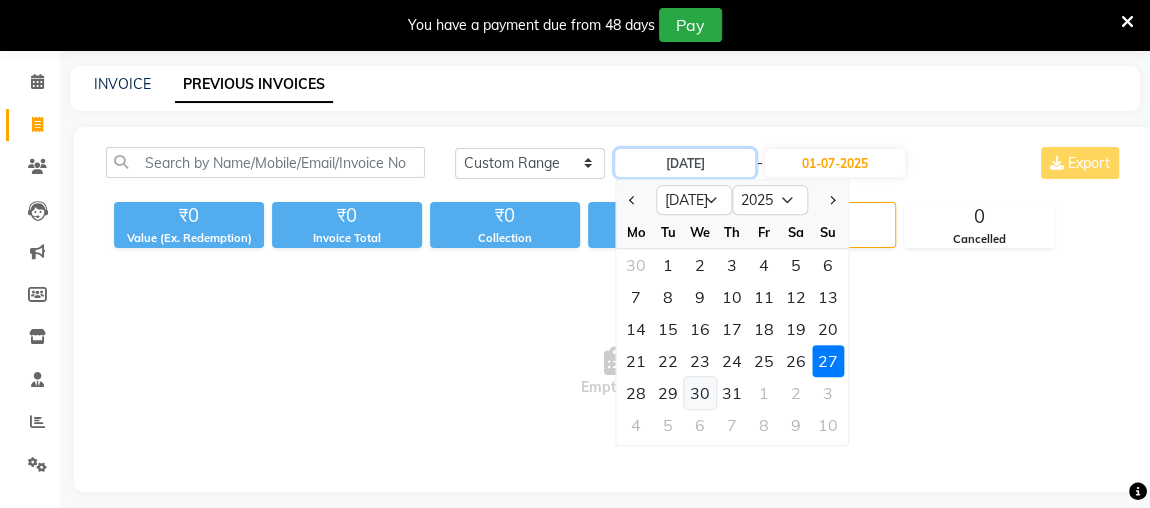 type on "30-07-2025" 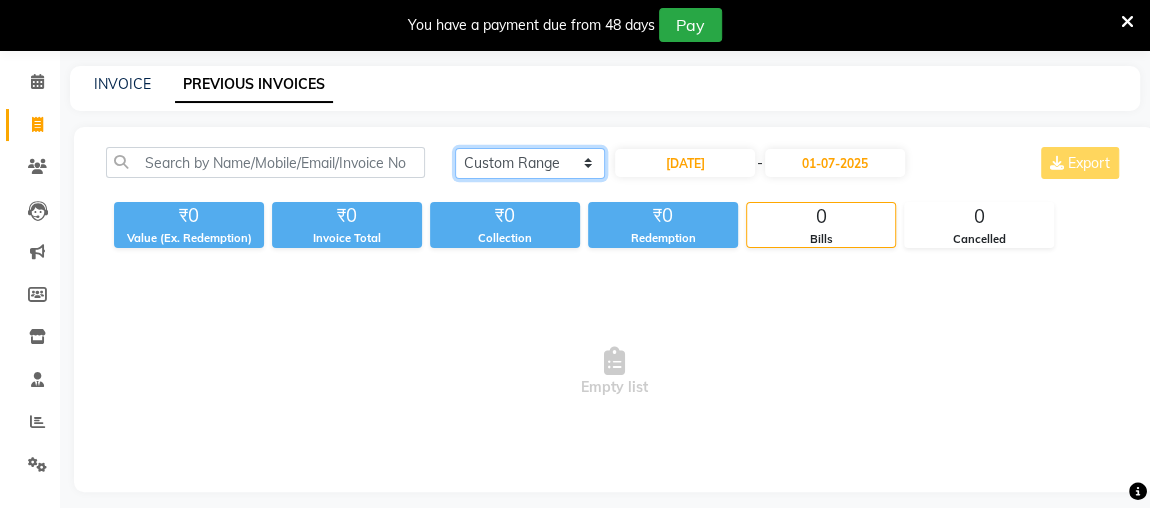 click on "[DATE] [DATE] Custom Range" 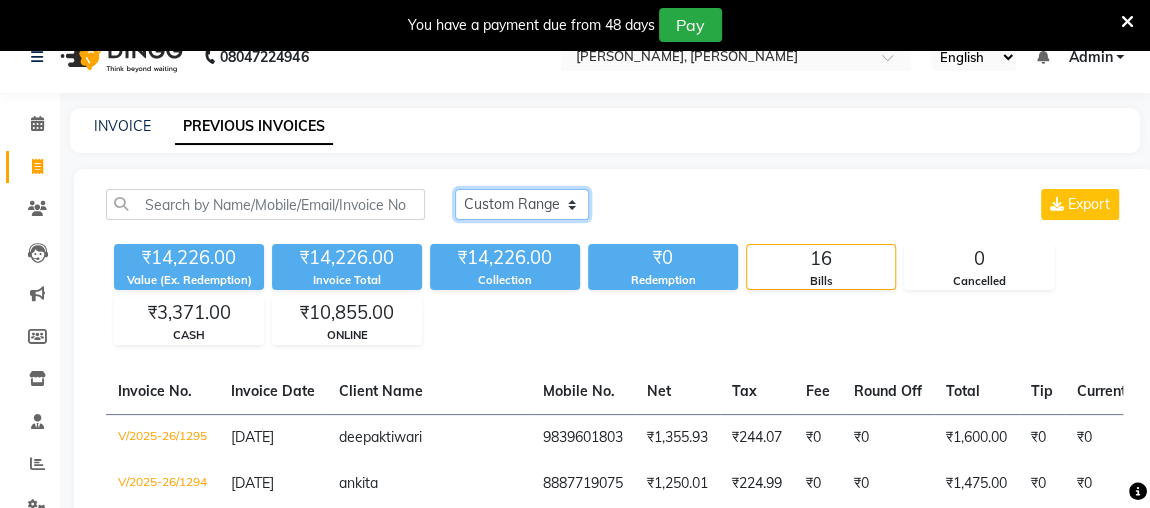 scroll, scrollTop: 16, scrollLeft: 0, axis: vertical 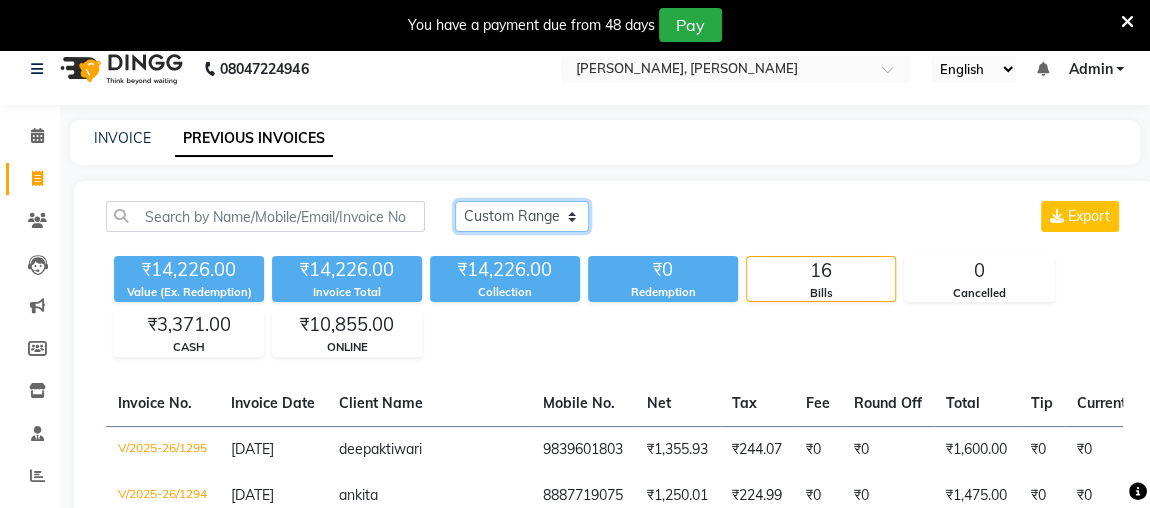 click on "[DATE] [DATE] Custom Range" 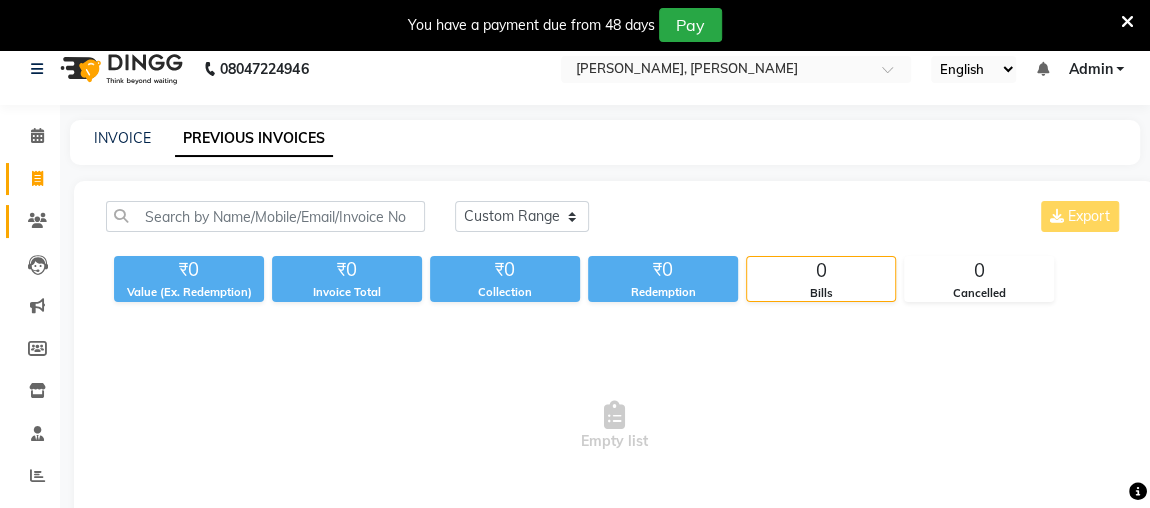 click 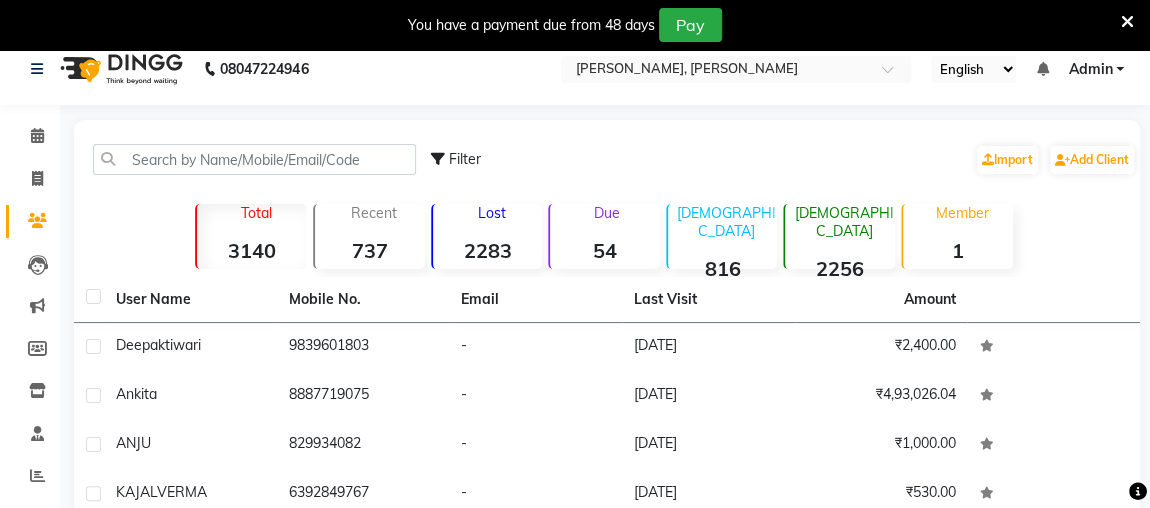 click on "1" 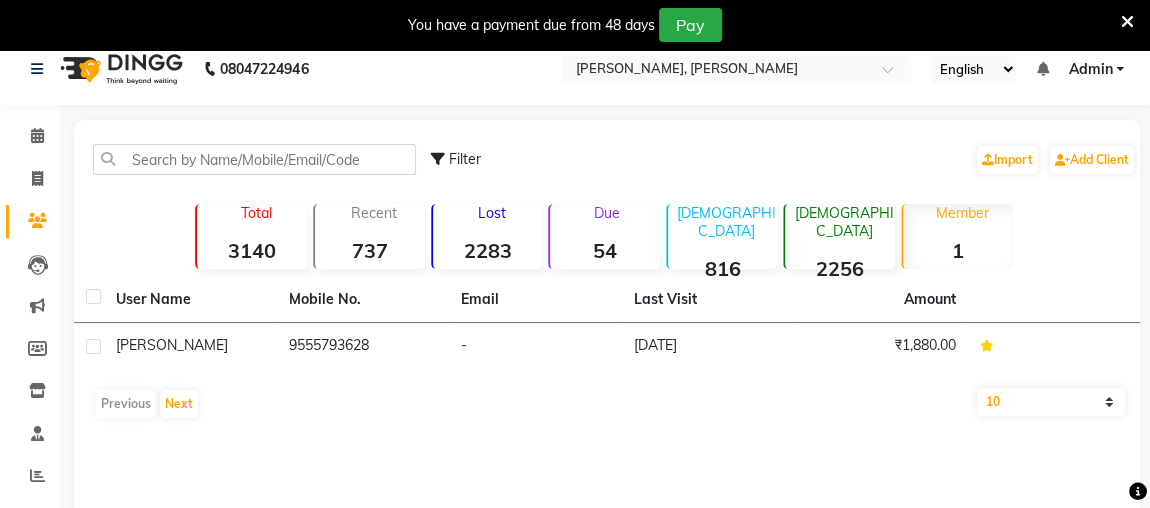 click on "2256" 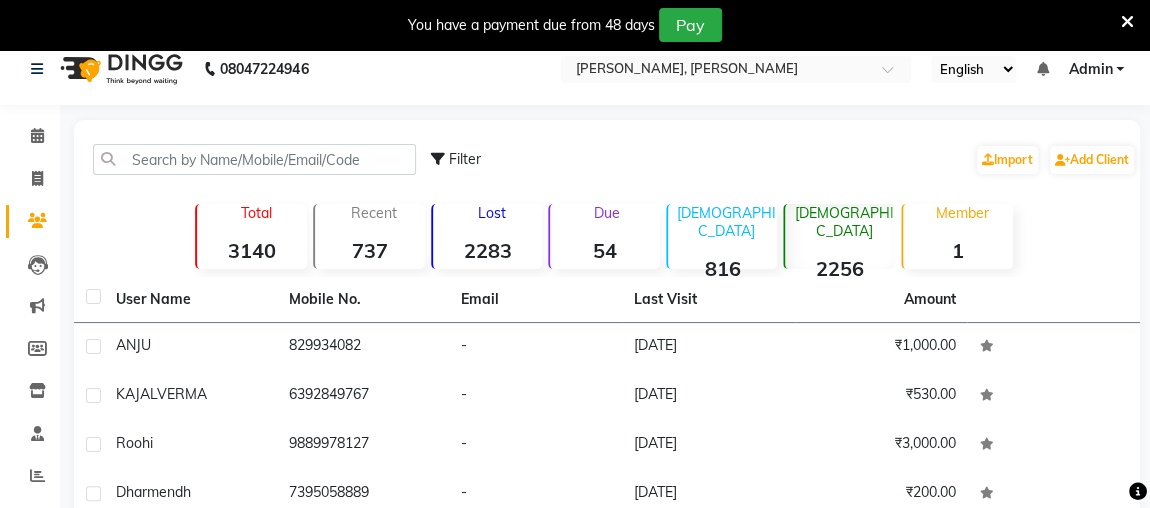 click on "816" 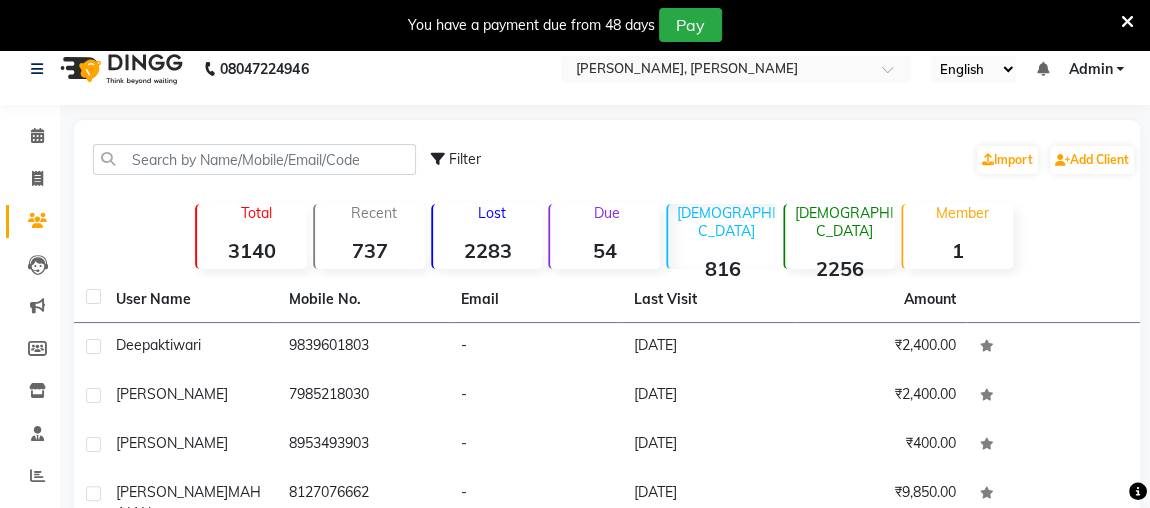 click on "Due  54" 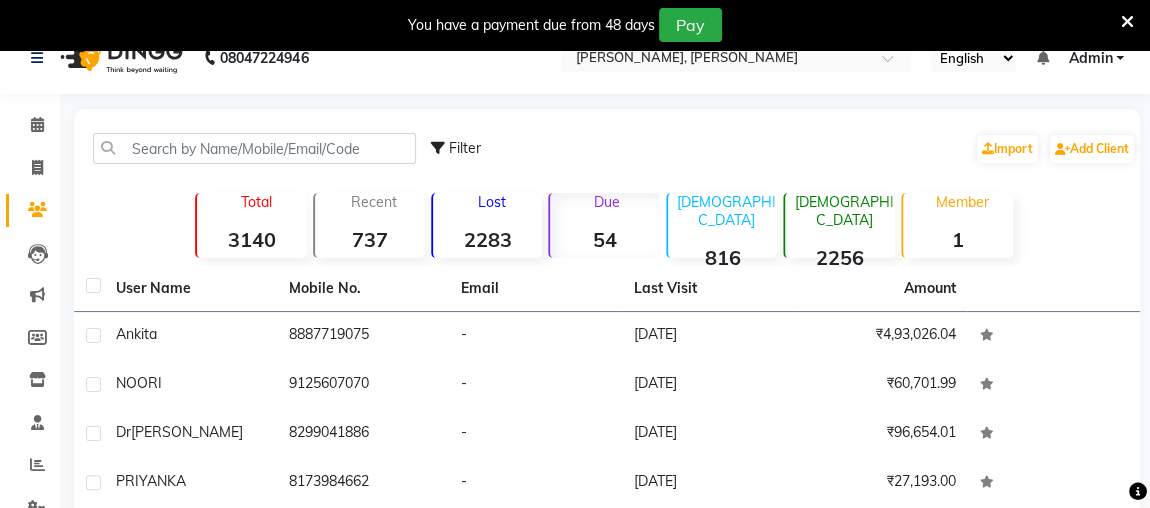 scroll, scrollTop: 0, scrollLeft: 0, axis: both 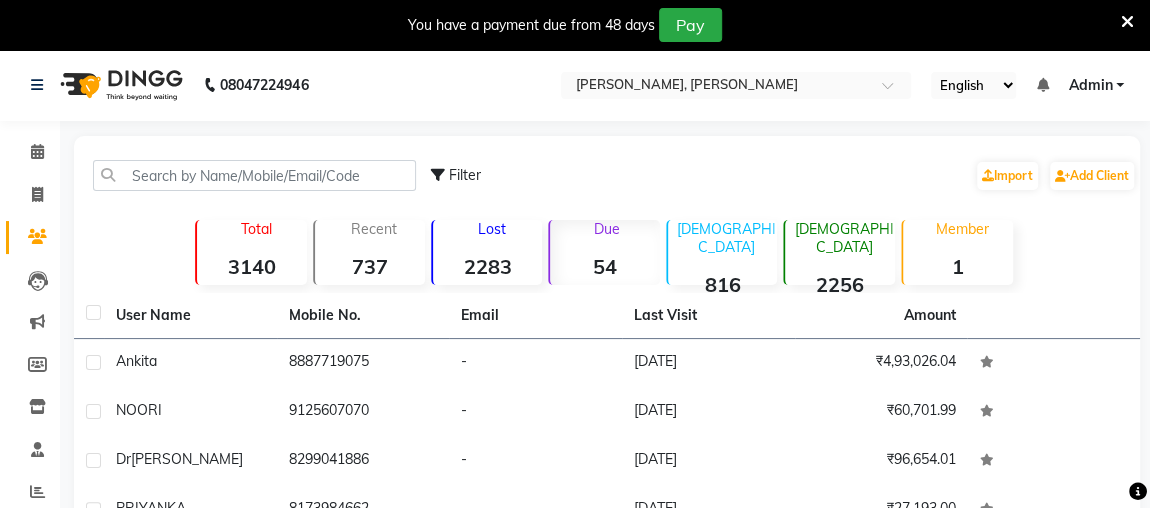 click on "Lost  2283" 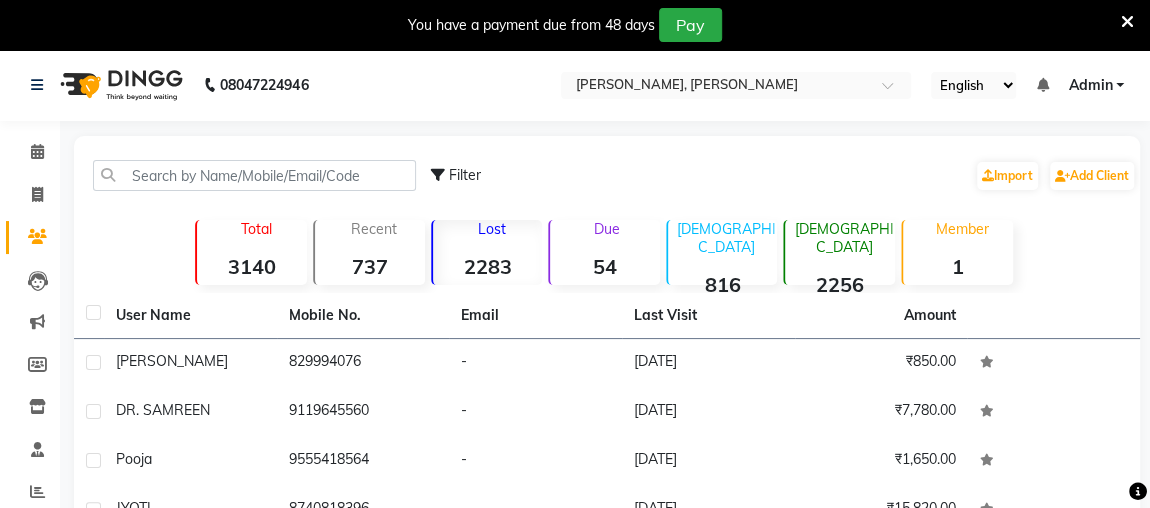 click on "3140" 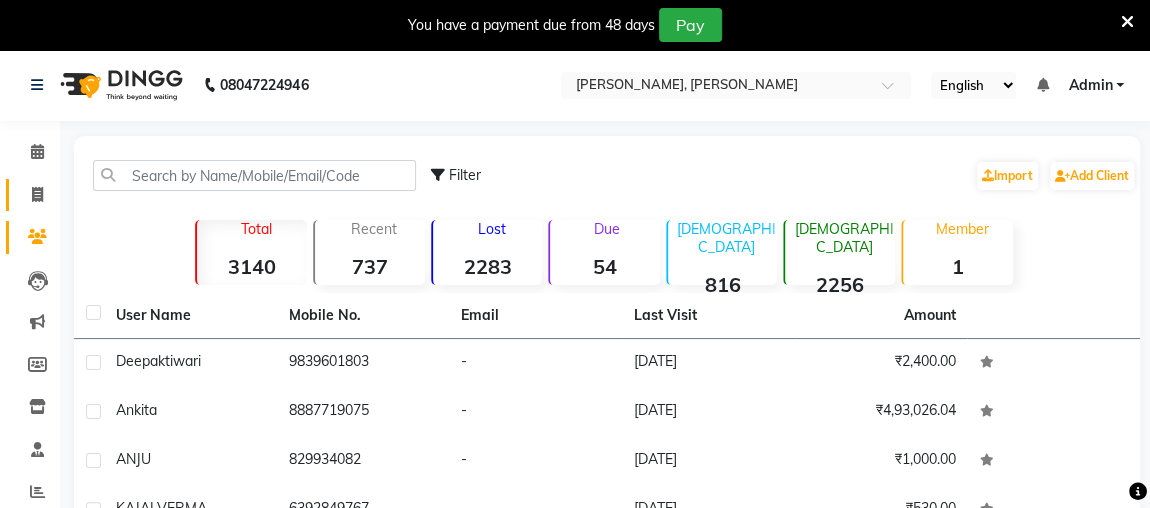 click 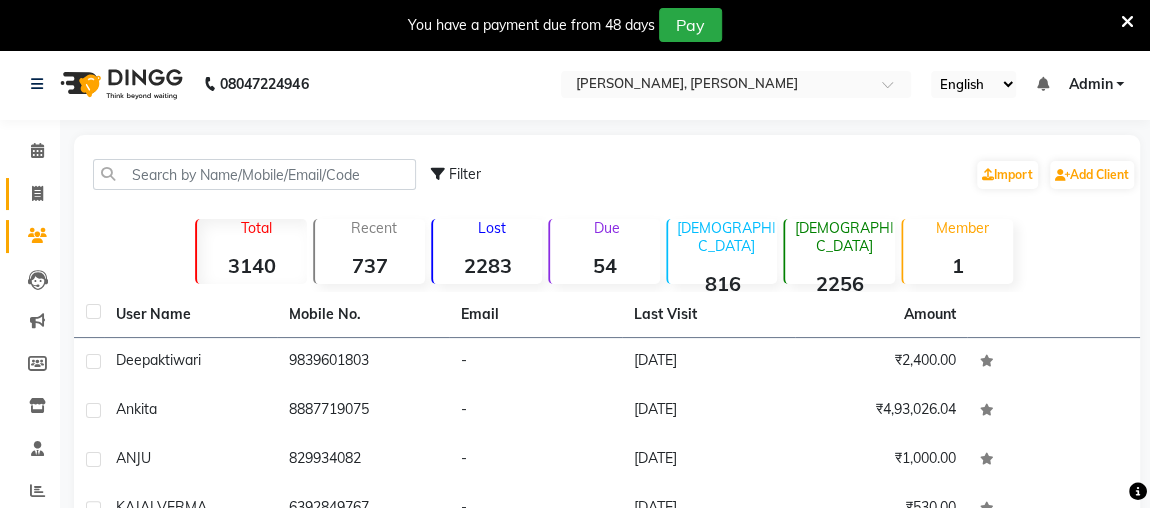select on "service" 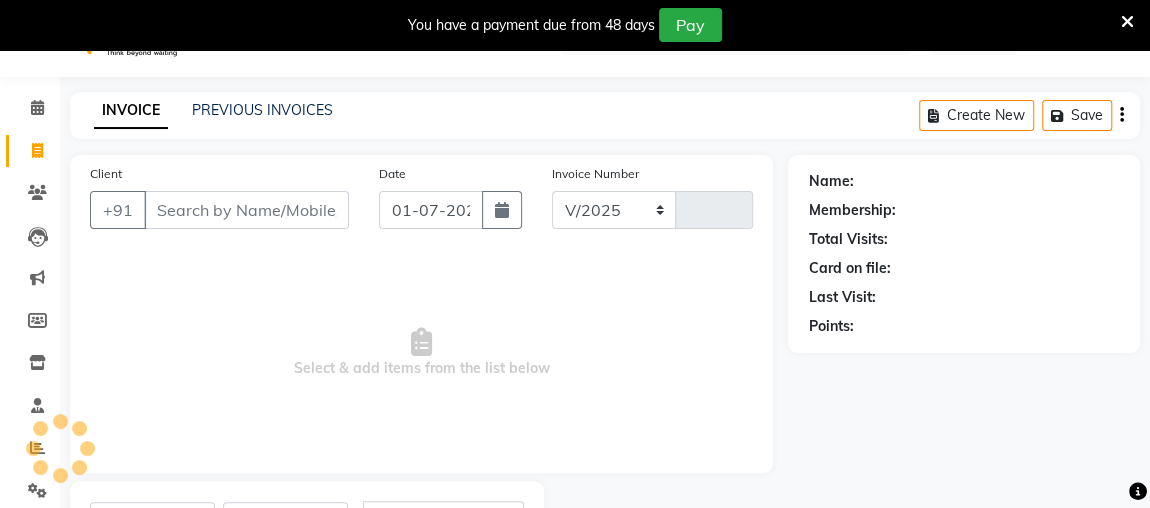 select on "4362" 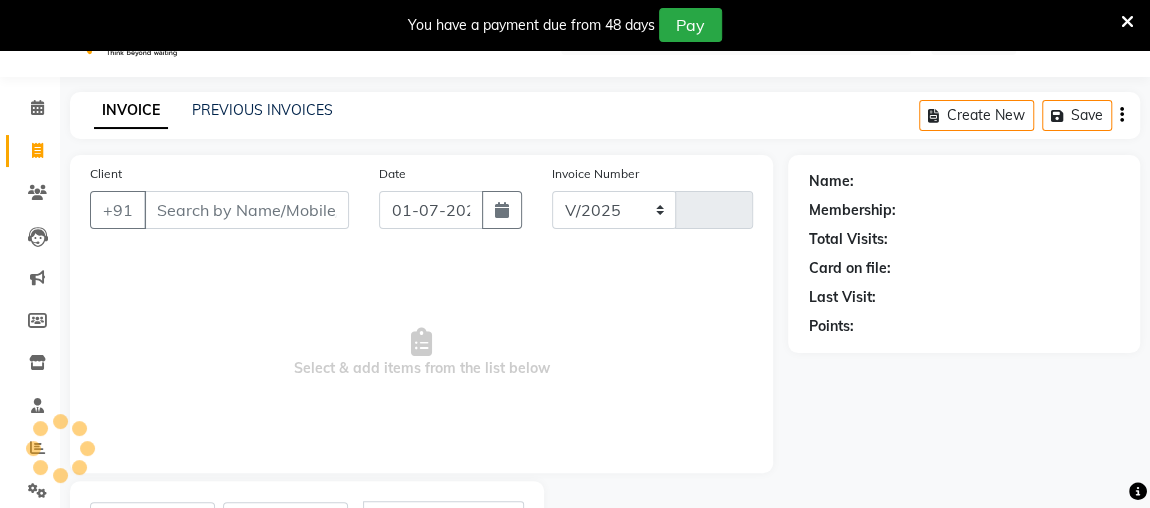 type on "1296" 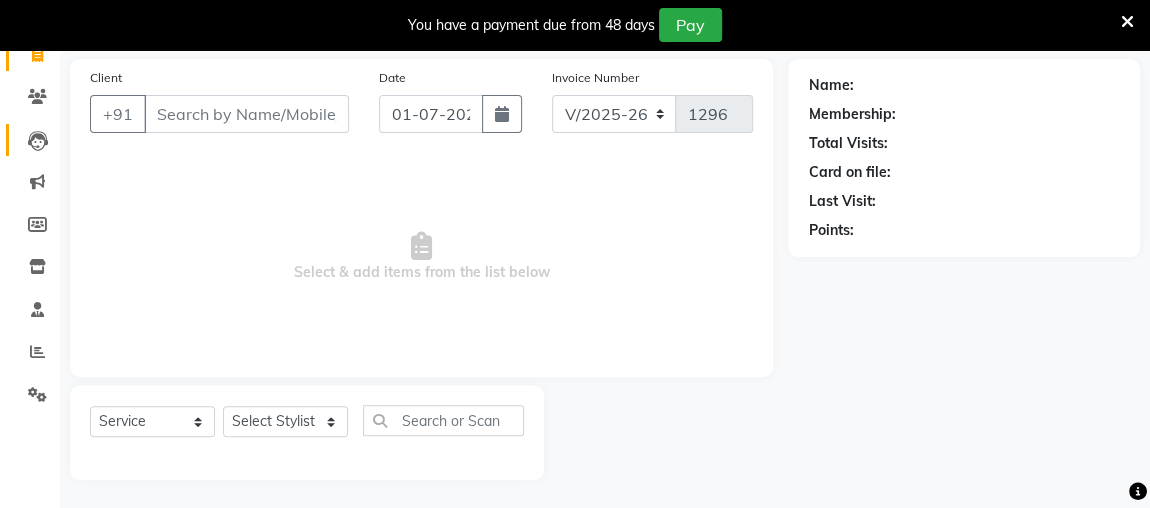click 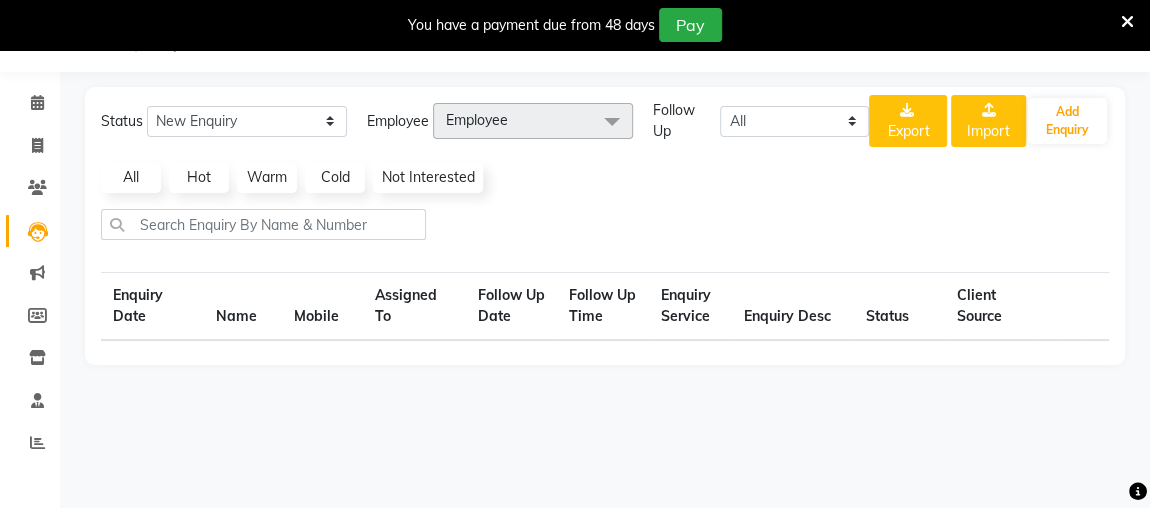 scroll, scrollTop: 49, scrollLeft: 0, axis: vertical 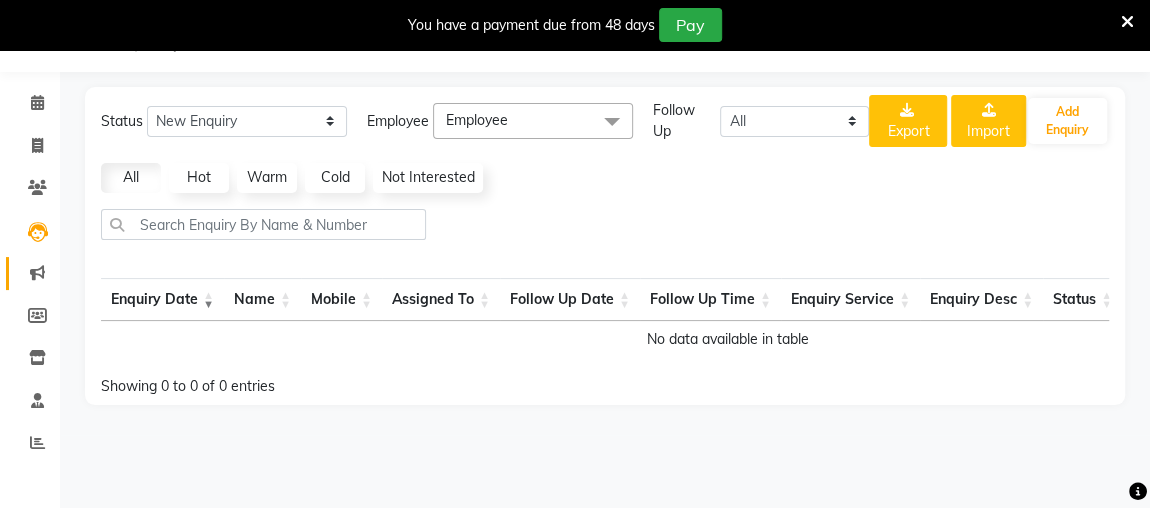 click 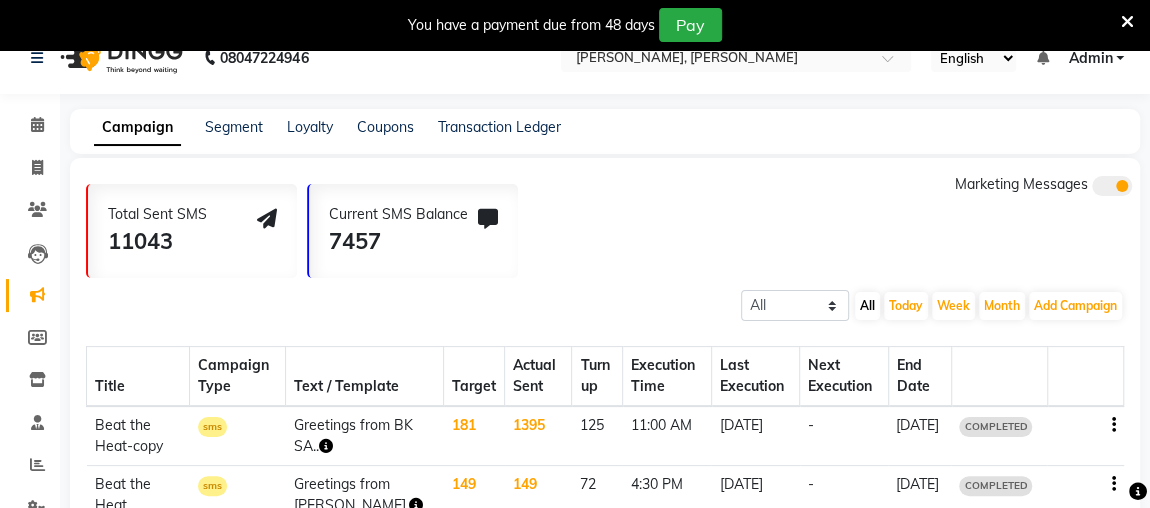 scroll, scrollTop: 0, scrollLeft: 0, axis: both 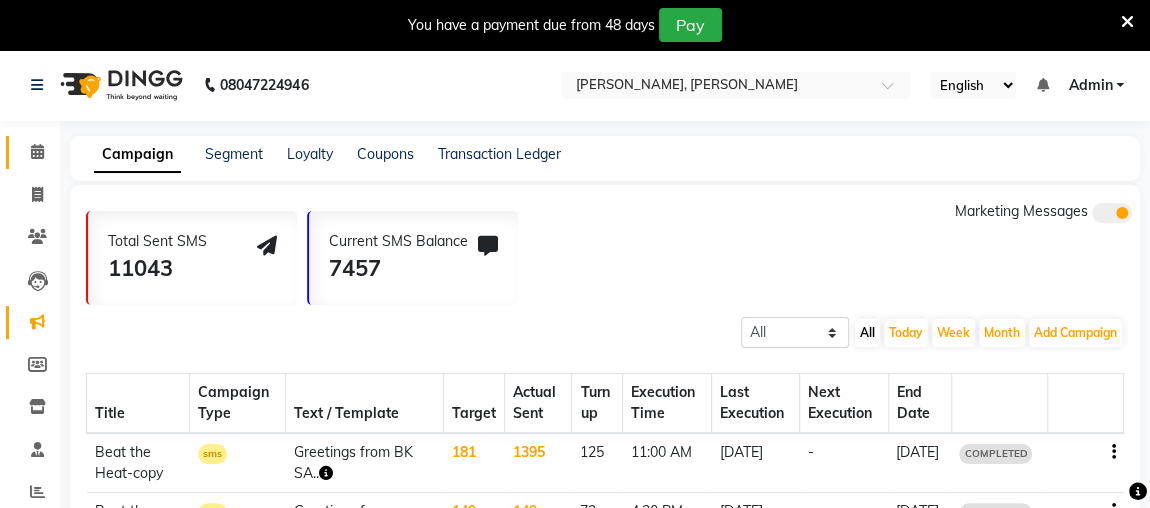 click 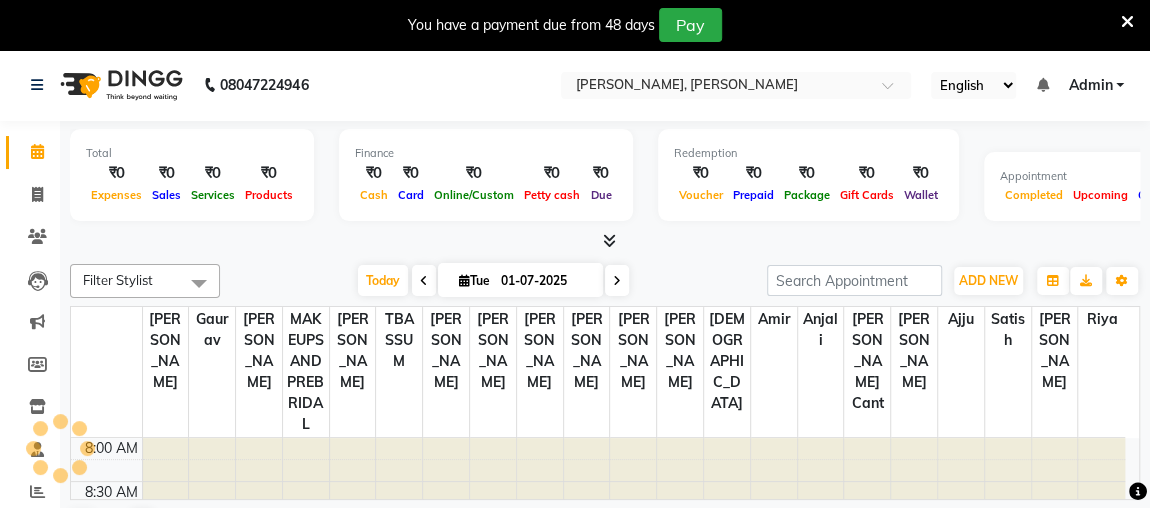 scroll, scrollTop: 0, scrollLeft: 0, axis: both 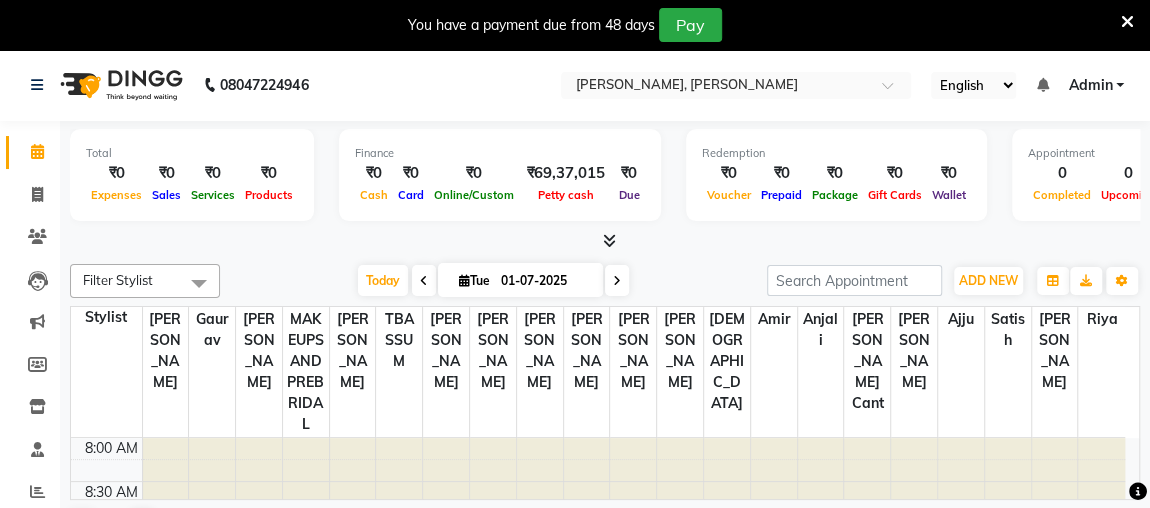 click on "8:00 AM" at bounding box center [111, 448] 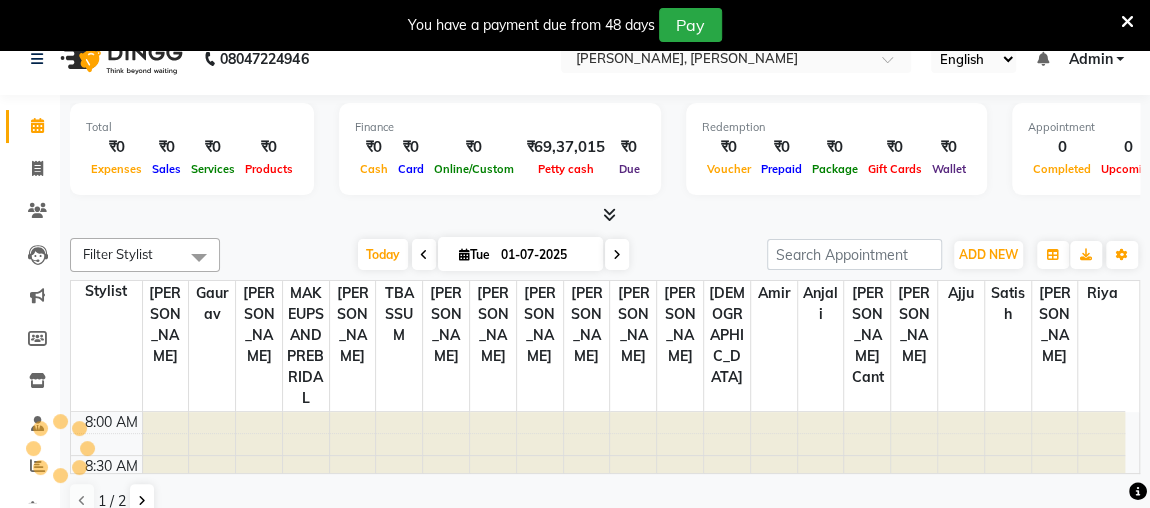 scroll, scrollTop: 49, scrollLeft: 0, axis: vertical 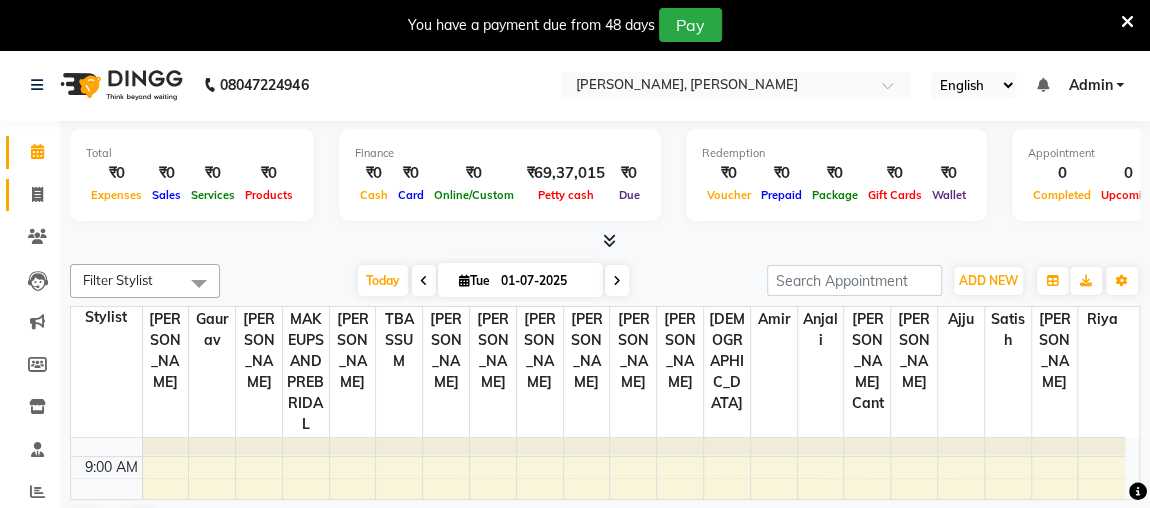 click 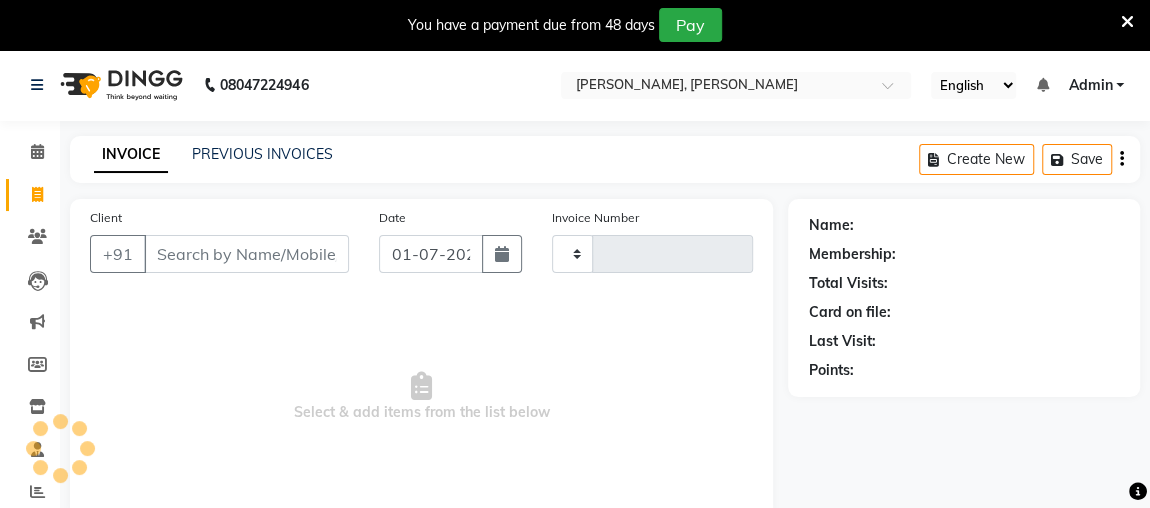 scroll, scrollTop: 6, scrollLeft: 0, axis: vertical 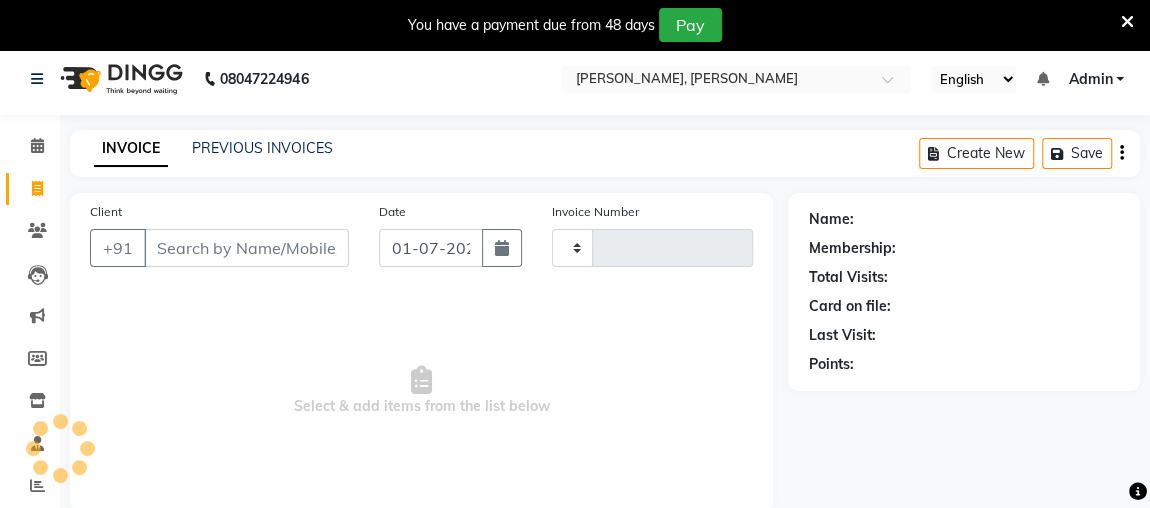 type on "1296" 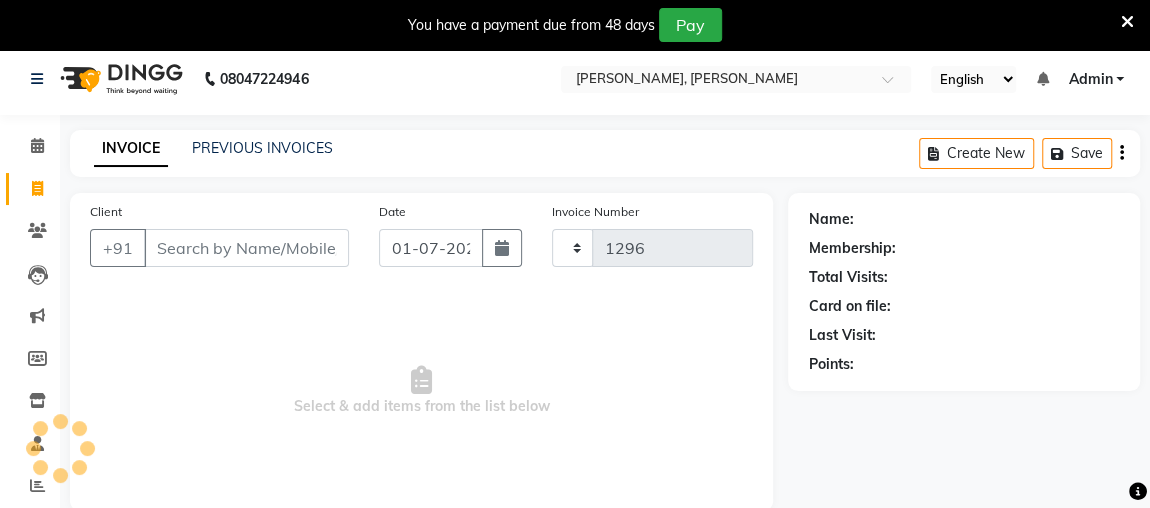select on "4362" 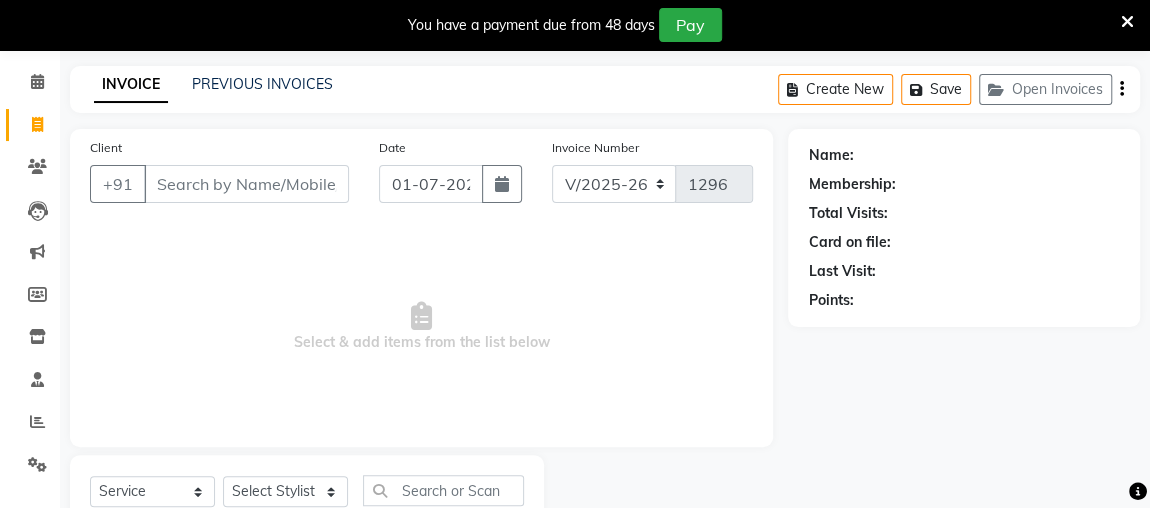 scroll, scrollTop: 140, scrollLeft: 0, axis: vertical 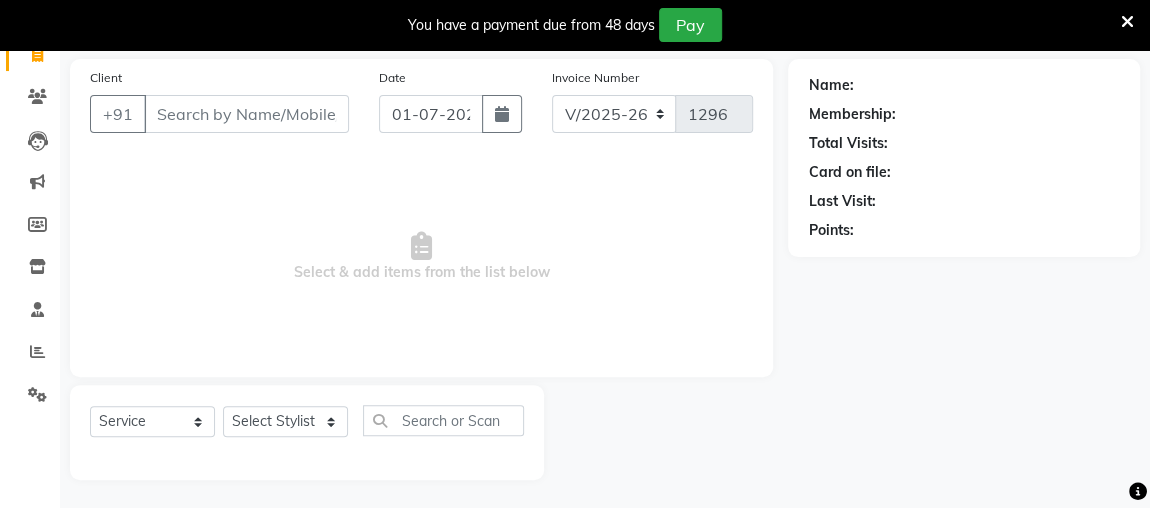 click on "Select  Service  Product  Membership  Package Voucher Prepaid Gift Card  Select Stylist Aftab ajju amir anjali Ankita yadav FARHAAN FIROZ Gaurav IMRAAN KANISHKA MAKEUPS AND PREBRIDAL PRACHI riya satish SHAGUFTA shahrukh shama khan shivani SHIVI sonam cant TBASSUM VISHAL" 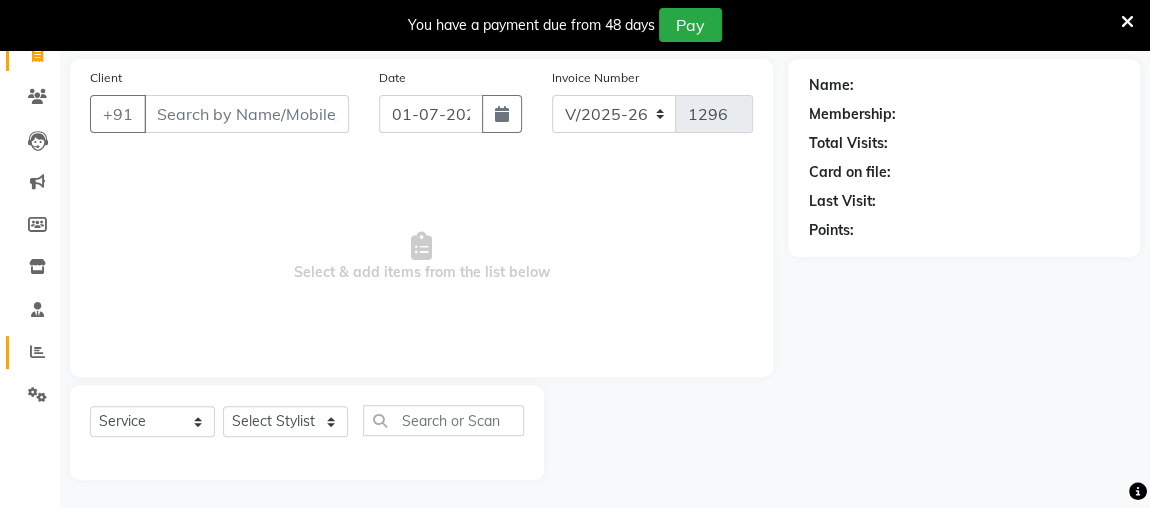 click 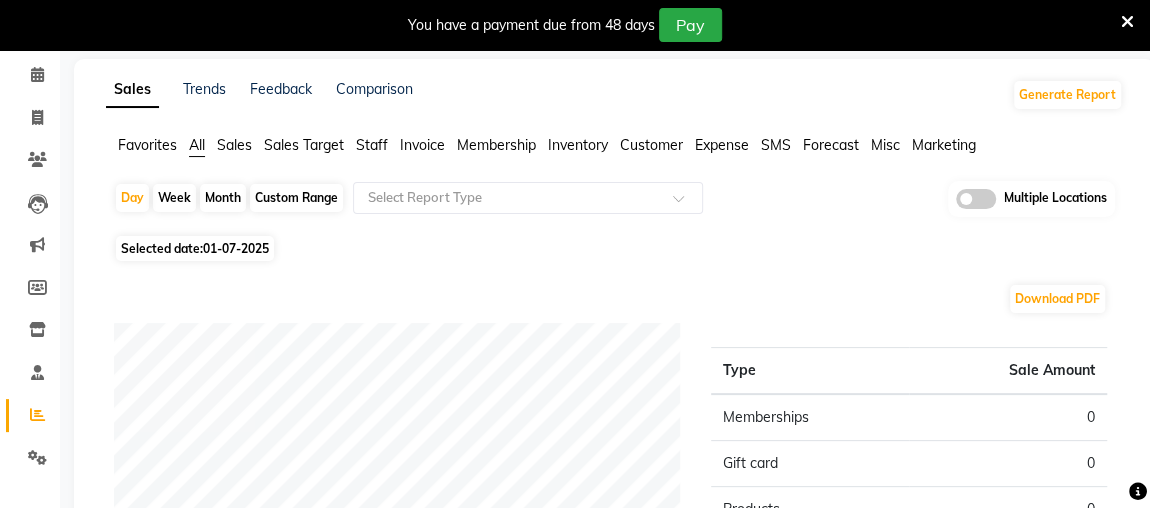 scroll, scrollTop: 140, scrollLeft: 0, axis: vertical 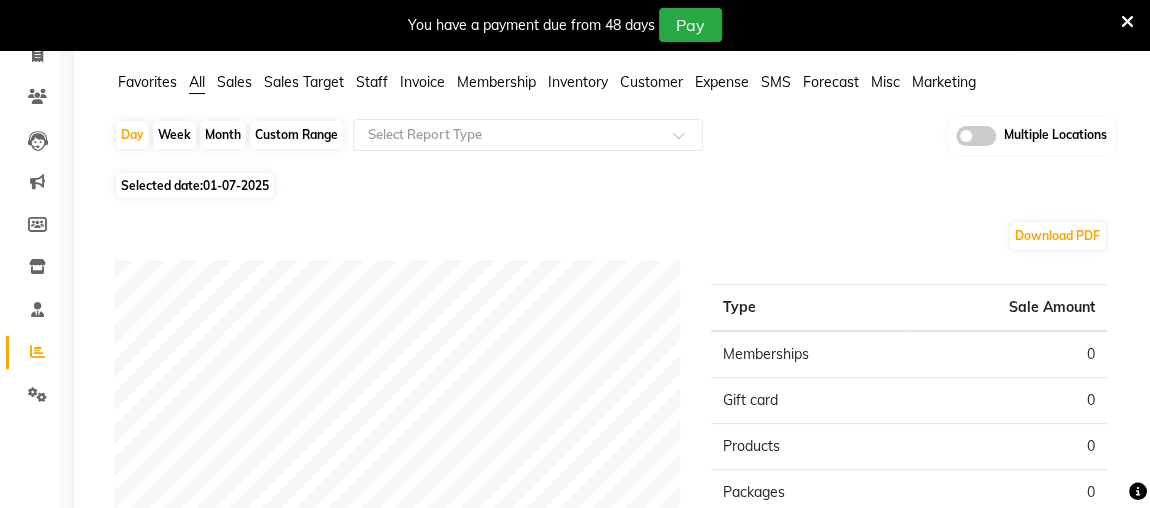 click on "Month" 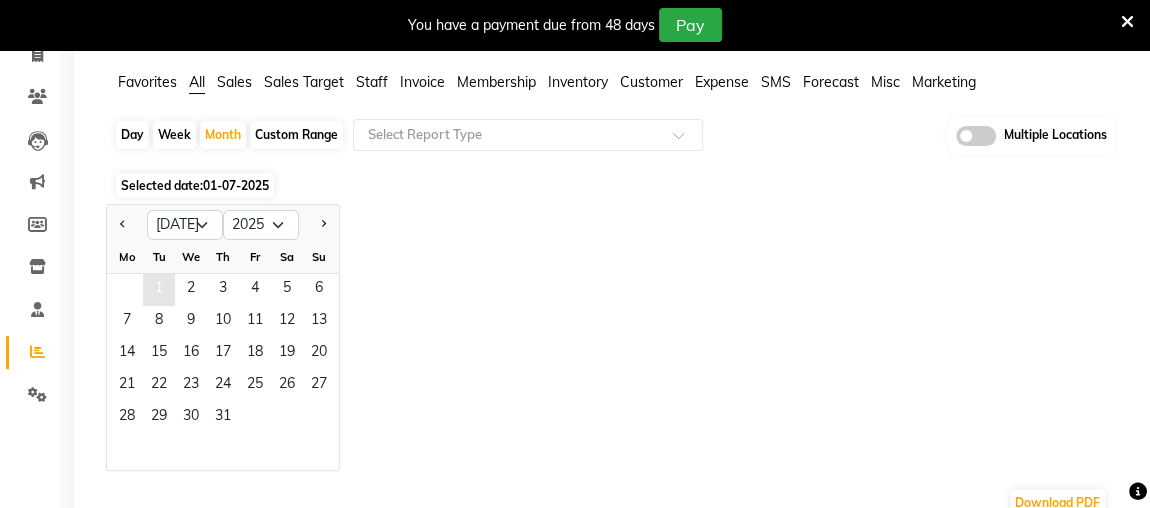 click on "1" 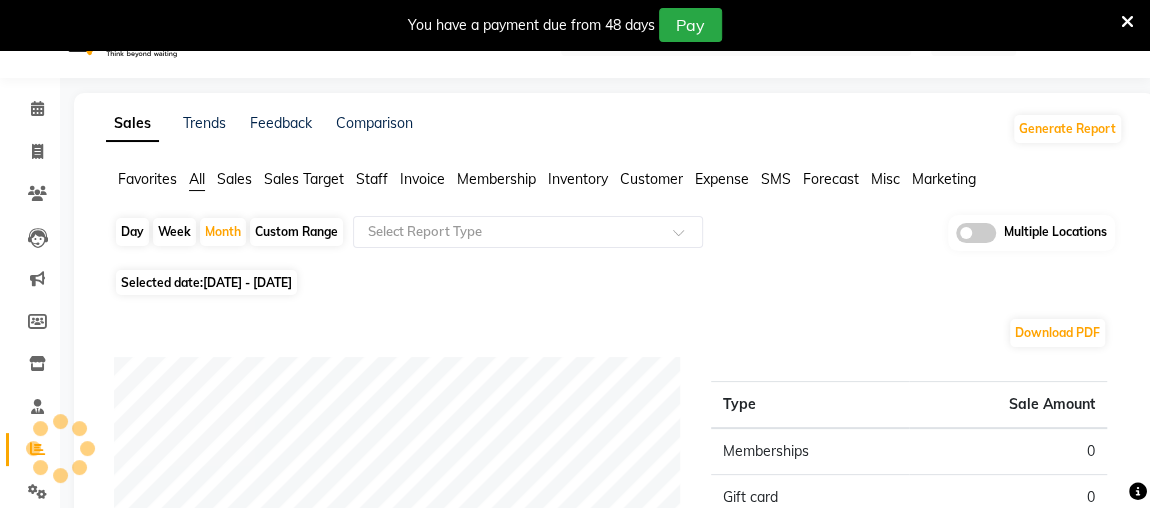 scroll, scrollTop: 24, scrollLeft: 0, axis: vertical 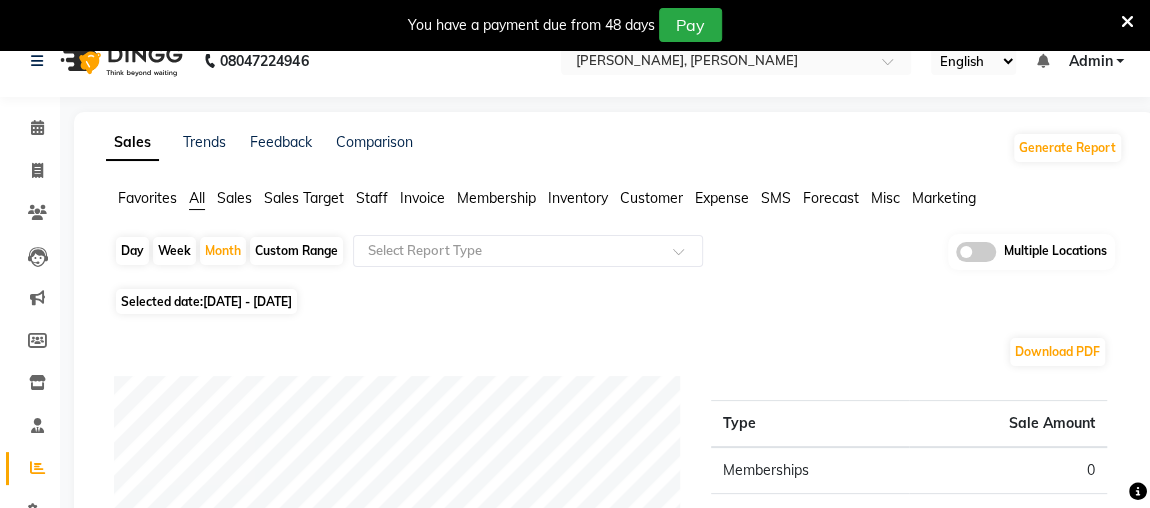 click on "Selected date:  01-07-2025 - 31-07-2025" 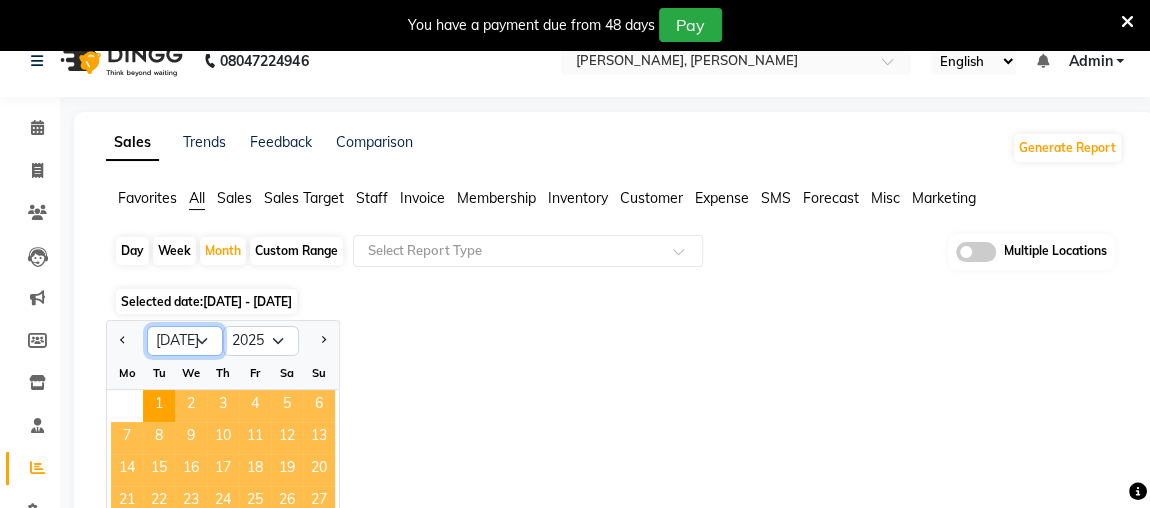click on "Jan Feb Mar Apr May Jun Jul Aug Sep Oct Nov Dec" 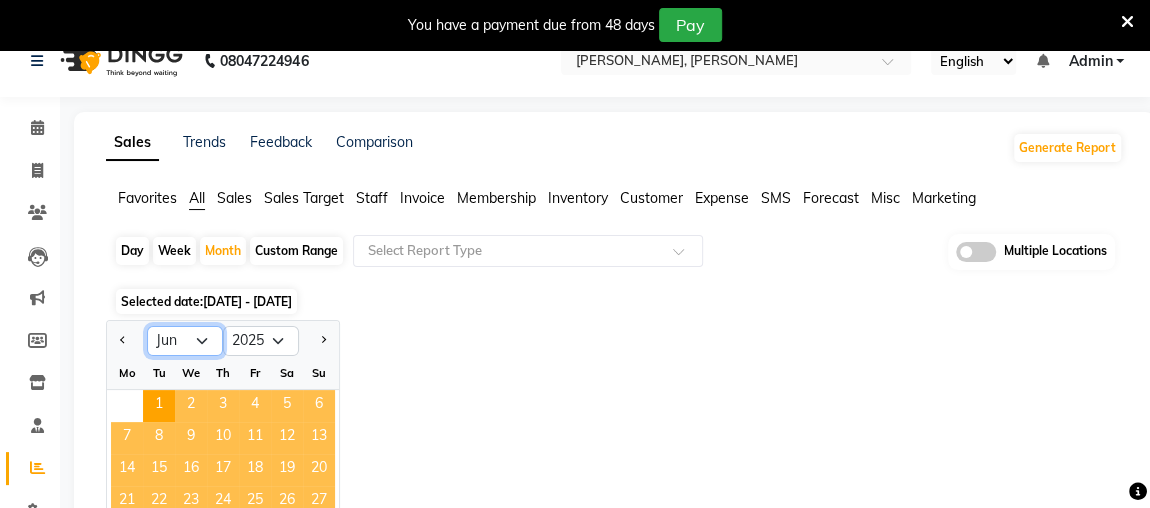 click on "Jan Feb Mar Apr May Jun Jul Aug Sep Oct Nov Dec" 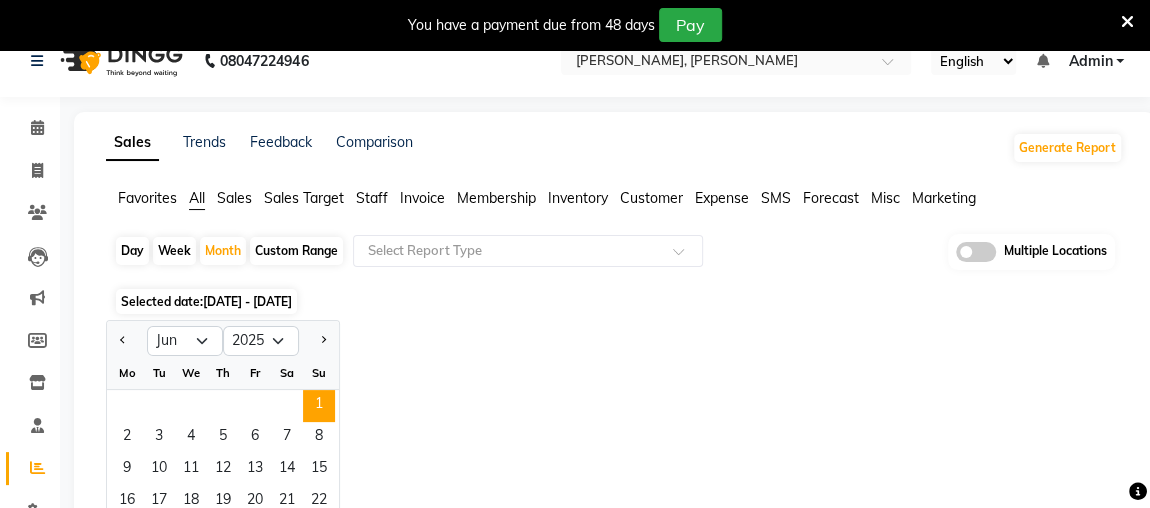 click on "1" 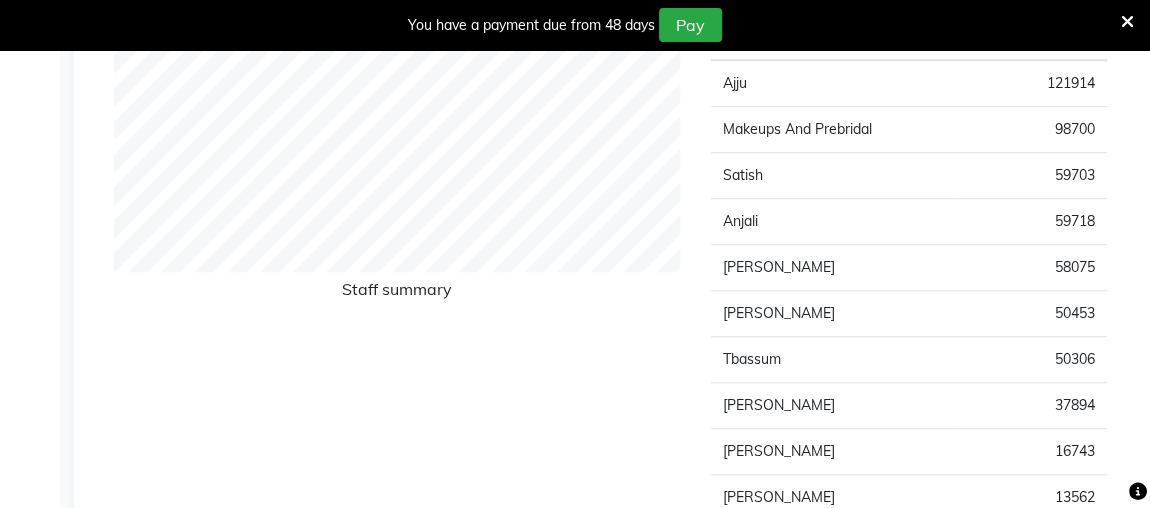 scroll, scrollTop: 787, scrollLeft: 0, axis: vertical 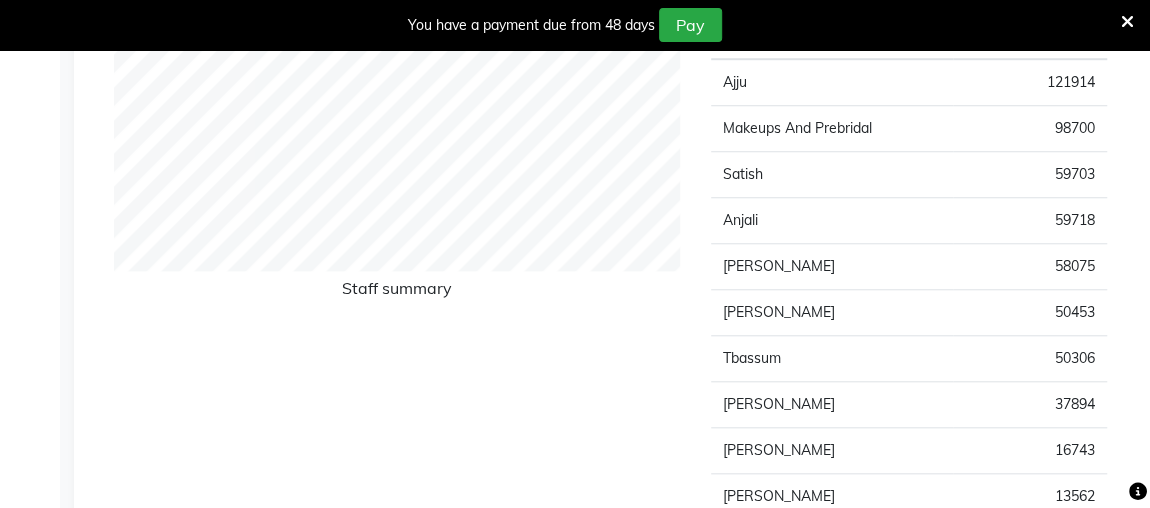 click at bounding box center (1127, 22) 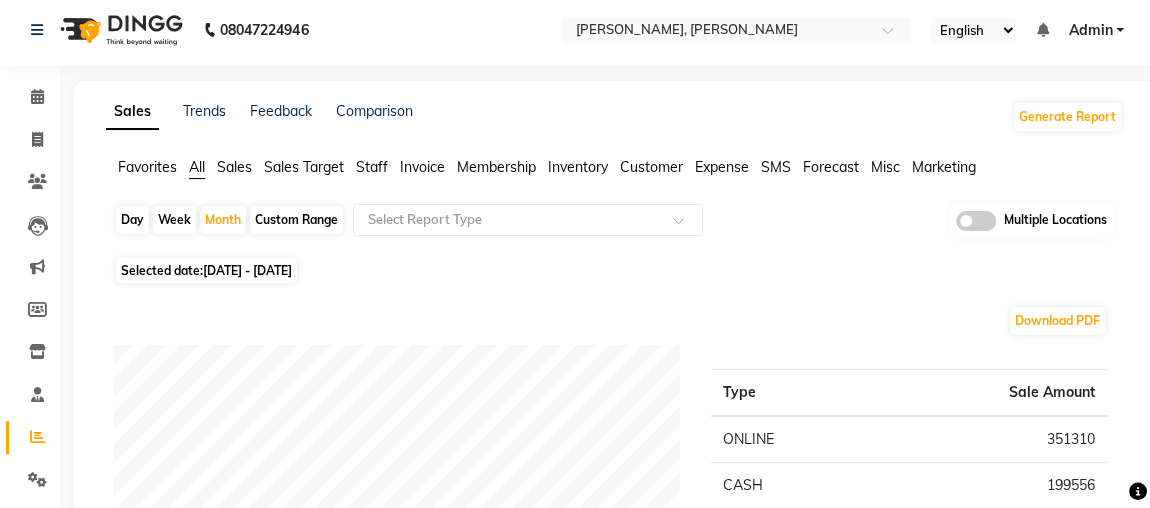 scroll, scrollTop: 0, scrollLeft: 0, axis: both 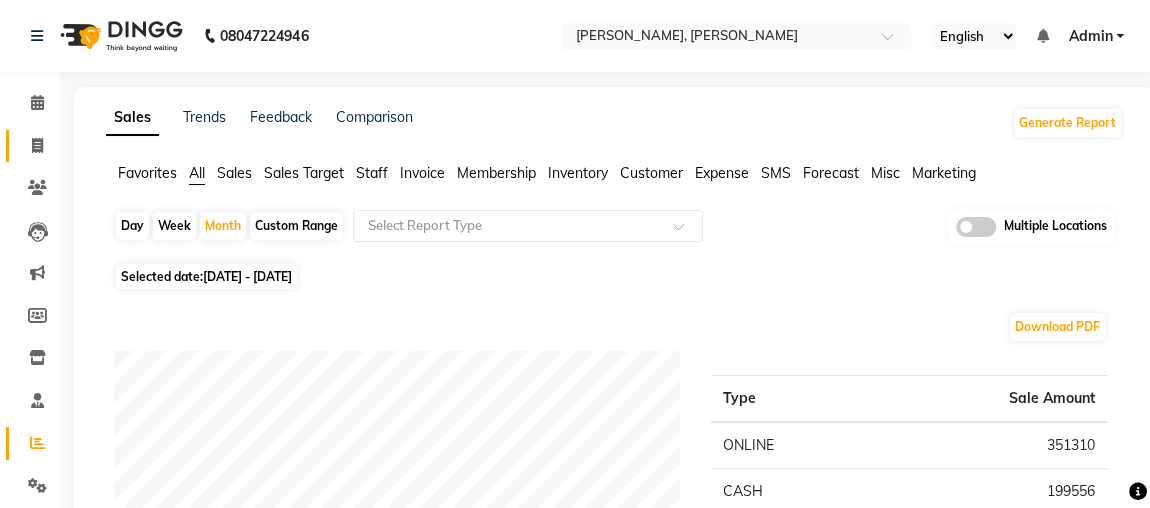 click on "Invoice" 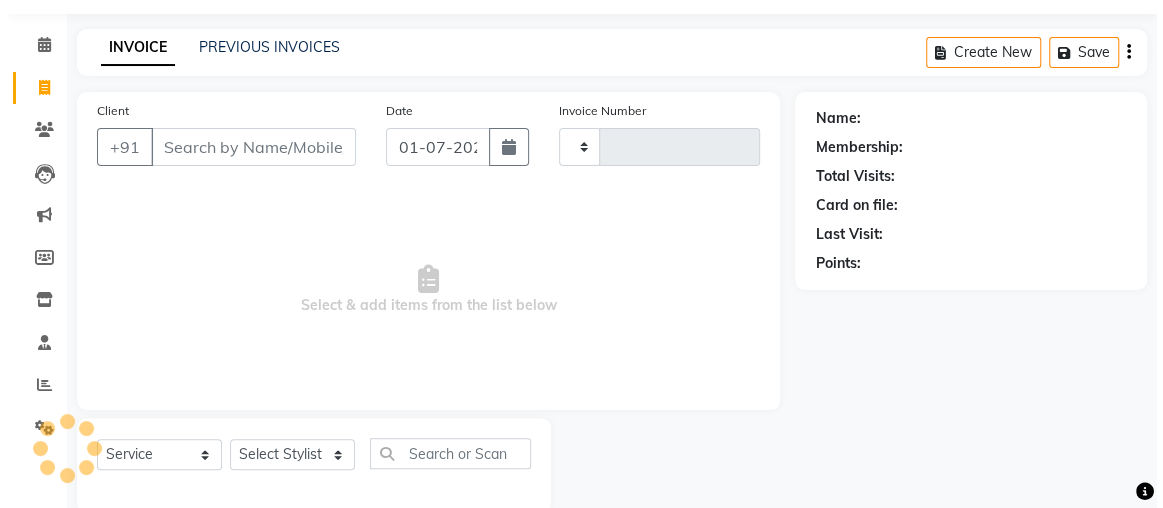 scroll, scrollTop: 91, scrollLeft: 0, axis: vertical 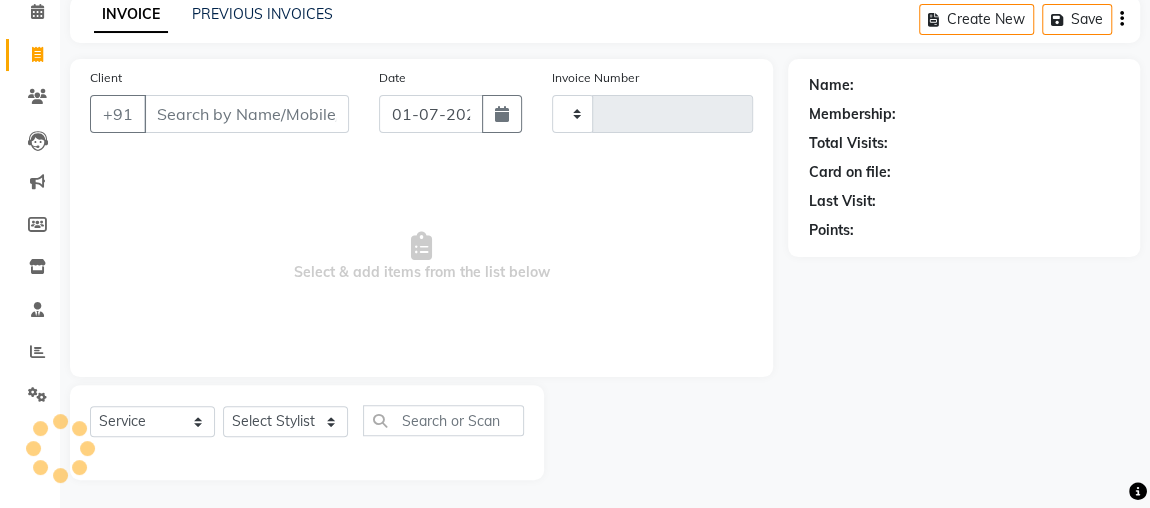 type on "1296" 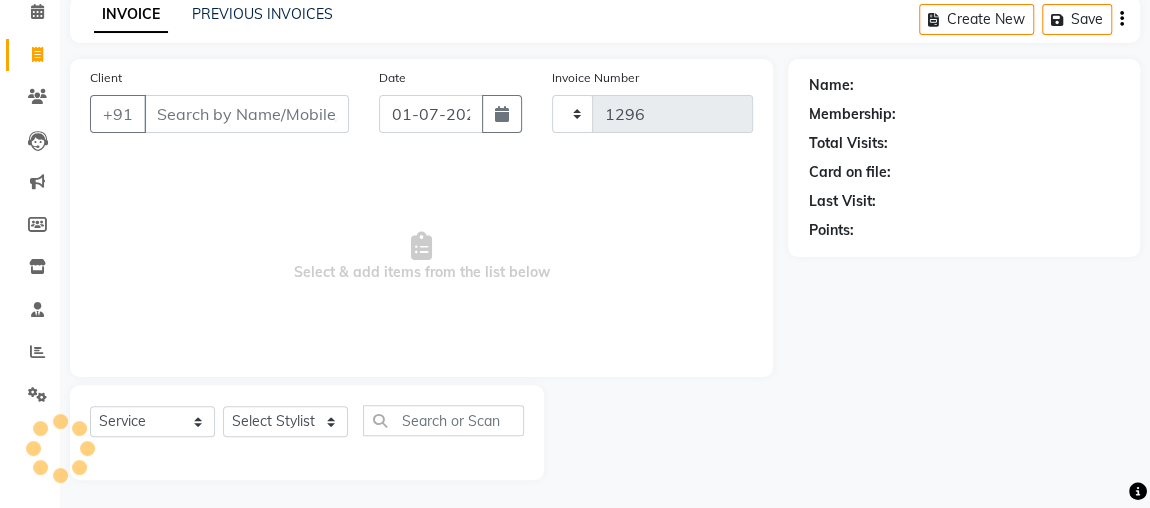 select on "4362" 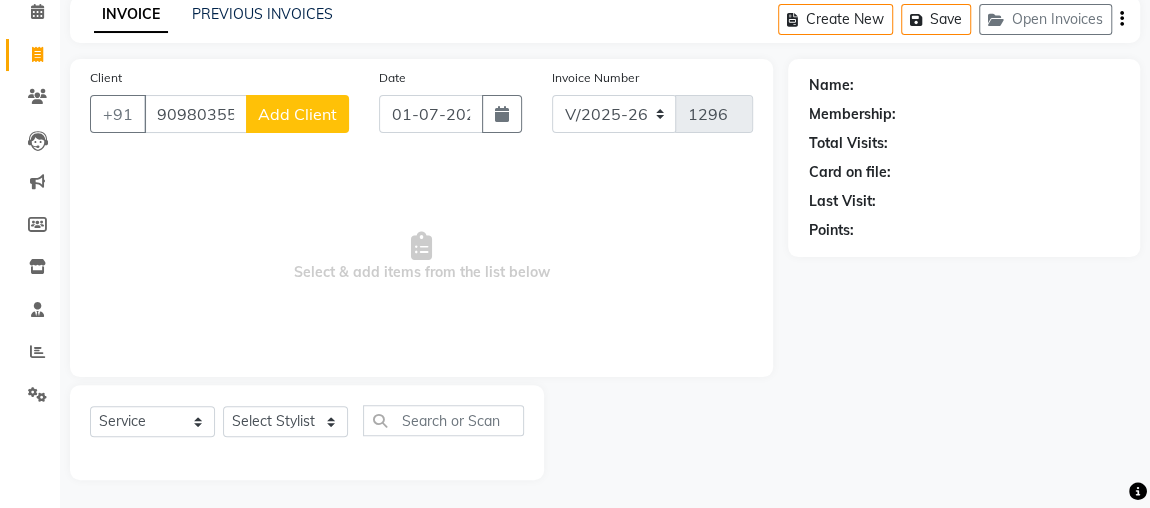 type on "9098035592" 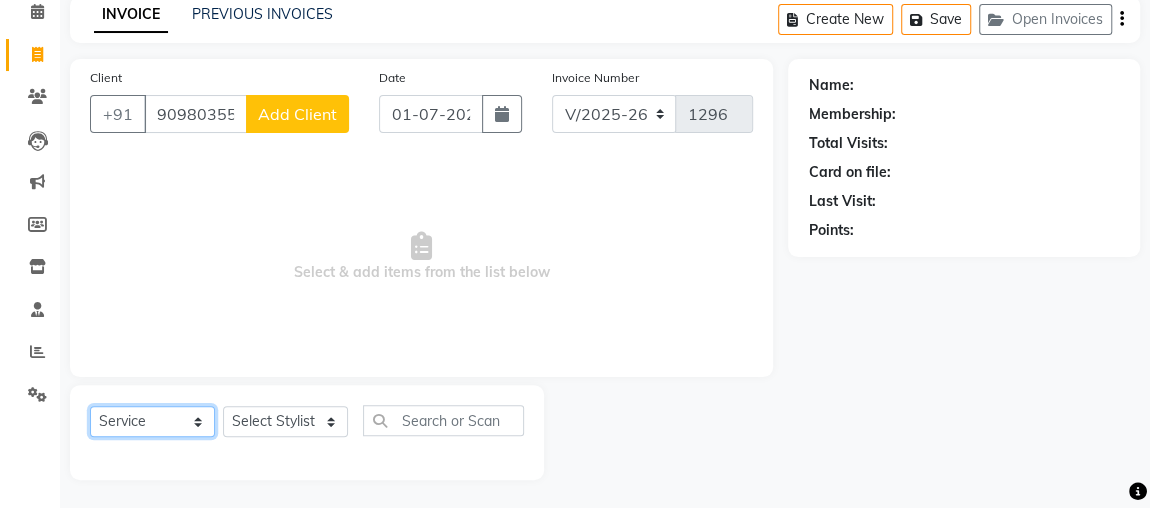 click on "Select  Service  Product  Membership  Package Voucher Prepaid Gift Card" 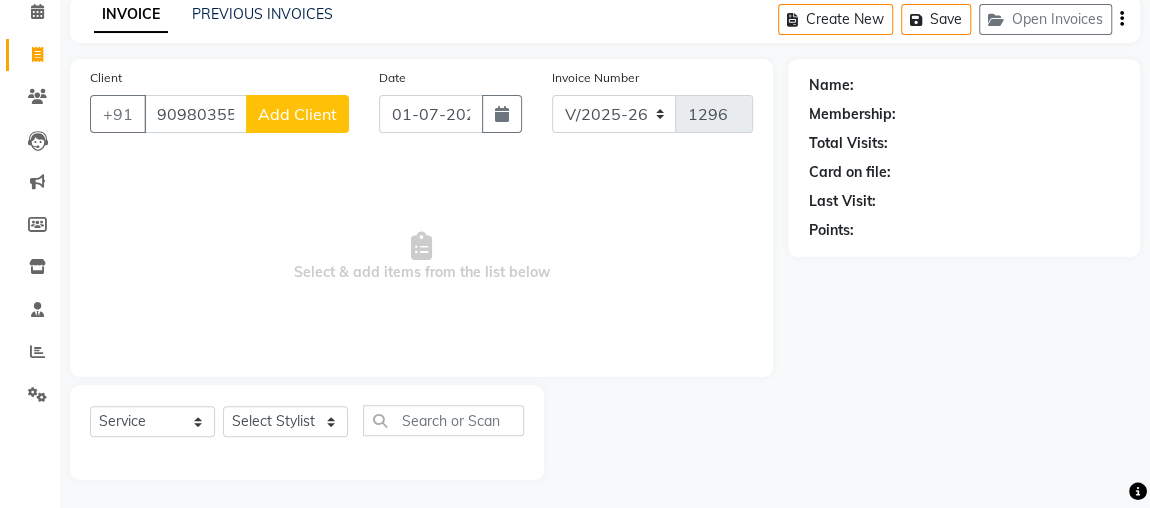 click on "Add Client" 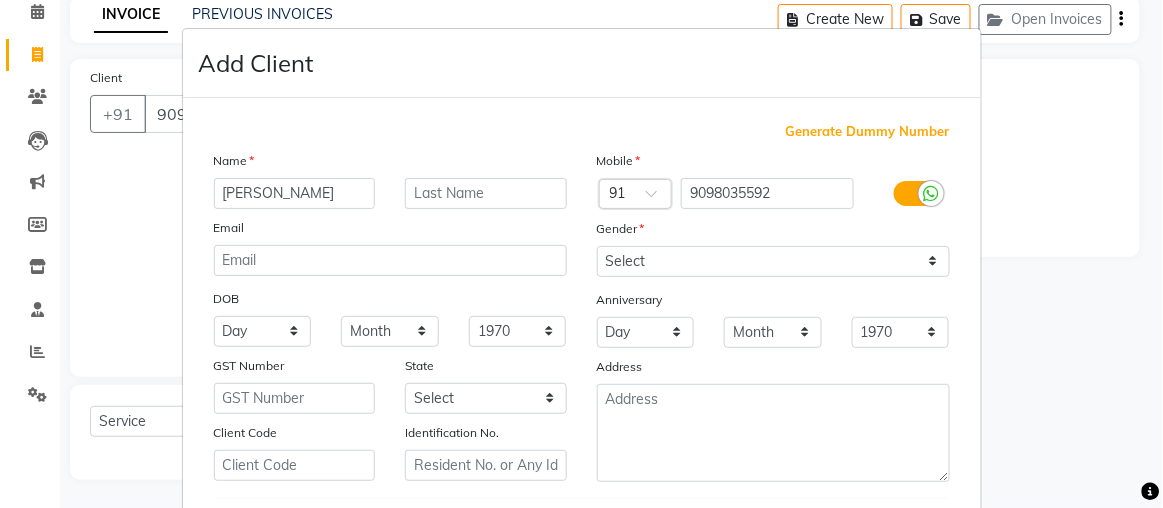 type on "khushu" 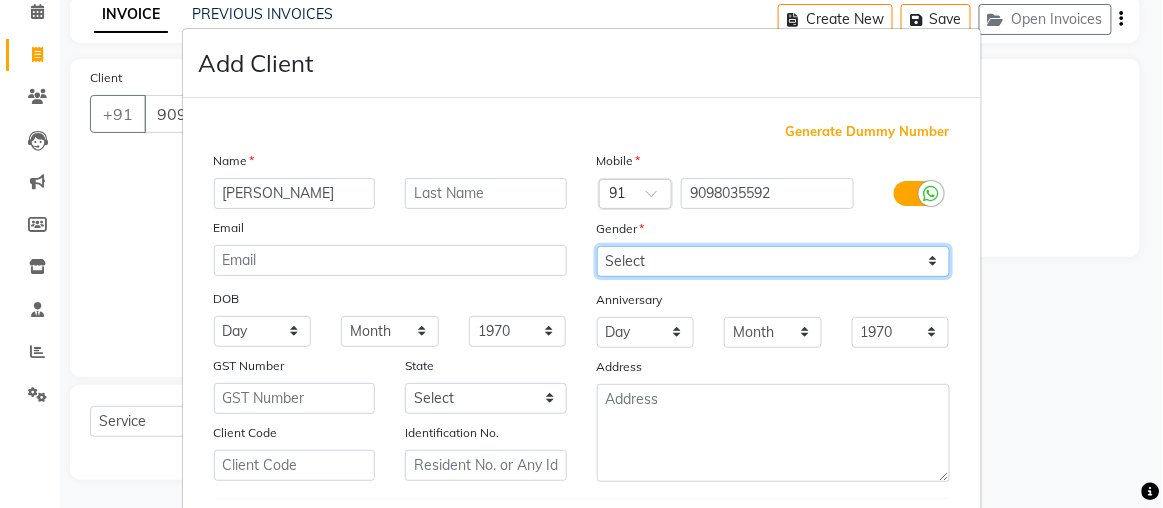 click on "Select Male Female Other Prefer Not To Say" at bounding box center [773, 261] 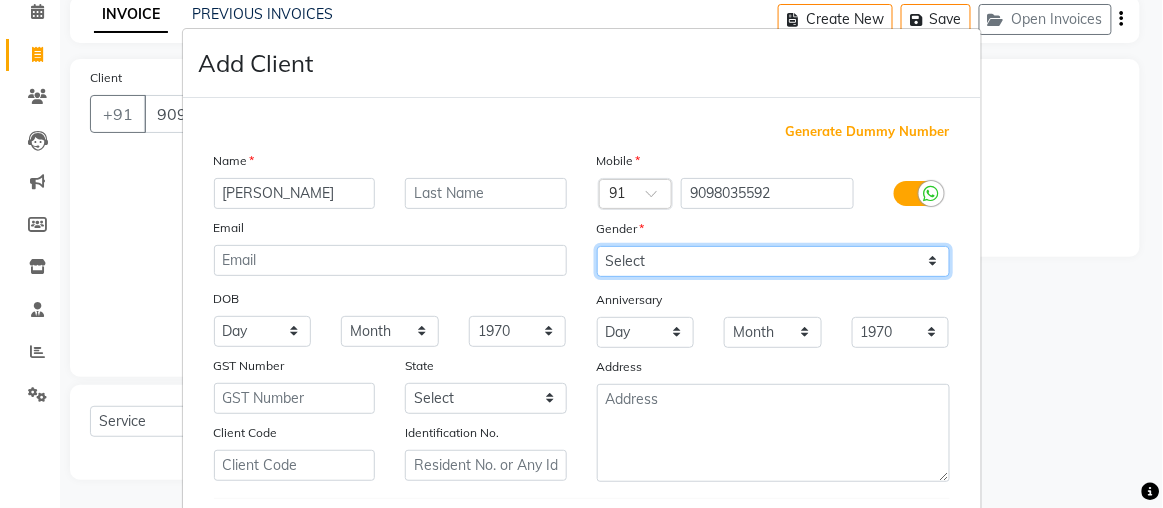 select on "female" 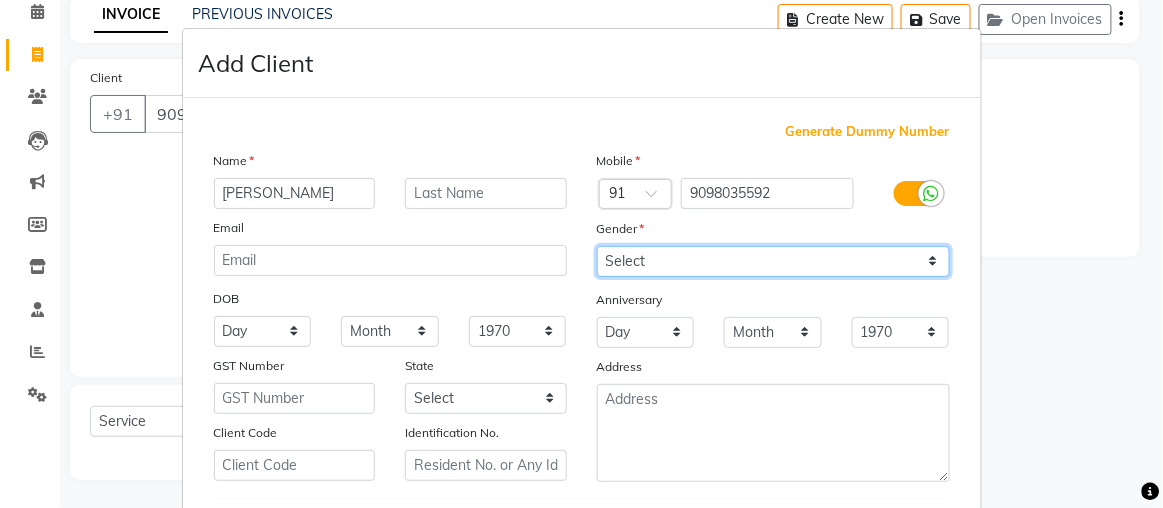 click on "Select Male Female Other Prefer Not To Say" at bounding box center (773, 261) 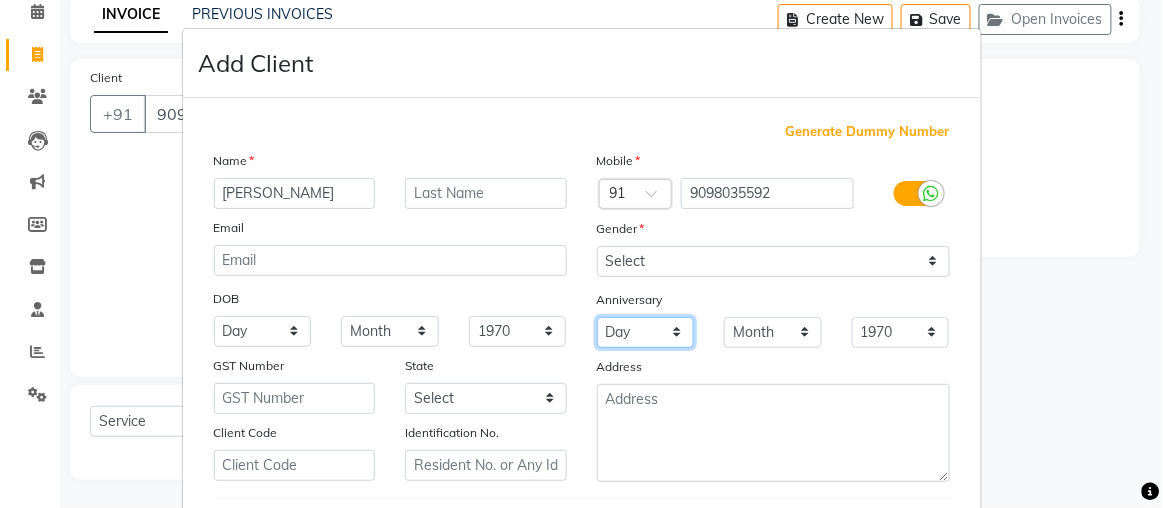 drag, startPoint x: 680, startPoint y: 333, endPoint x: 664, endPoint y: 418, distance: 86.492775 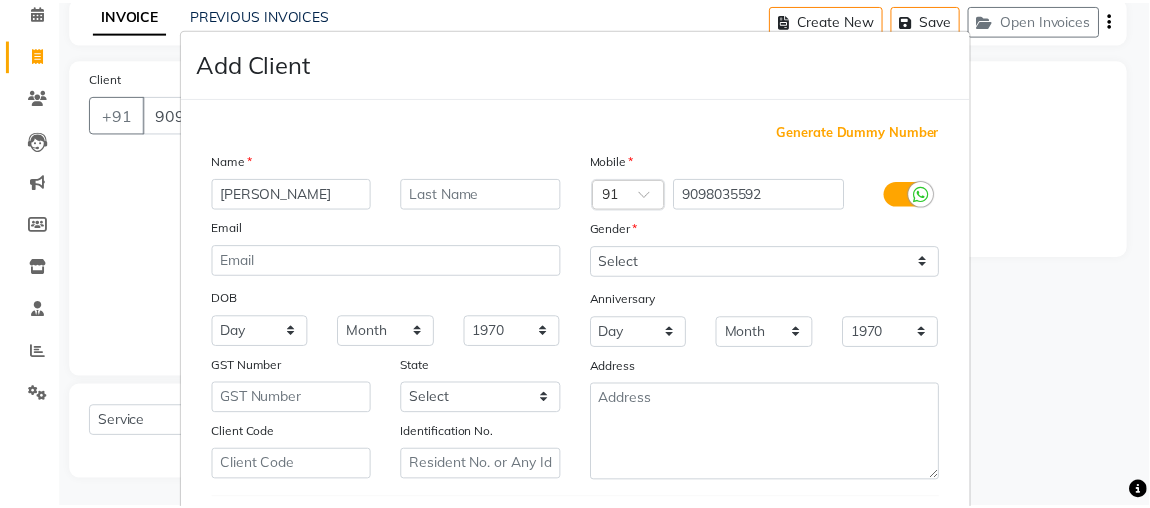 scroll, scrollTop: 334, scrollLeft: 0, axis: vertical 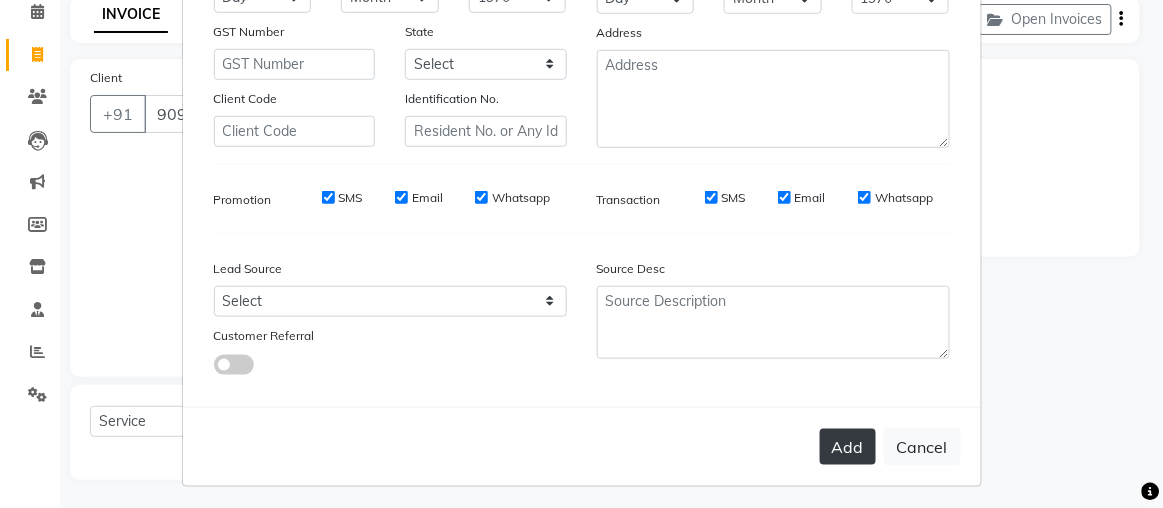 click on "Add" at bounding box center (848, 447) 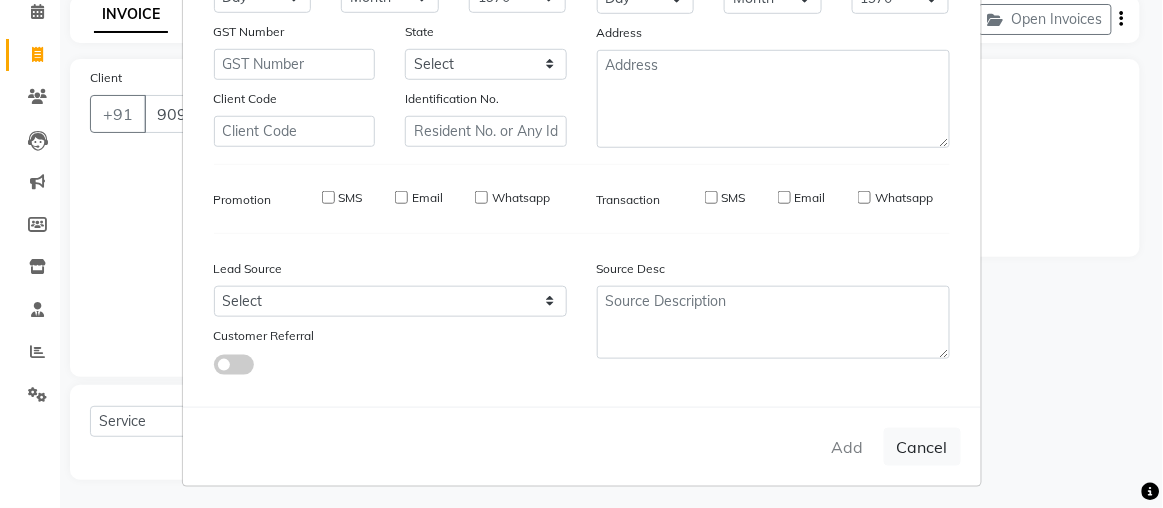 type 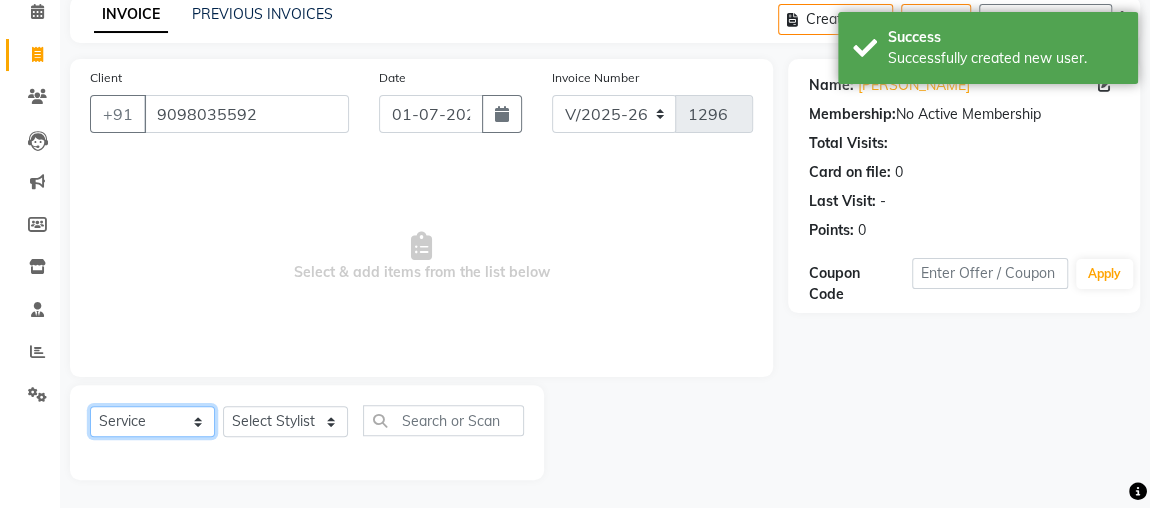 click on "Select  Service  Product  Membership  Package Voucher Prepaid Gift Card" 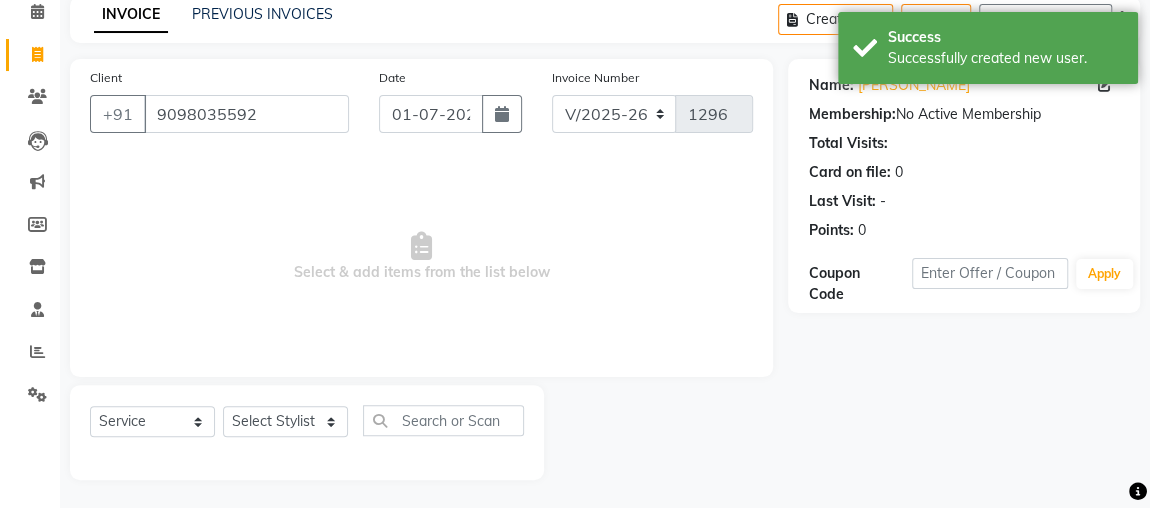 click on "Select & add items from the list below" at bounding box center (421, 257) 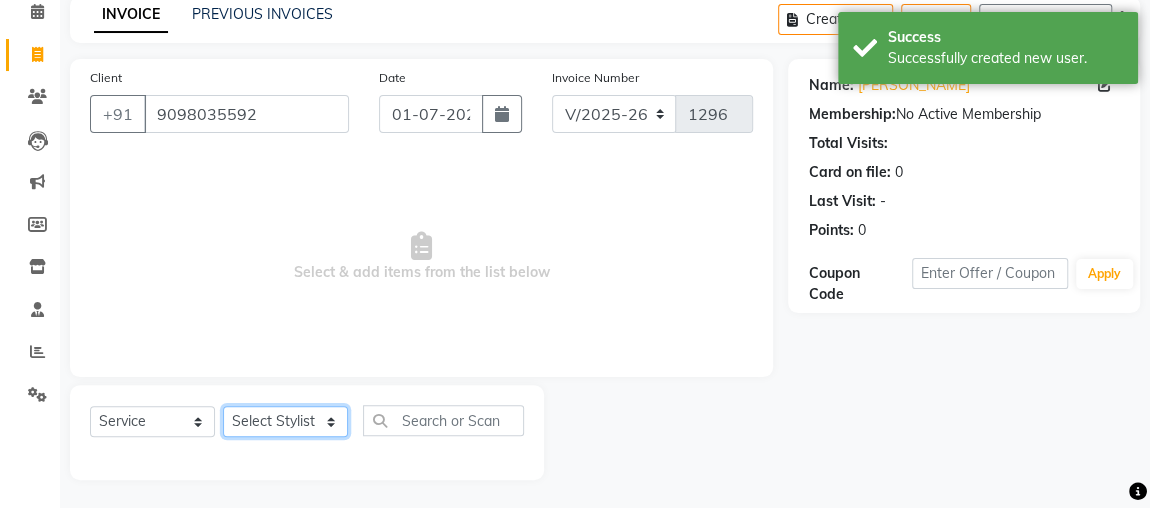 click on "Select Stylist [PERSON_NAME] [PERSON_NAME] anjali [PERSON_NAME] [PERSON_NAME] [PERSON_NAME] [PERSON_NAME] MAKEUPS AND PREBRIDAL [PERSON_NAME] [PERSON_NAME] [PERSON_NAME] [PERSON_NAME] [PERSON_NAME] cant TBASSUM VISHAL" 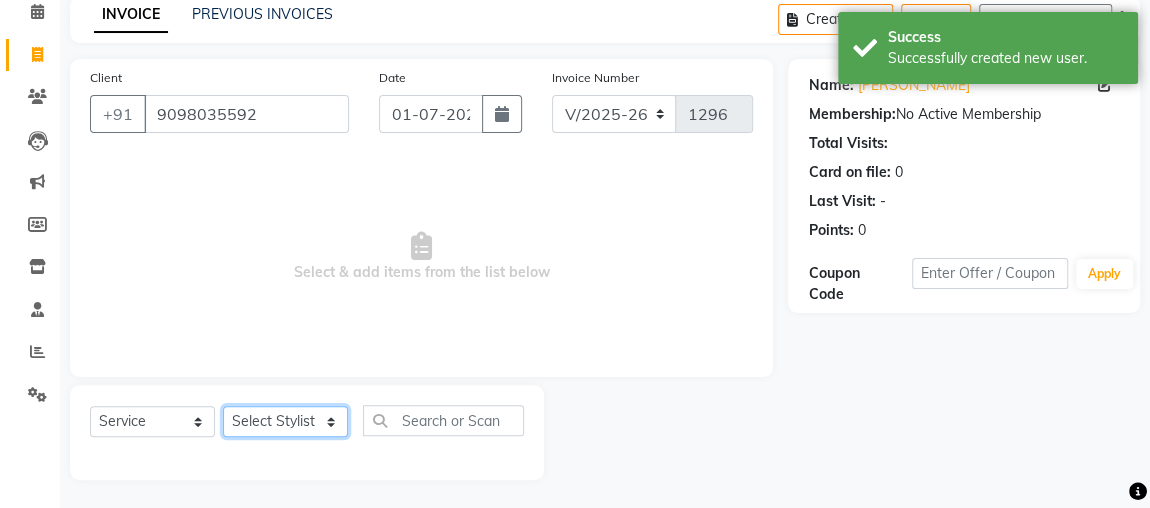 select on "23897" 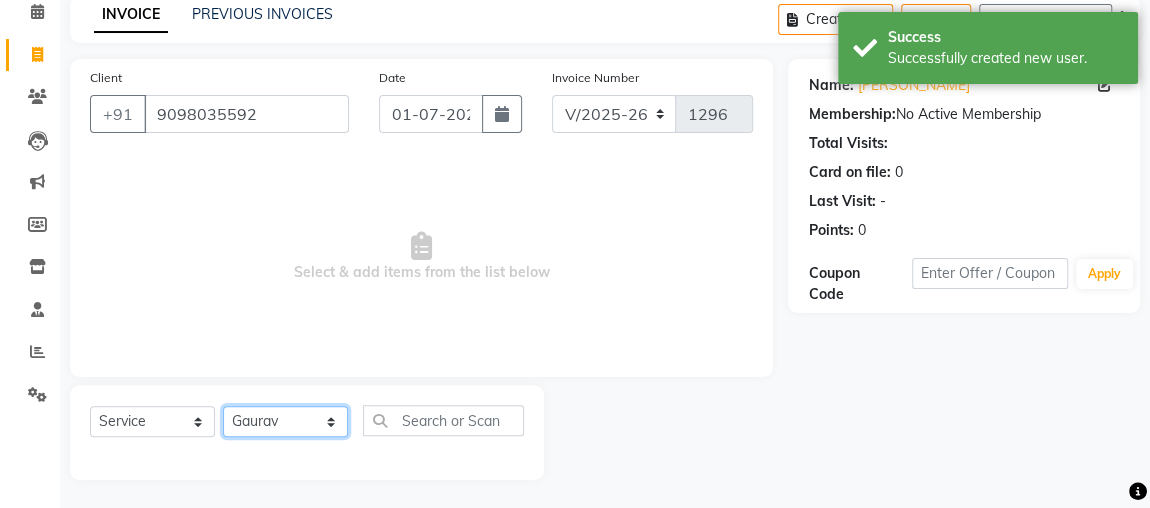 click on "Select Stylist [PERSON_NAME] [PERSON_NAME] anjali [PERSON_NAME] [PERSON_NAME] [PERSON_NAME] [PERSON_NAME] MAKEUPS AND PREBRIDAL [PERSON_NAME] [PERSON_NAME] [PERSON_NAME] [PERSON_NAME] [PERSON_NAME] cant TBASSUM VISHAL" 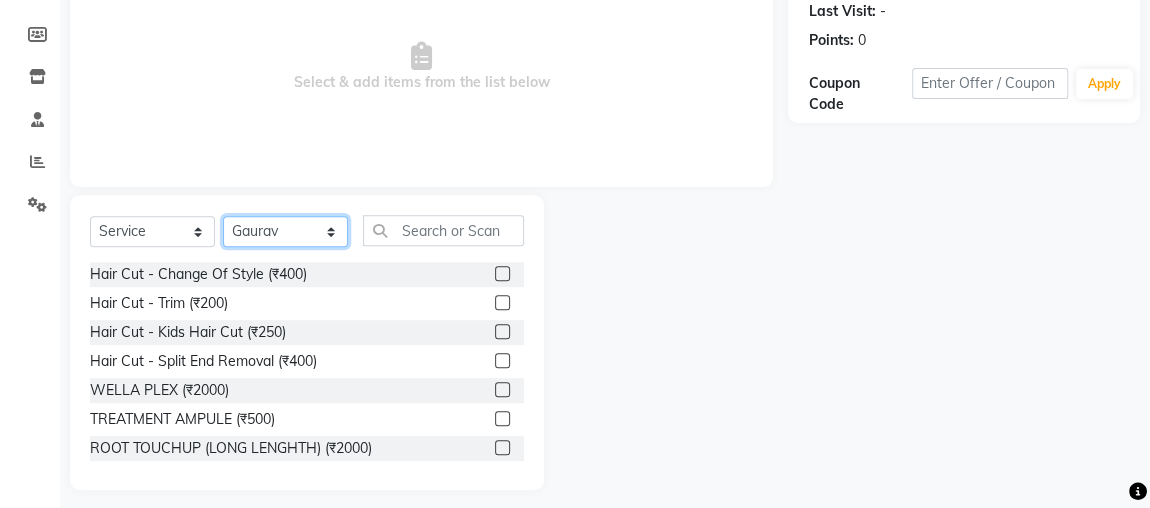 scroll, scrollTop: 291, scrollLeft: 0, axis: vertical 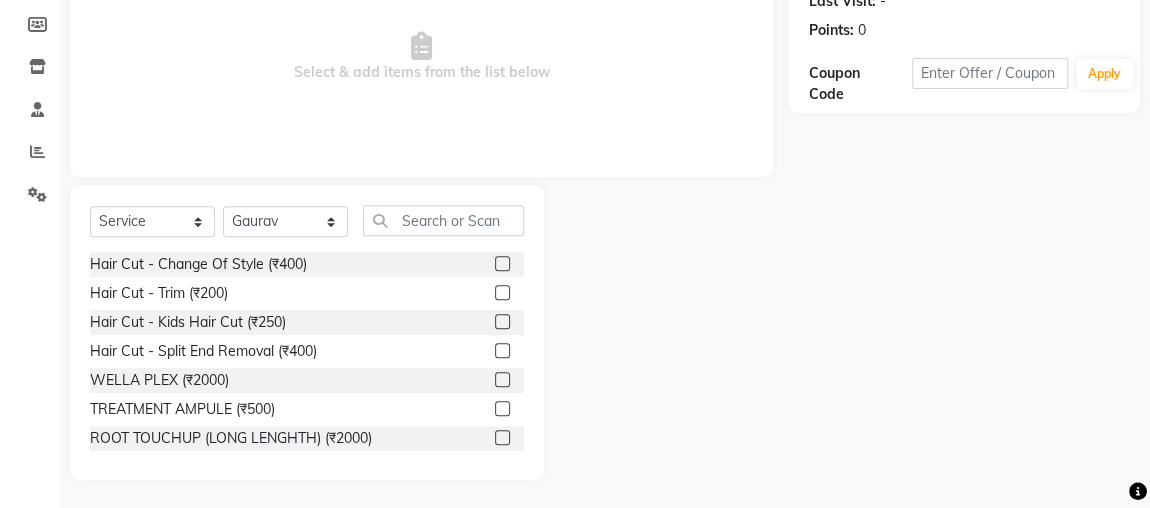 click 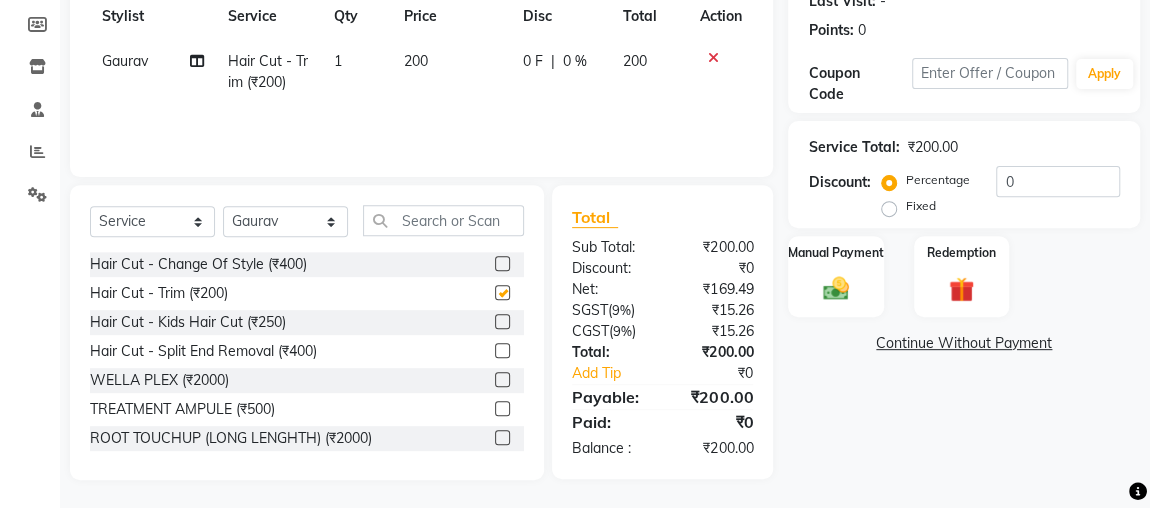 checkbox on "false" 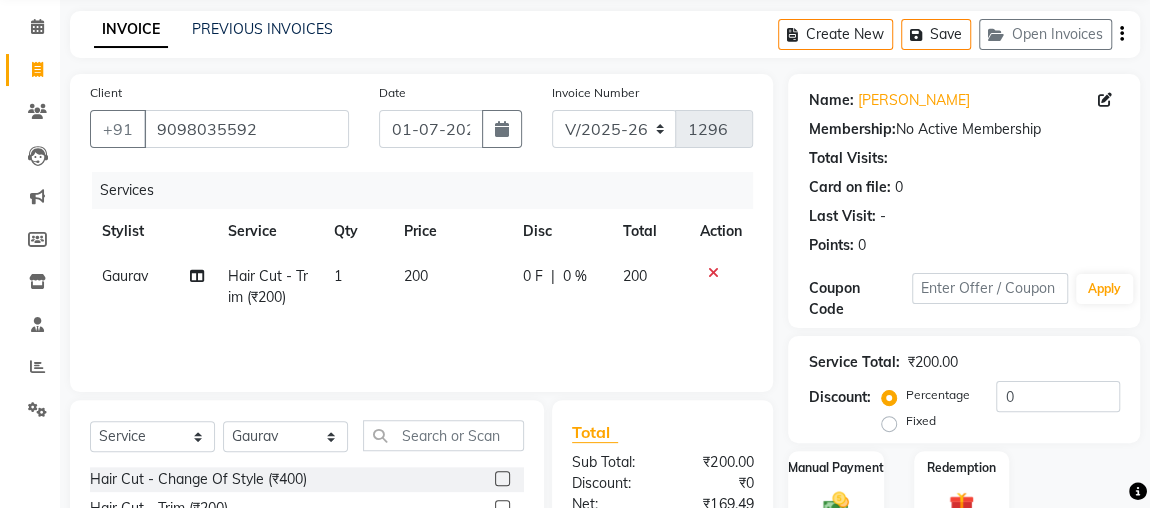 scroll, scrollTop: 73, scrollLeft: 0, axis: vertical 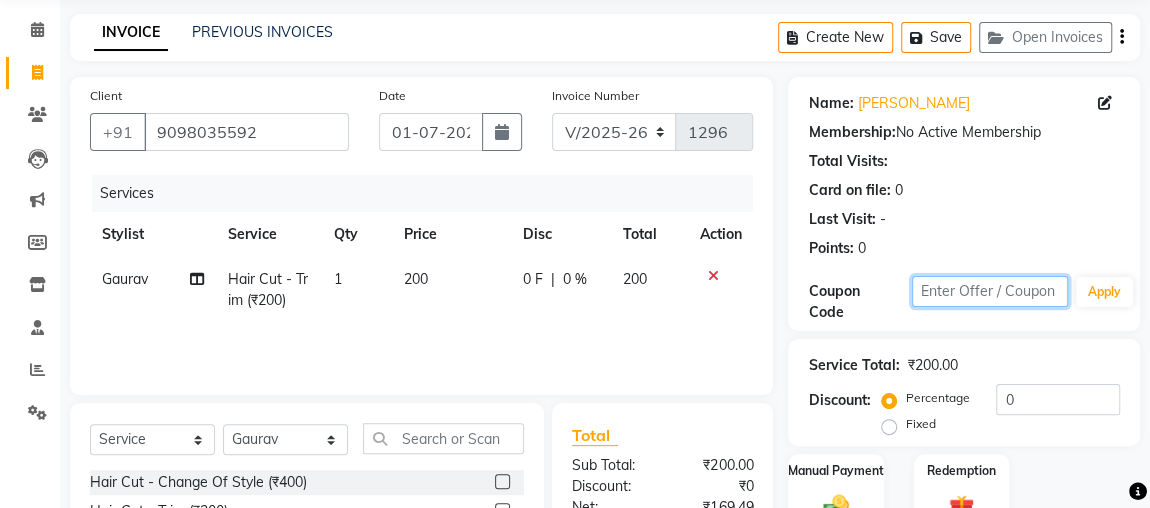 click 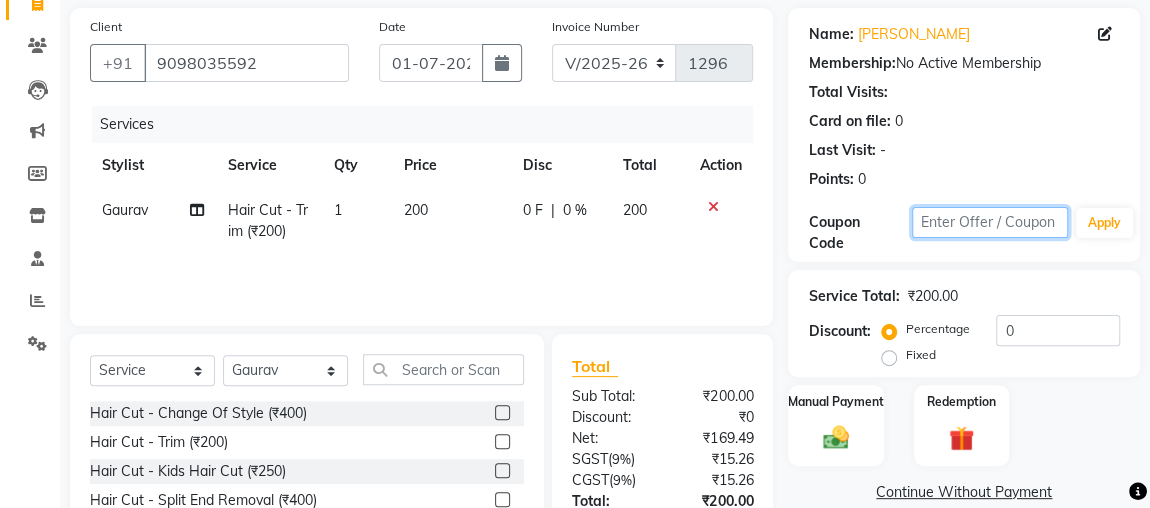 scroll, scrollTop: 169, scrollLeft: 0, axis: vertical 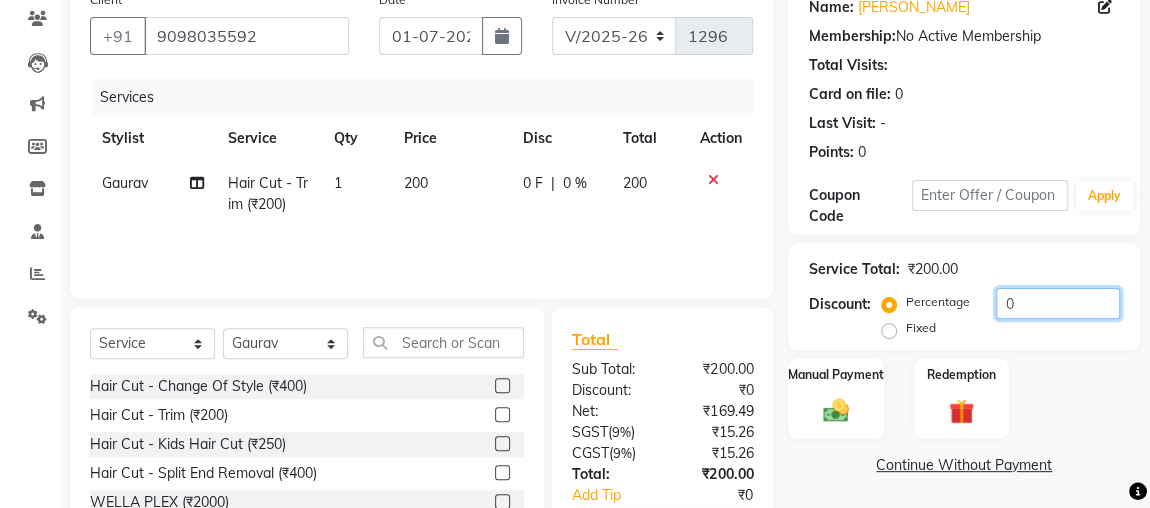 click on "0" 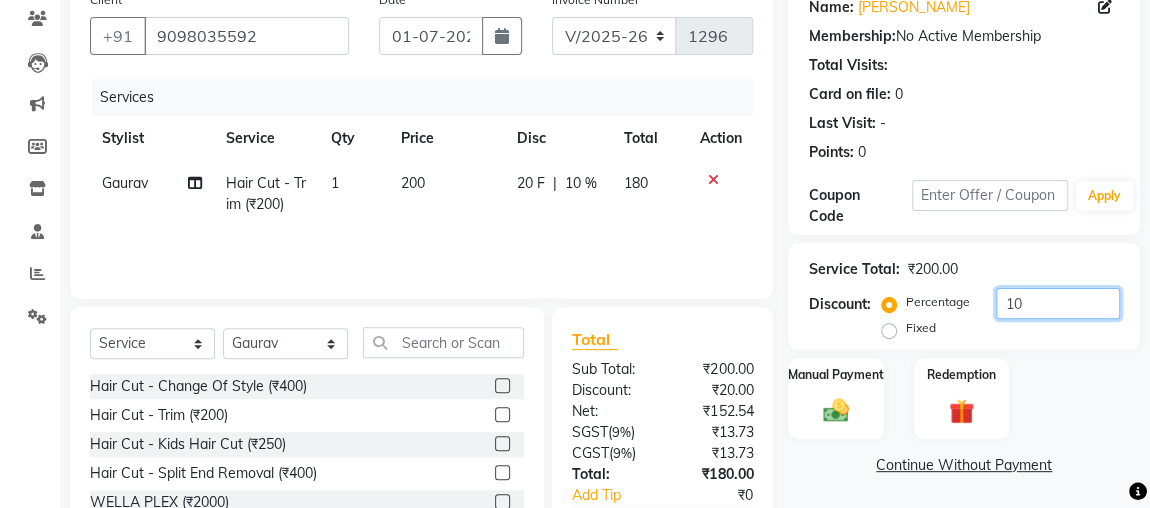 scroll, scrollTop: 291, scrollLeft: 0, axis: vertical 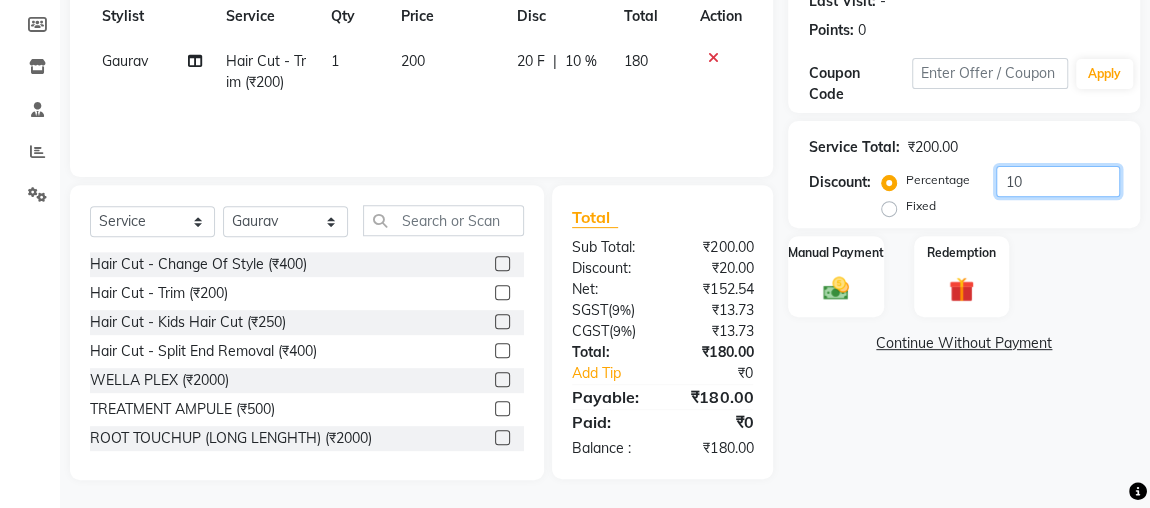 type on "10" 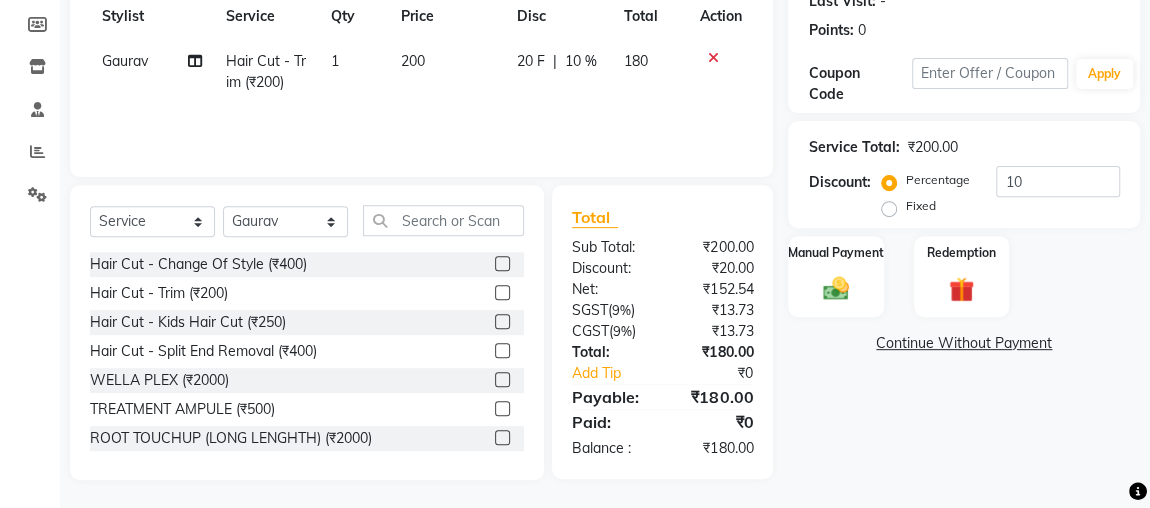 click on "Name: Khushu  Membership:  No Active Membership  Total Visits:   Card on file:  0 Last Visit:   - Points:   0  Coupon Code Apply Service Total:  ₹200.00  Discount:  Percentage   Fixed  10 Manual Payment Redemption  Continue Without Payment" 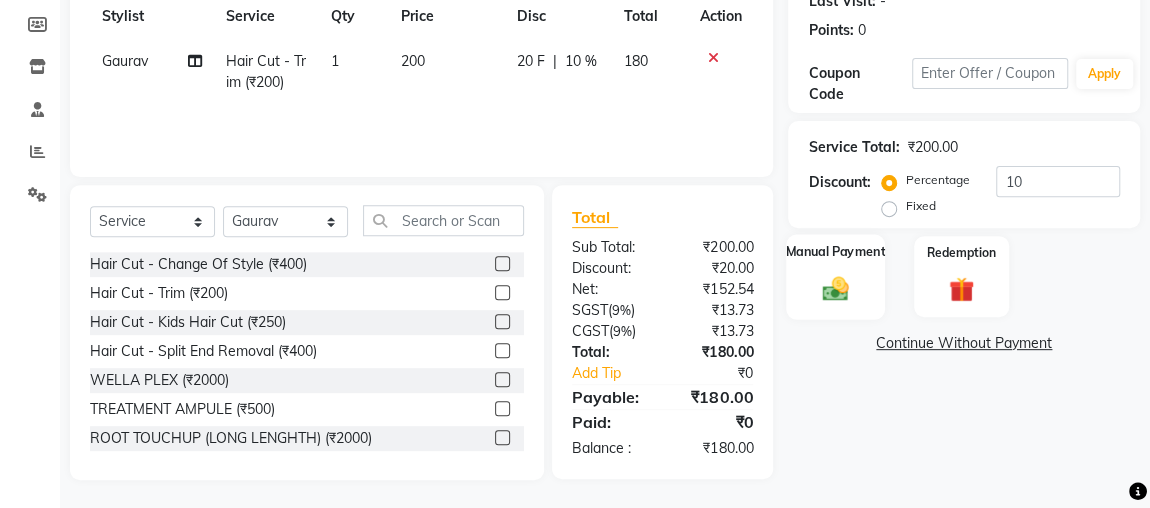 click 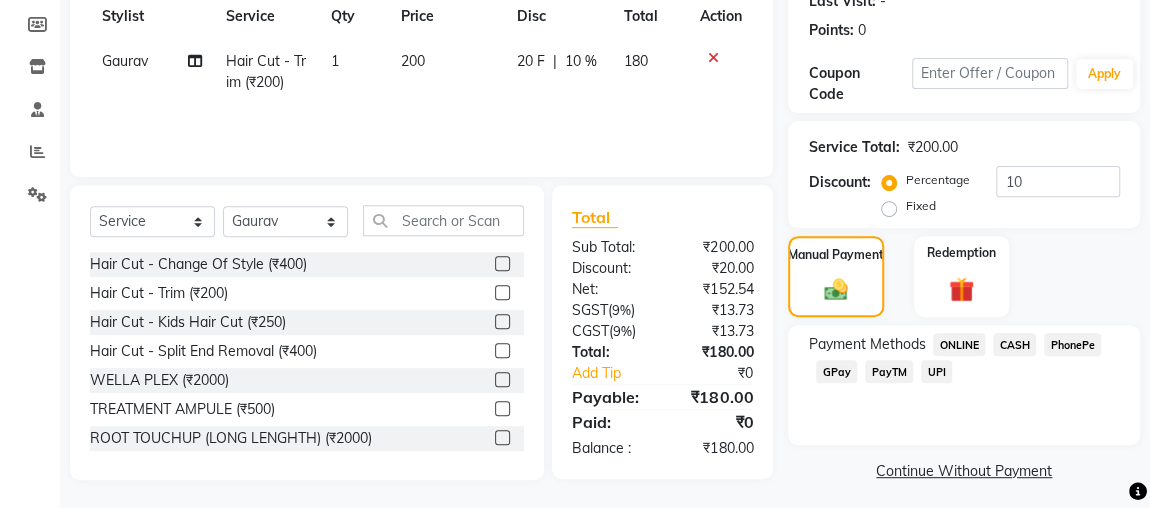 click on "UPI" 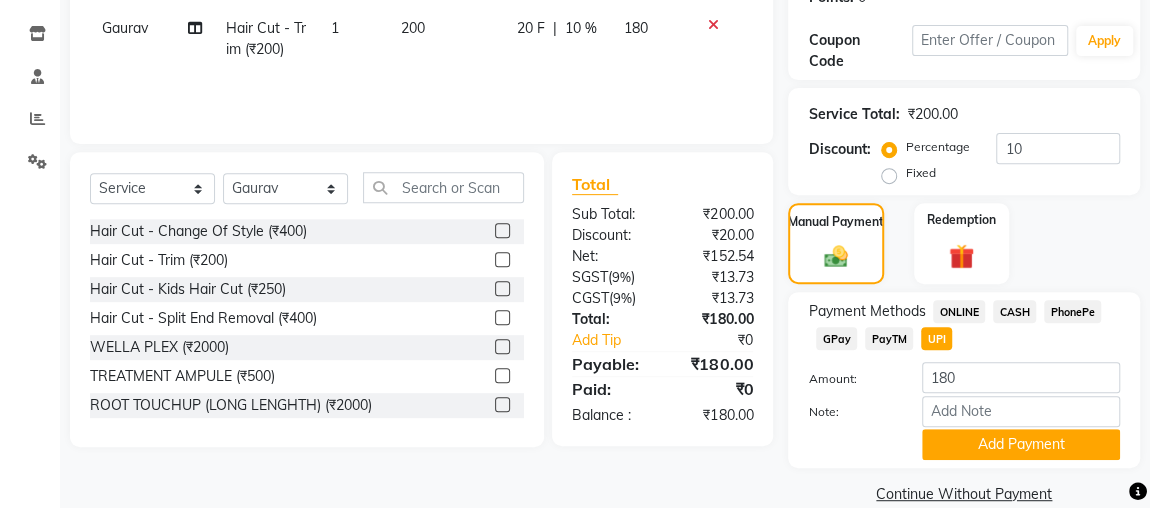 scroll, scrollTop: 352, scrollLeft: 0, axis: vertical 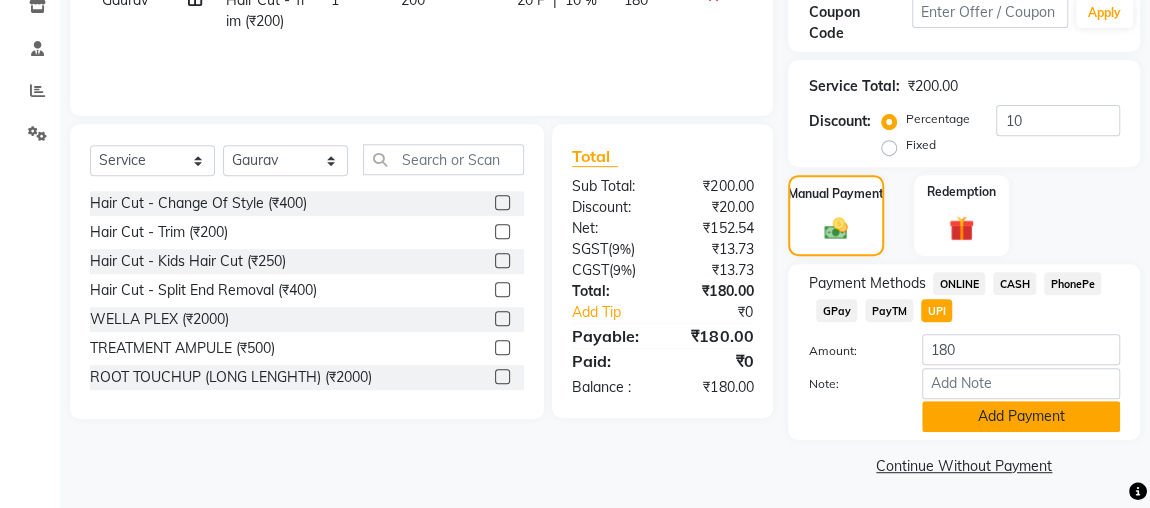 click on "Add Payment" 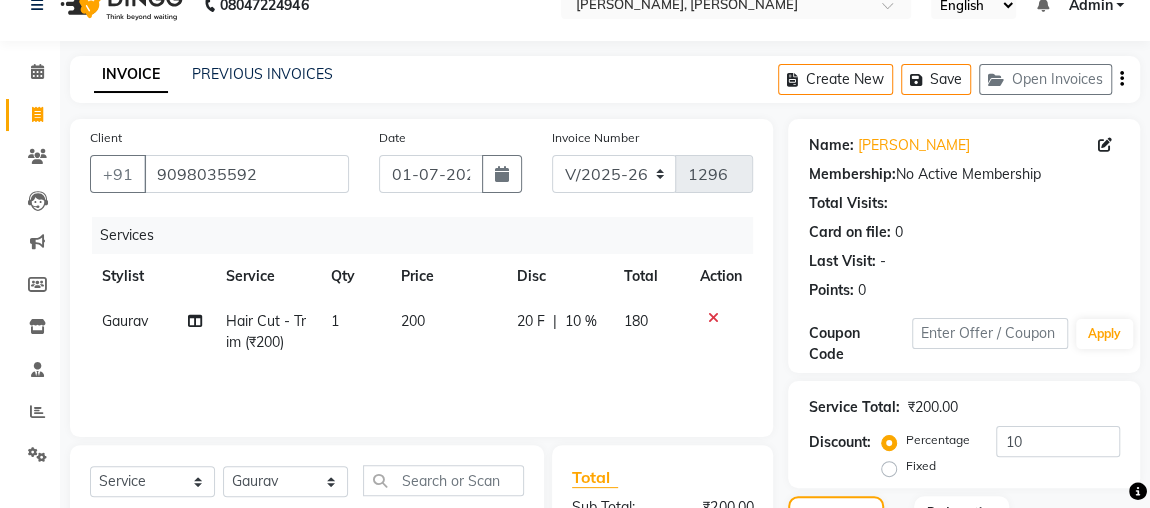 scroll, scrollTop: 0, scrollLeft: 0, axis: both 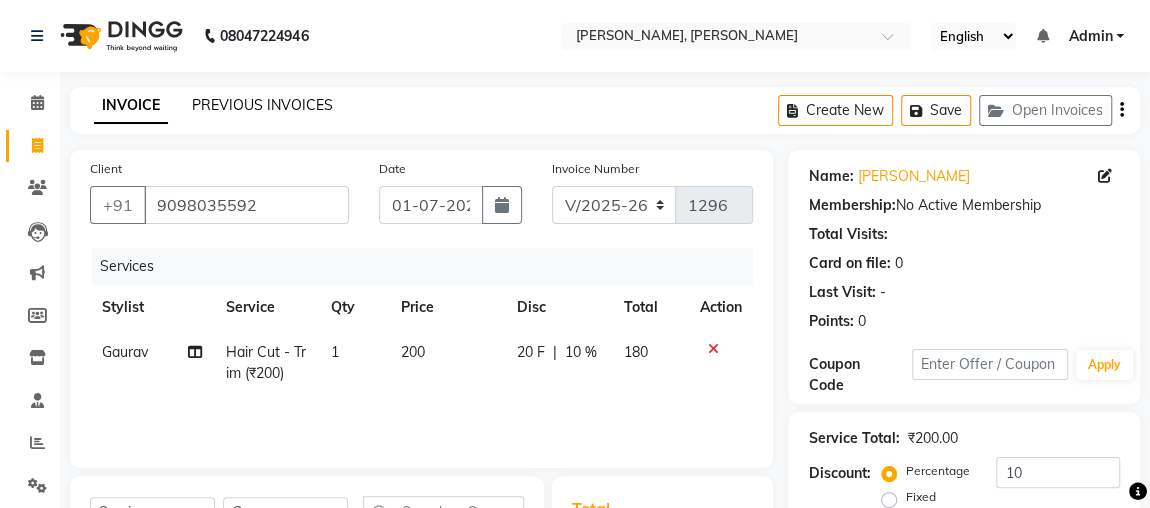 click on "PREVIOUS INVOICES" 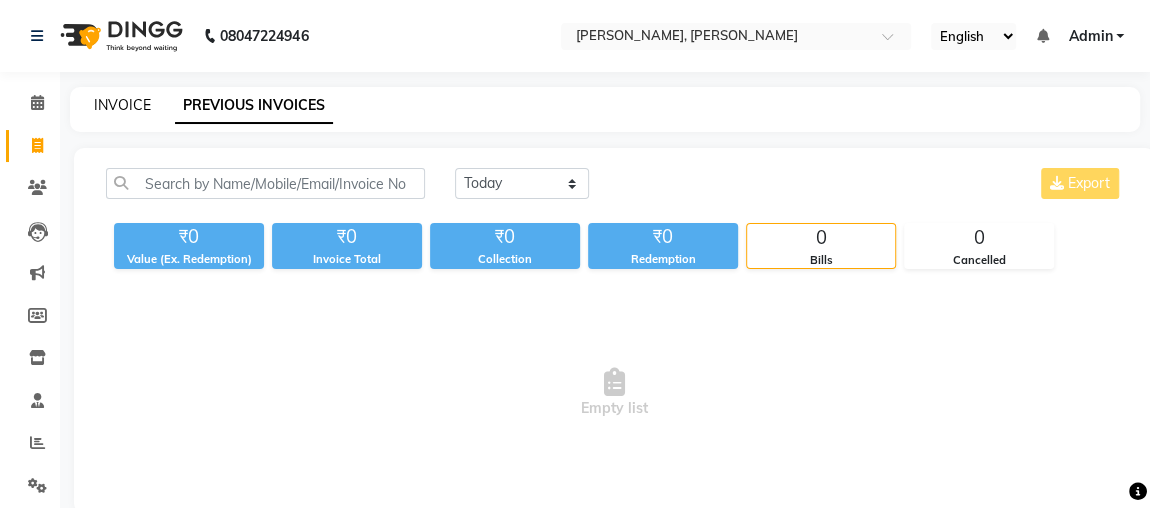 click on "INVOICE" 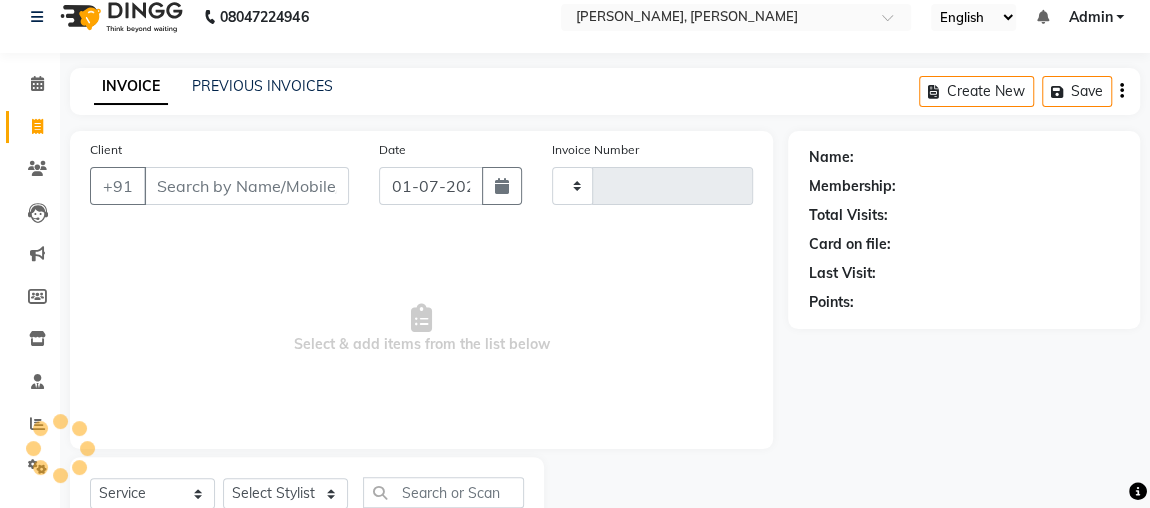 type on "1296" 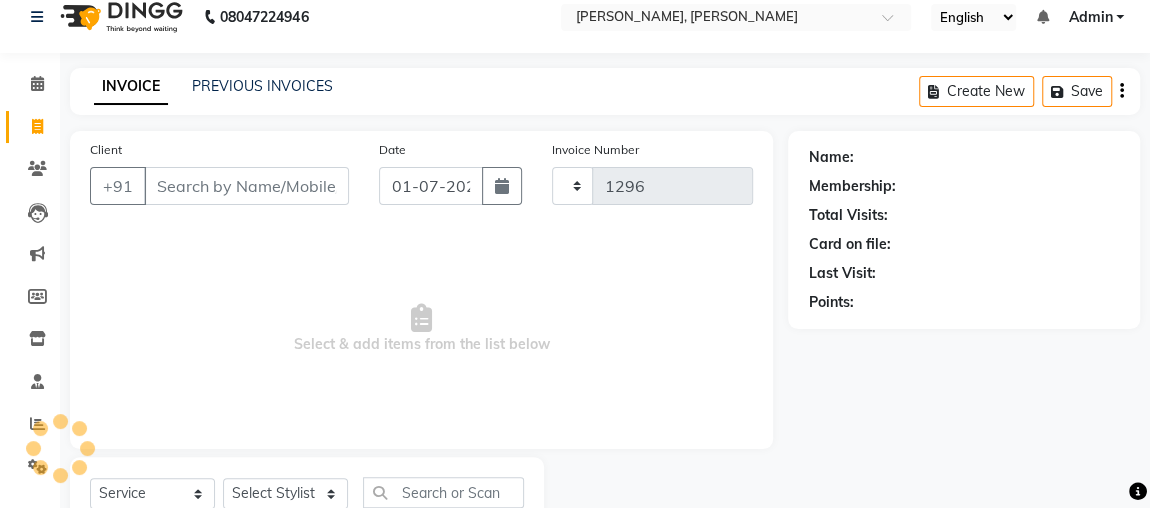 select on "4362" 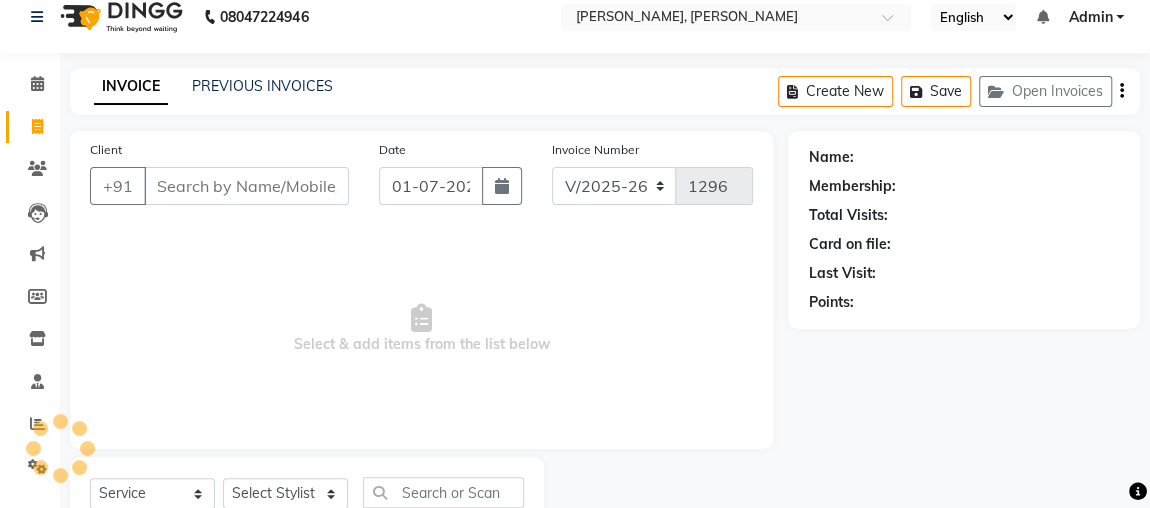 scroll, scrollTop: 91, scrollLeft: 0, axis: vertical 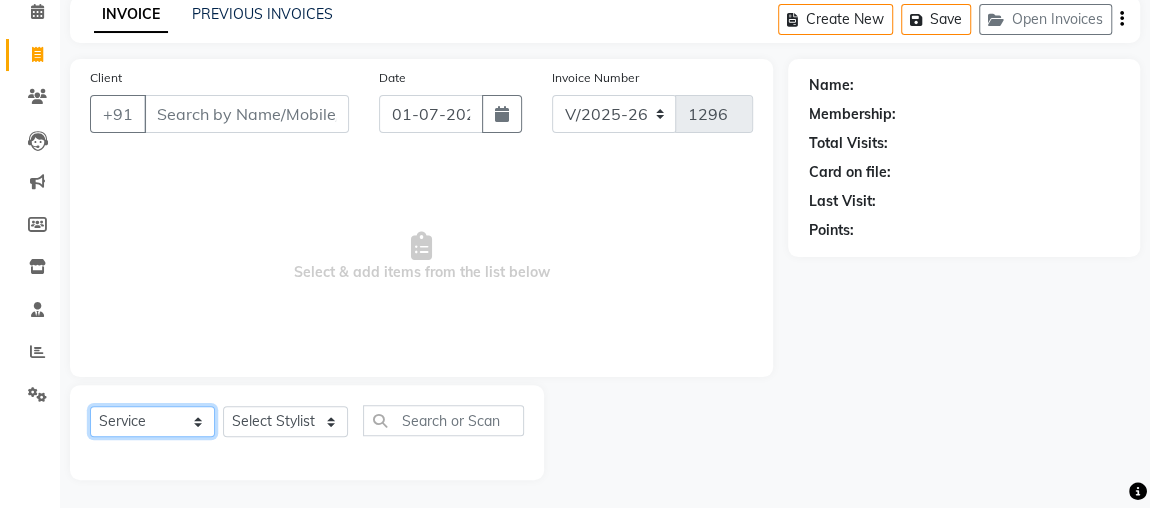 click on "Select  Service  Product  Membership  Package Voucher Prepaid Gift Card" 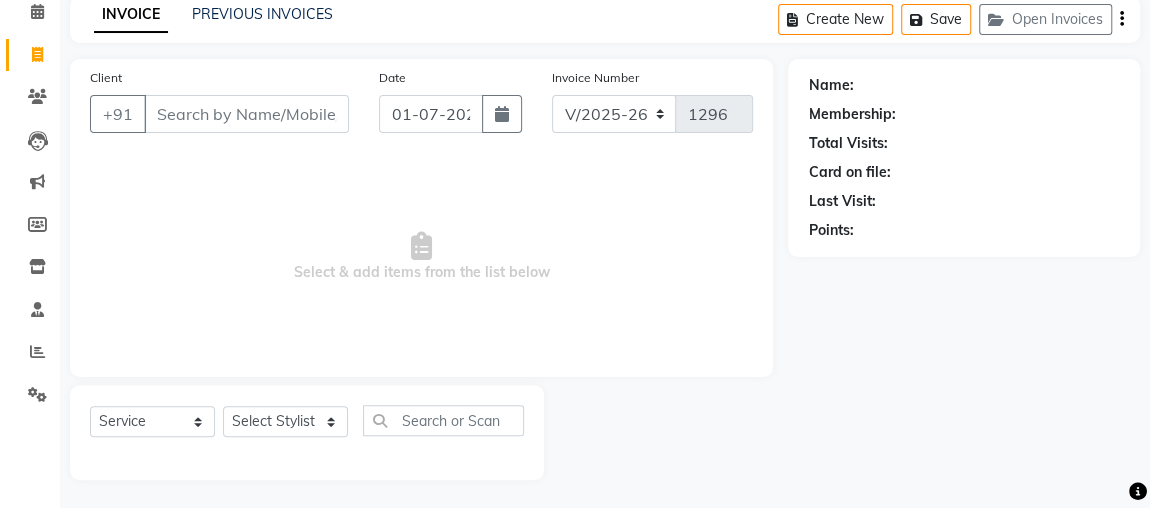 click on "Select & add items from the list below" at bounding box center (421, 257) 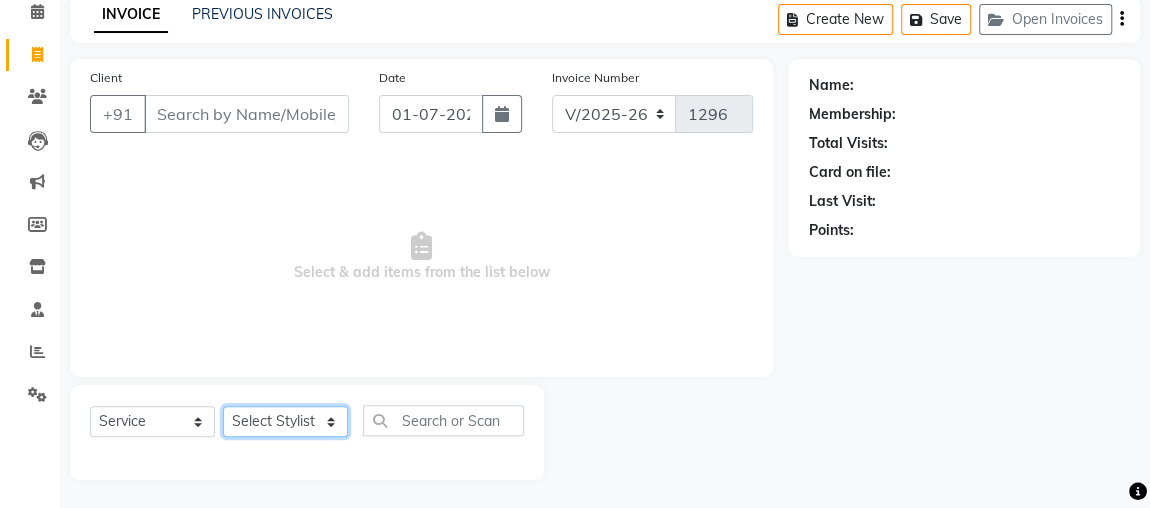 click on "Select Stylist [PERSON_NAME] [PERSON_NAME] anjali [PERSON_NAME] [PERSON_NAME] [PERSON_NAME] [PERSON_NAME] MAKEUPS AND PREBRIDAL [PERSON_NAME] [PERSON_NAME] [PERSON_NAME] [PERSON_NAME] [PERSON_NAME] cant TBASSUM VISHAL" 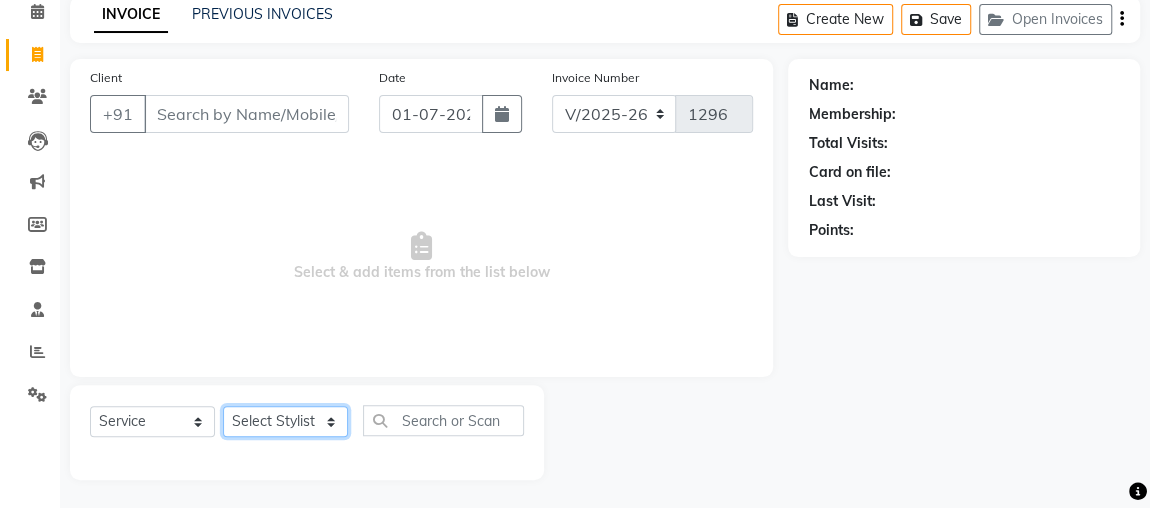 select on "82832" 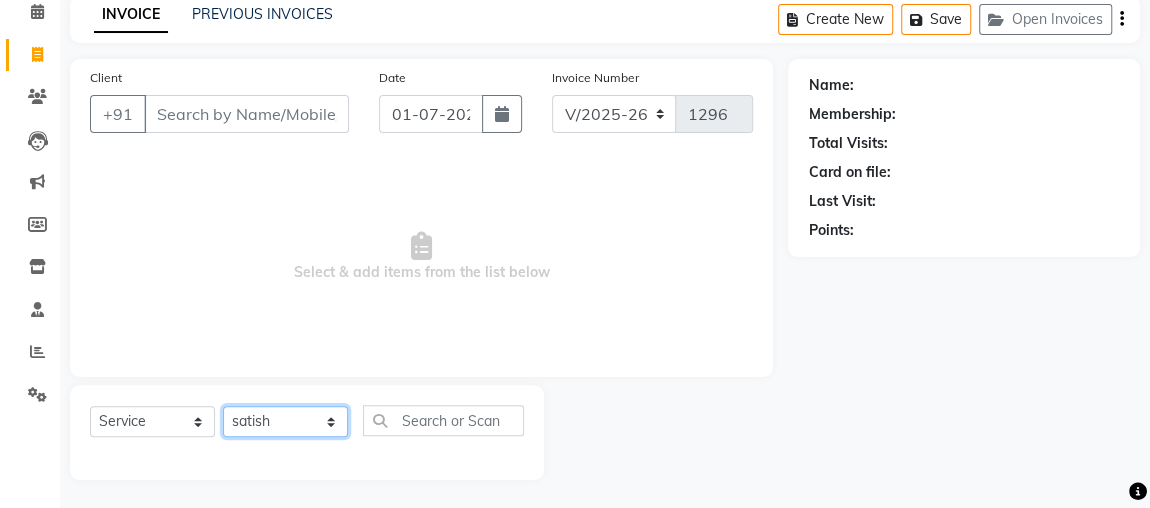 click on "Select Stylist [PERSON_NAME] [PERSON_NAME] anjali [PERSON_NAME] [PERSON_NAME] [PERSON_NAME] [PERSON_NAME] MAKEUPS AND PREBRIDAL [PERSON_NAME] [PERSON_NAME] [PERSON_NAME] [PERSON_NAME] [PERSON_NAME] cant TBASSUM VISHAL" 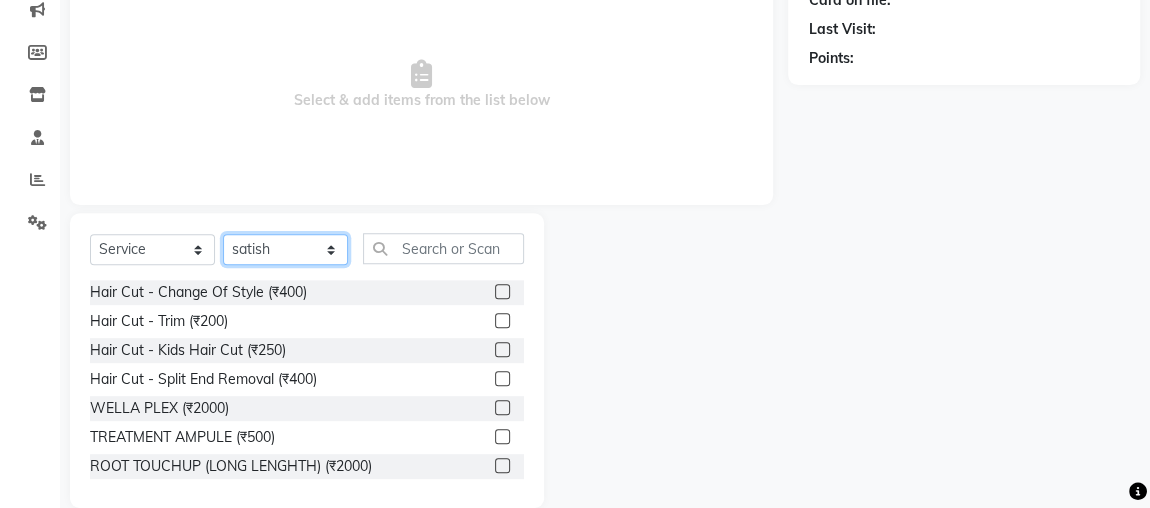 scroll, scrollTop: 291, scrollLeft: 0, axis: vertical 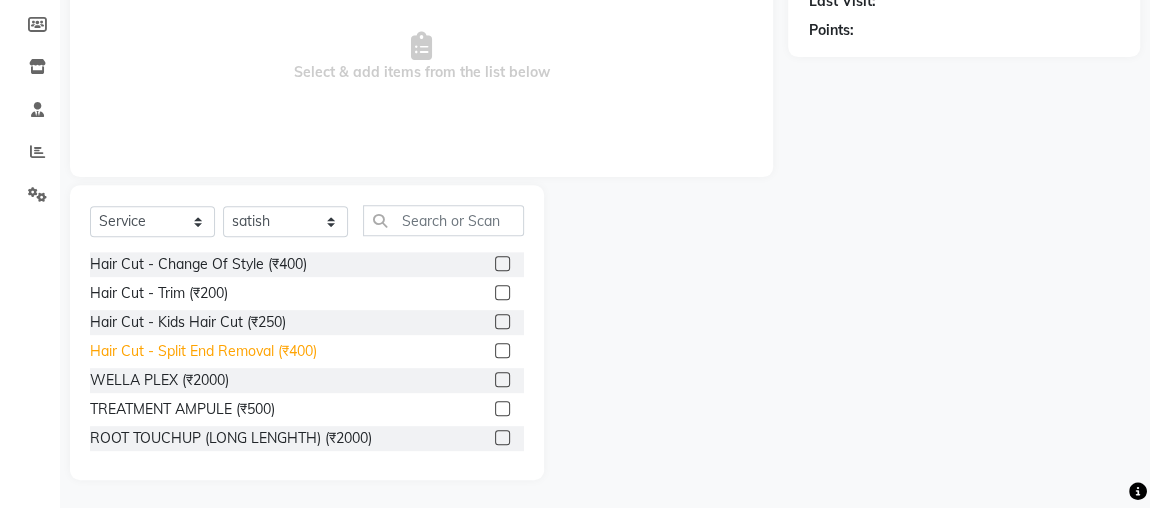 click on "Hair Cut    -   Split End Removal (₹400)" 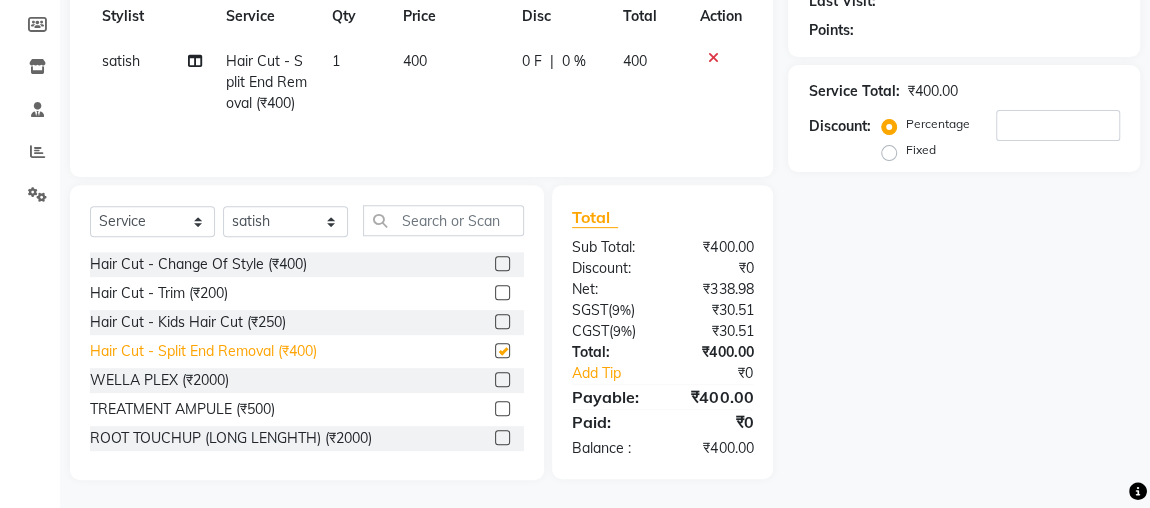 checkbox on "false" 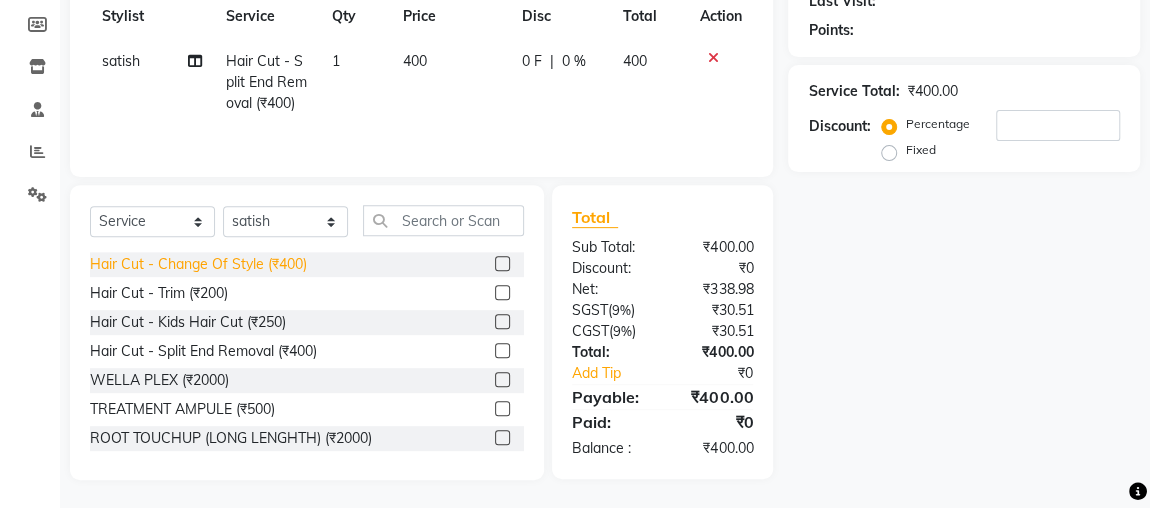 click on "Hair Cut    -   Change Of Style (₹400)" 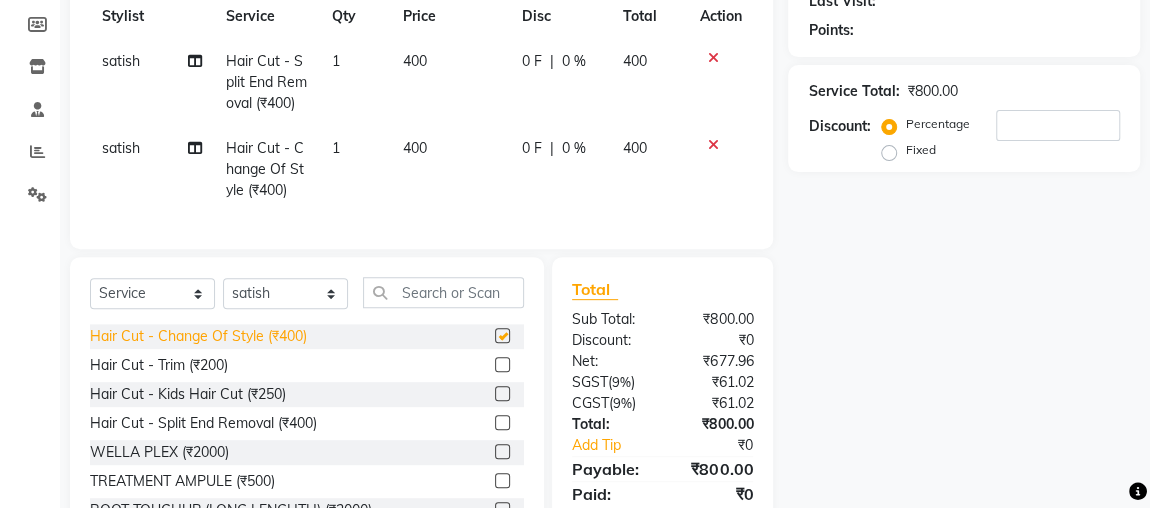 checkbox on "false" 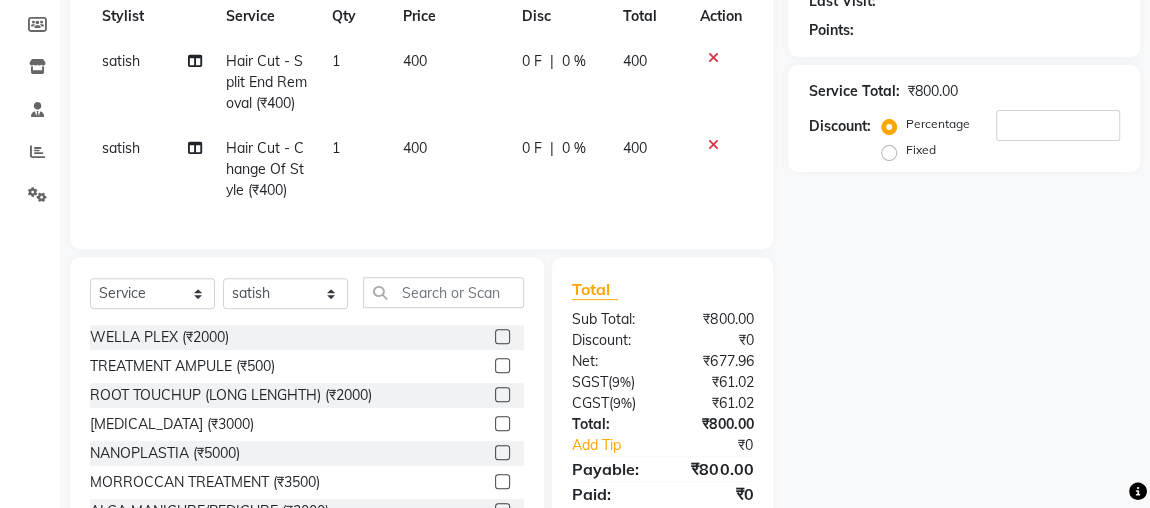 scroll, scrollTop: 117, scrollLeft: 0, axis: vertical 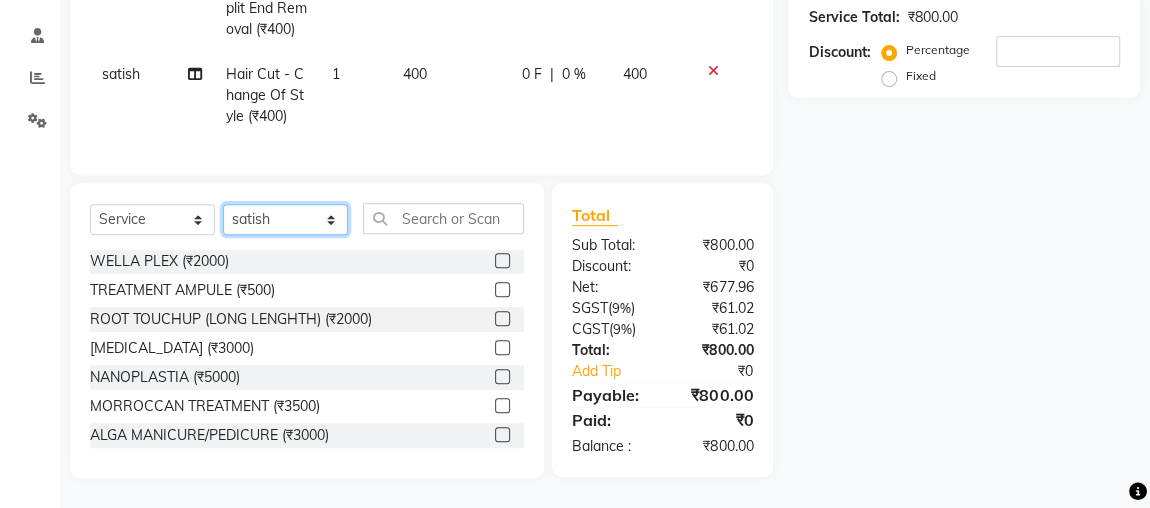 click on "Select Stylist [PERSON_NAME] [PERSON_NAME] anjali [PERSON_NAME] [PERSON_NAME] [PERSON_NAME] [PERSON_NAME] MAKEUPS AND PREBRIDAL [PERSON_NAME] [PERSON_NAME] [PERSON_NAME] [PERSON_NAME] [PERSON_NAME] cant TBASSUM VISHAL" 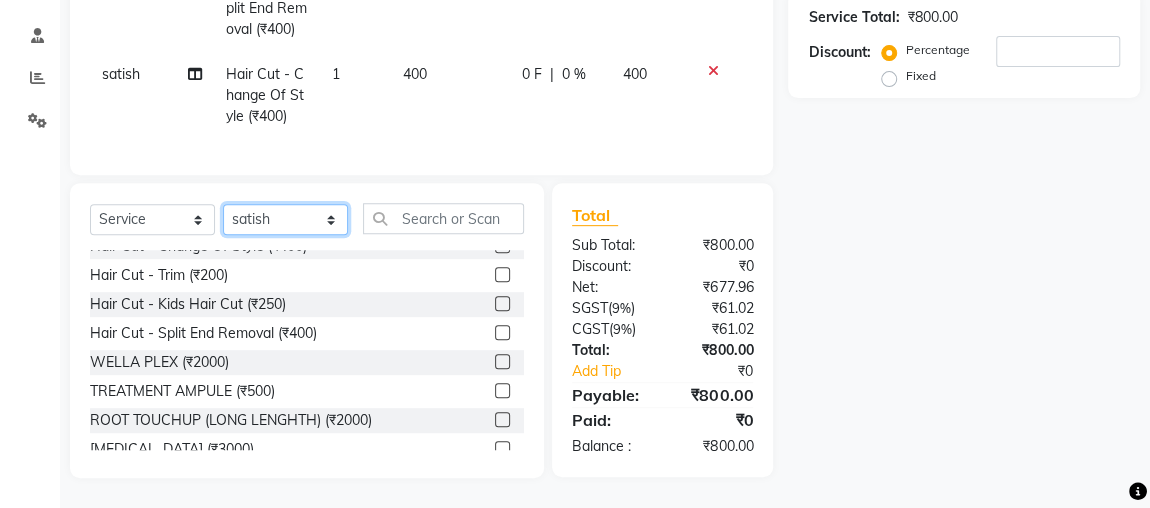 scroll, scrollTop: 0, scrollLeft: 0, axis: both 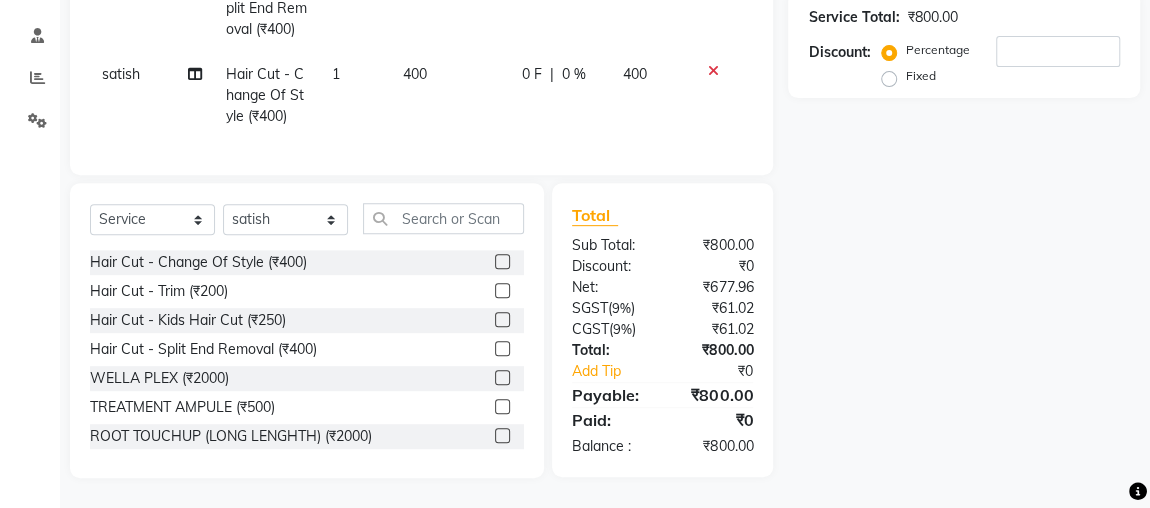 click on "Hair Cut    -   Split End Removal (₹400)" 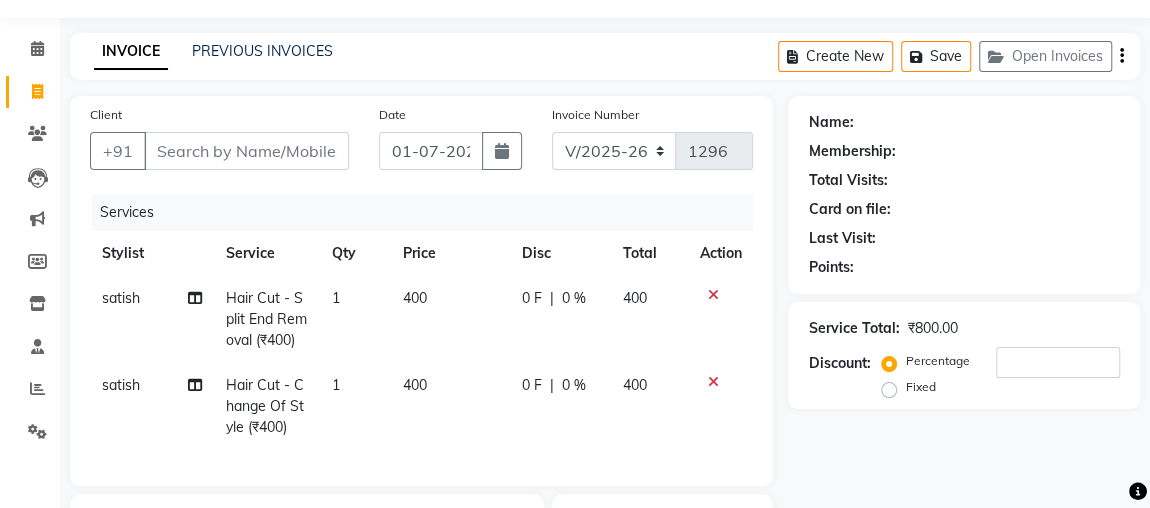 scroll, scrollTop: 0, scrollLeft: 0, axis: both 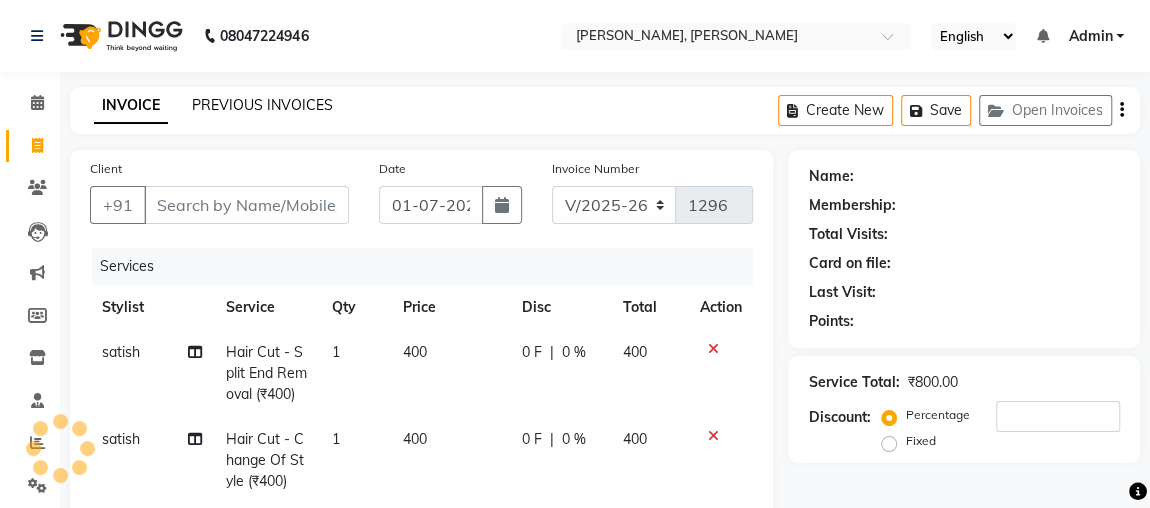 click on "PREVIOUS INVOICES" 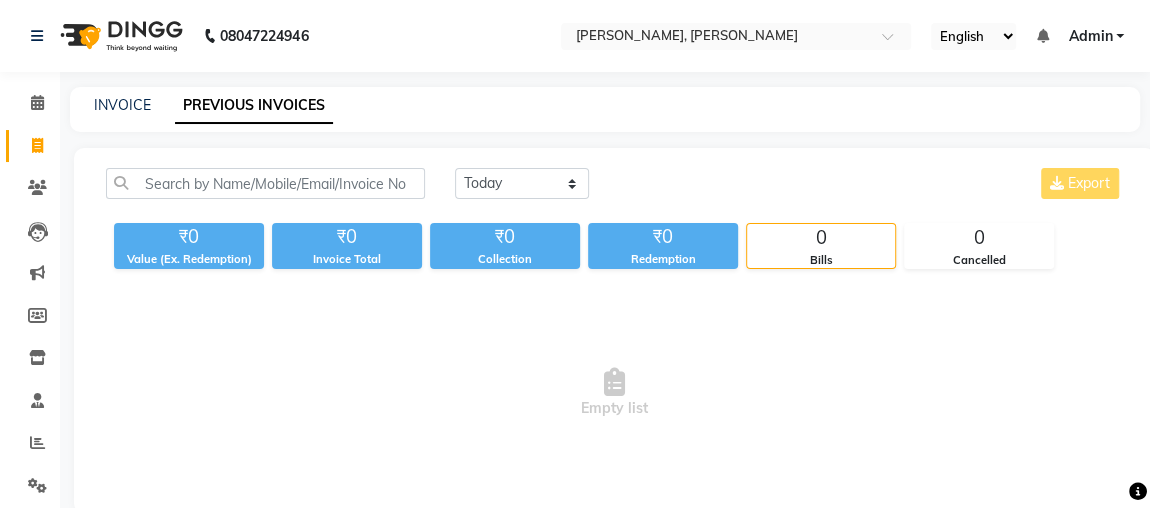 click on "INVOICE PREVIOUS INVOICES" 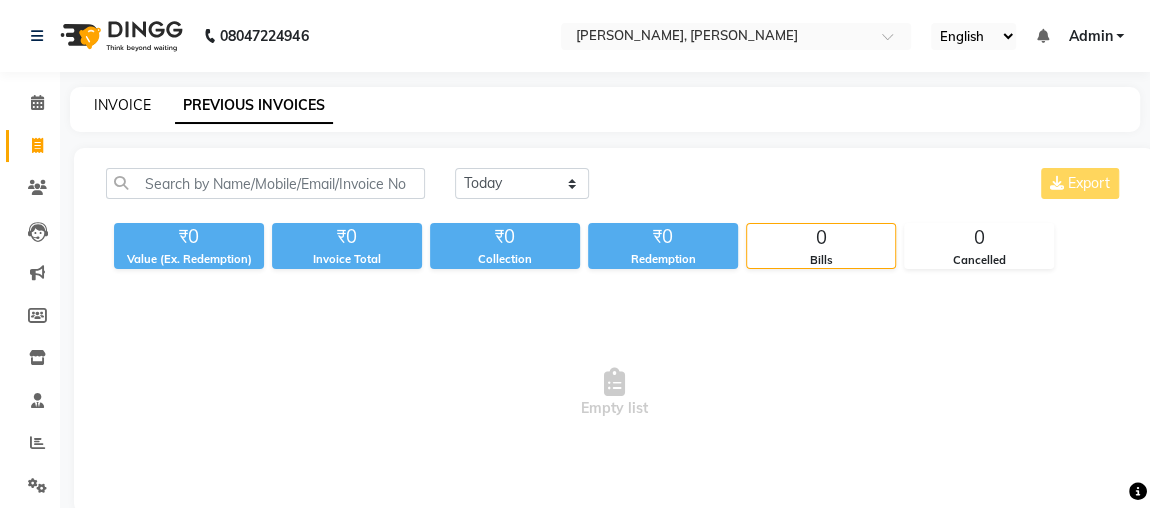 click on "INVOICE" 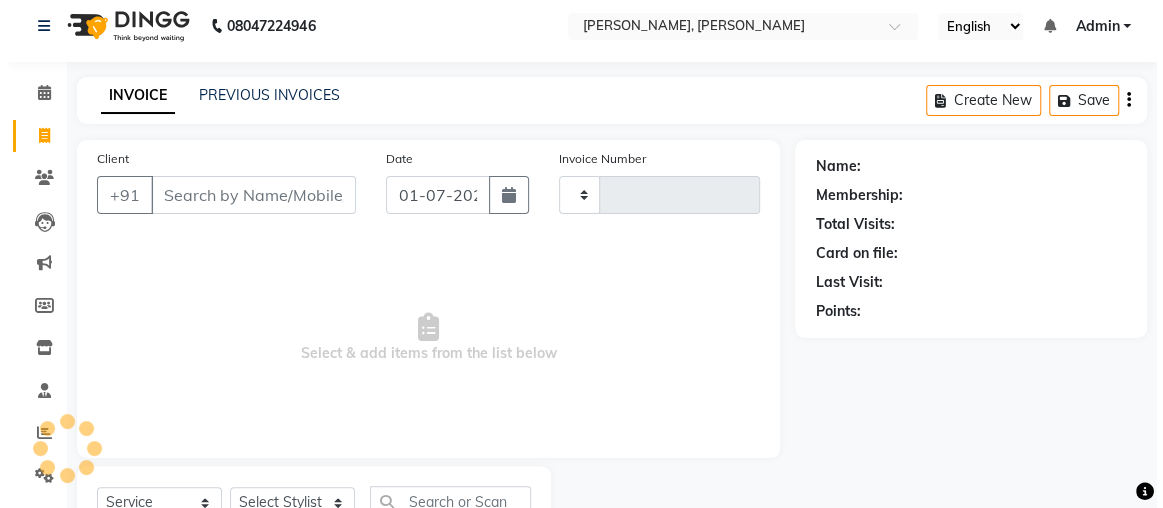 scroll, scrollTop: 91, scrollLeft: 0, axis: vertical 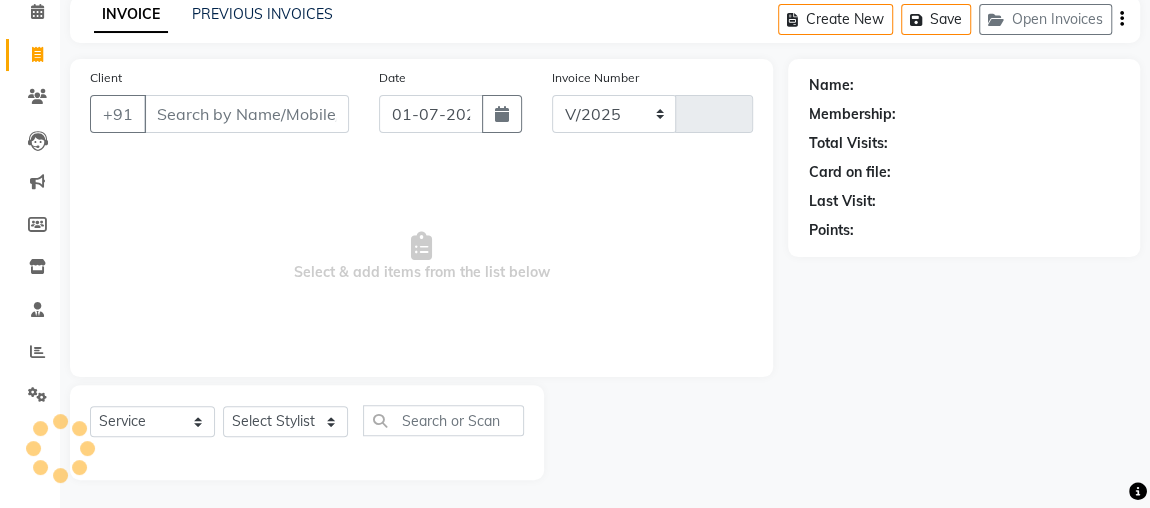 select on "4362" 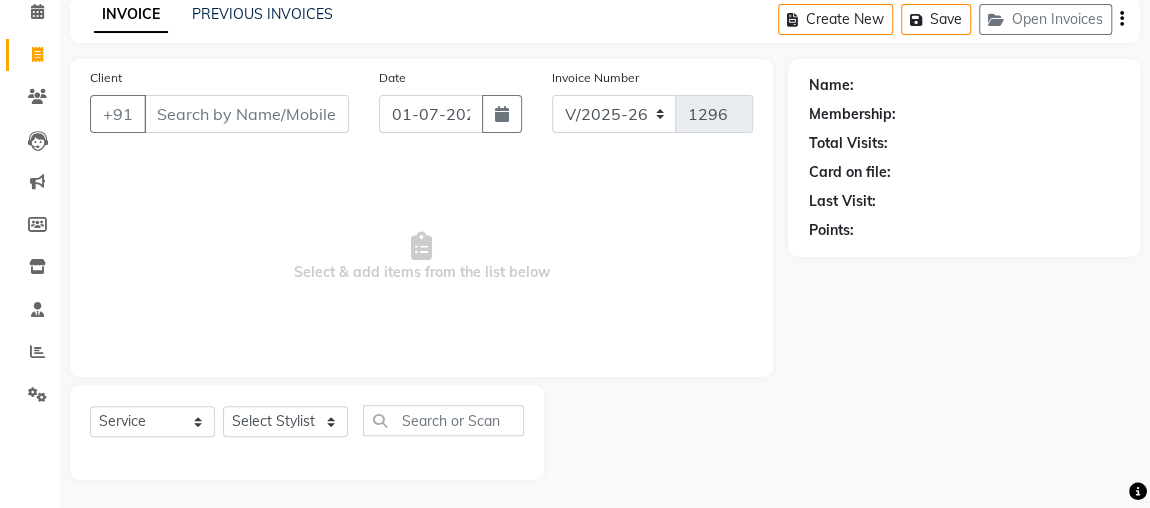 click on "Select & add items from the list below" at bounding box center (421, 257) 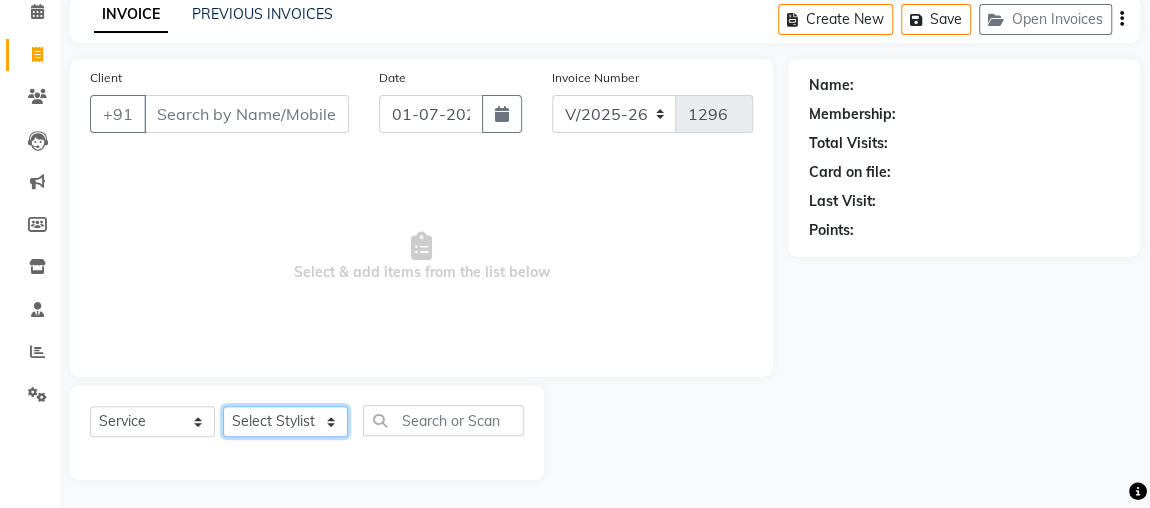 click on "Select Stylist [PERSON_NAME] [PERSON_NAME] anjali [PERSON_NAME] [PERSON_NAME] [PERSON_NAME] [PERSON_NAME] MAKEUPS AND PREBRIDAL [PERSON_NAME] [PERSON_NAME] [PERSON_NAME] [PERSON_NAME] [PERSON_NAME] cant TBASSUM VISHAL" 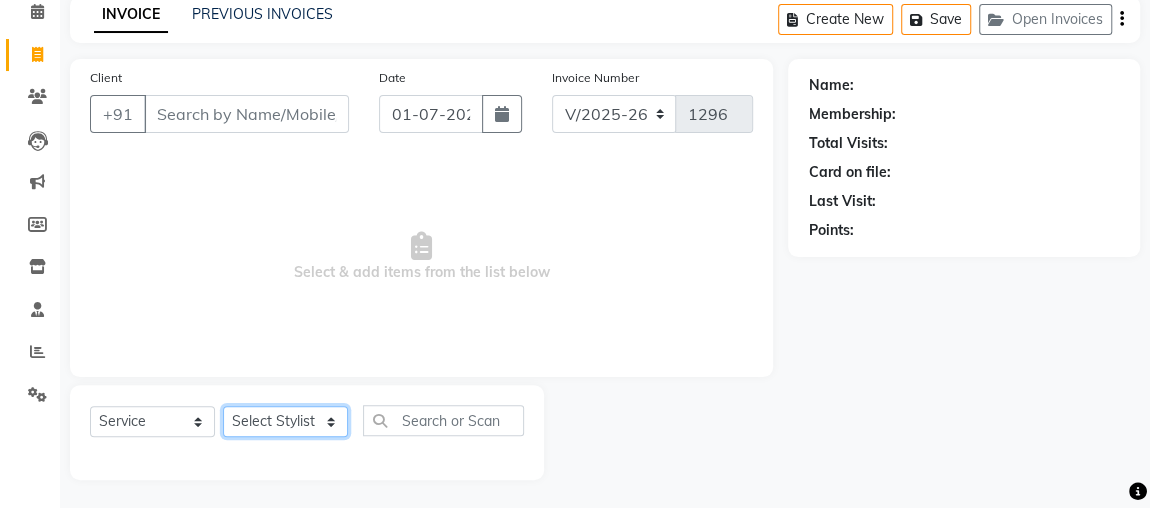select on "23892" 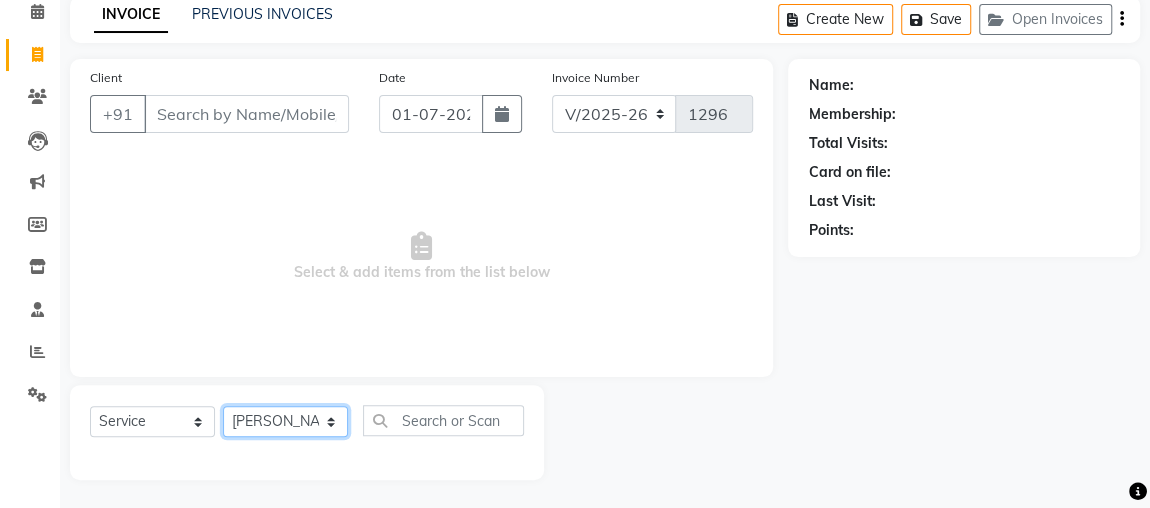 click on "Select Stylist [PERSON_NAME] [PERSON_NAME] anjali [PERSON_NAME] [PERSON_NAME] [PERSON_NAME] [PERSON_NAME] MAKEUPS AND PREBRIDAL [PERSON_NAME] [PERSON_NAME] [PERSON_NAME] [PERSON_NAME] [PERSON_NAME] cant TBASSUM VISHAL" 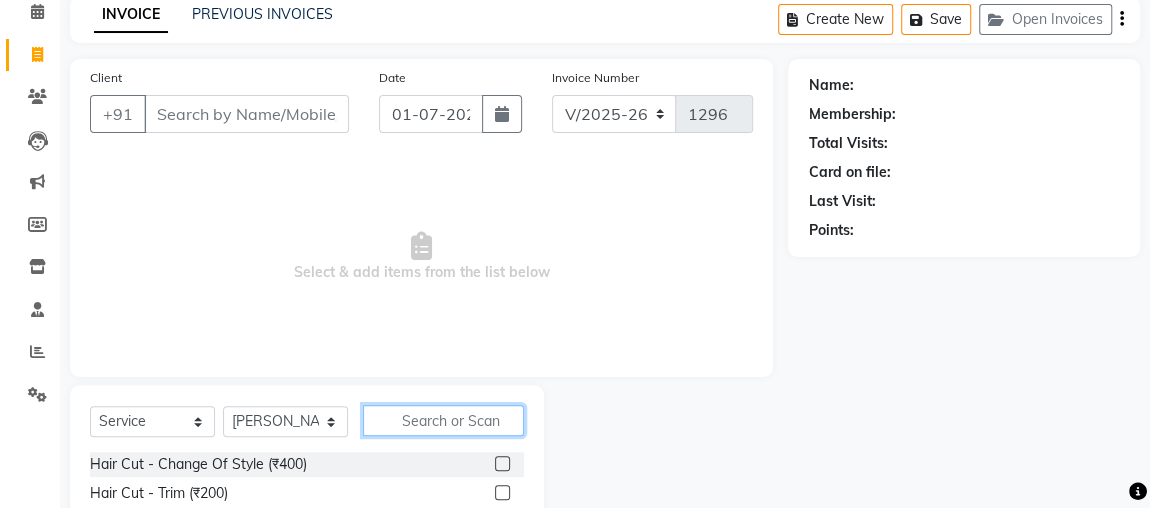 click 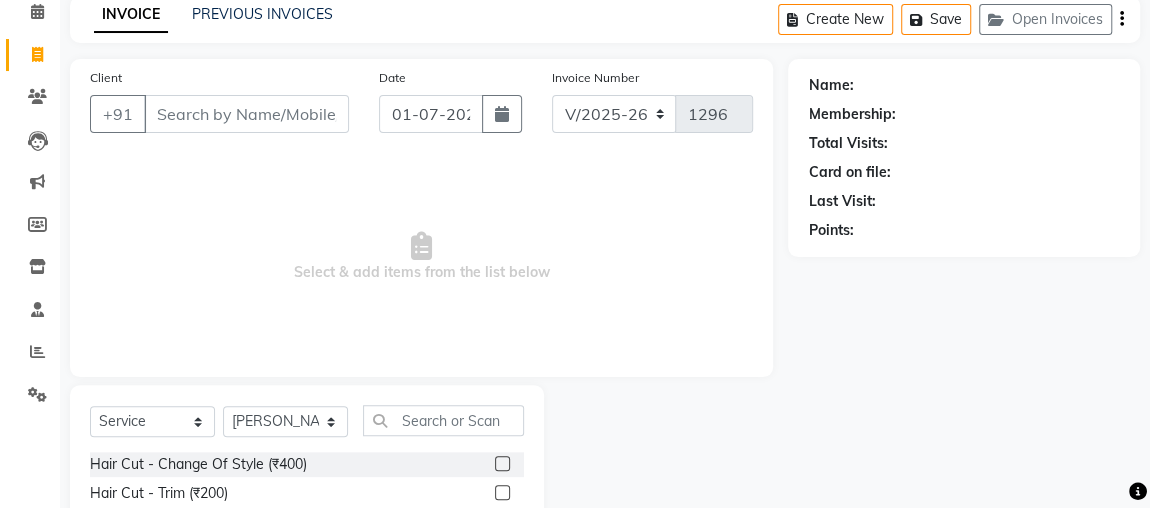 click 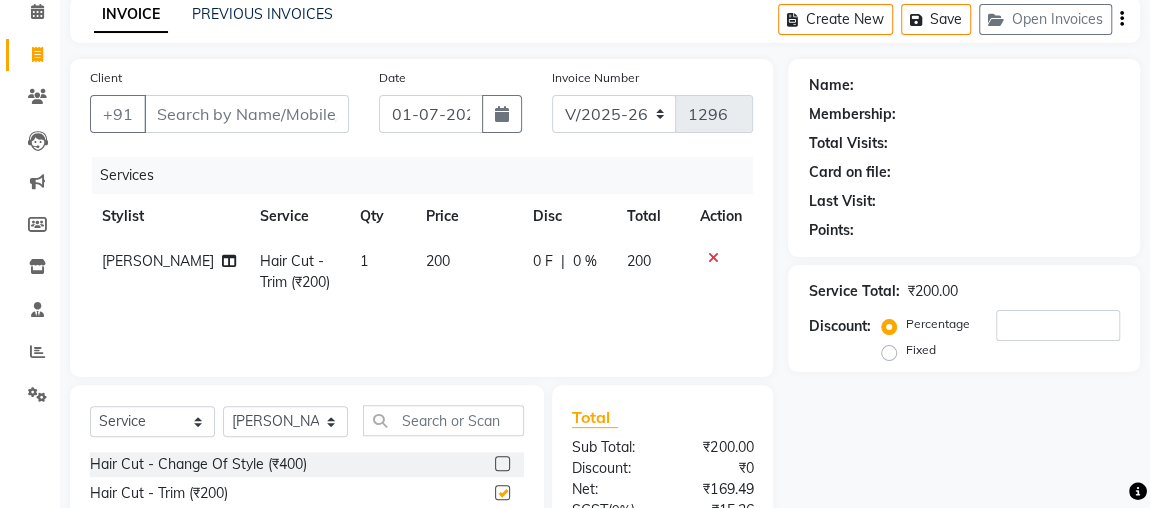 checkbox on "false" 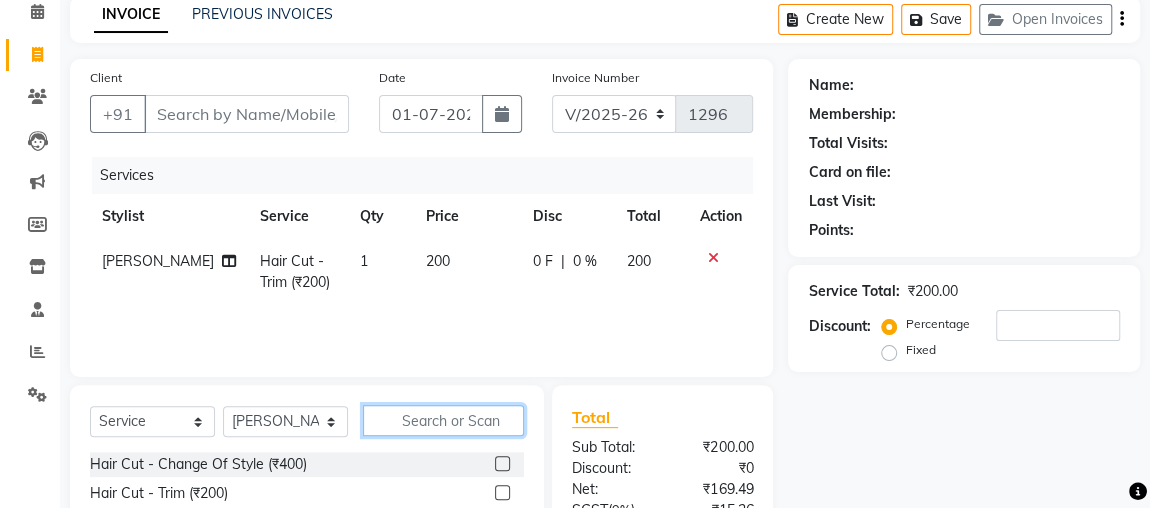 click 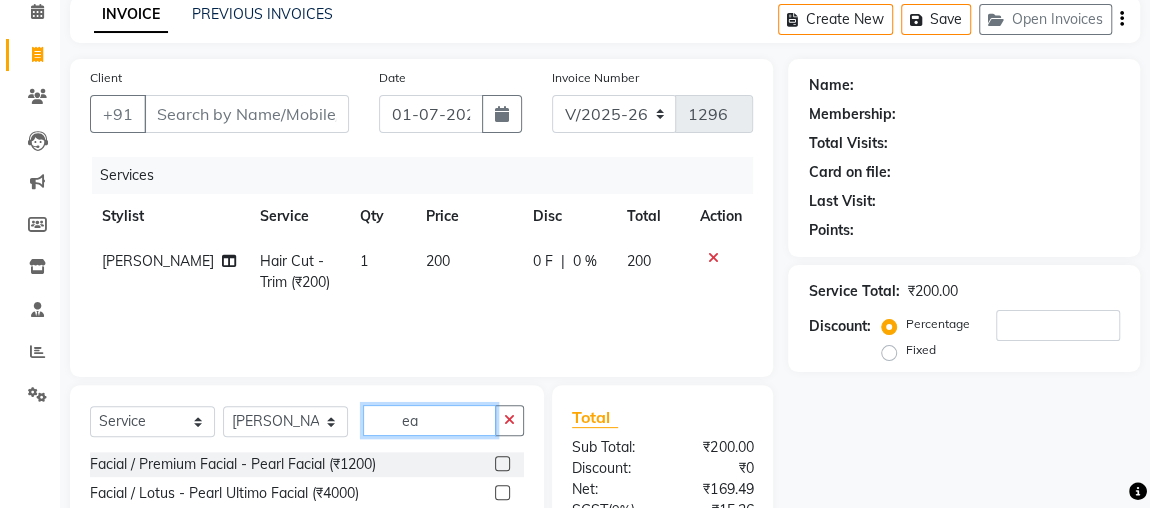 type on "e" 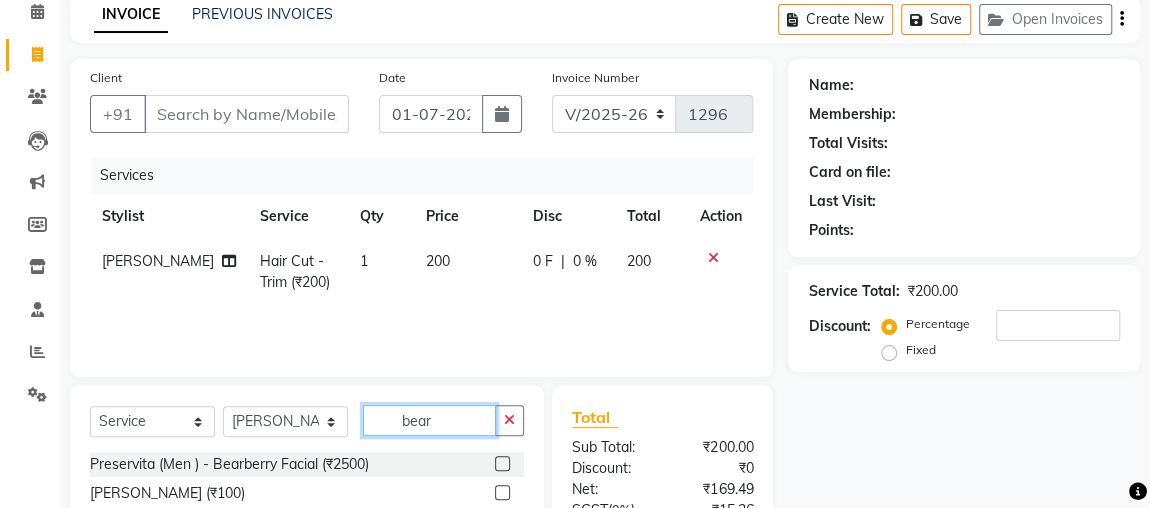 type on "bear" 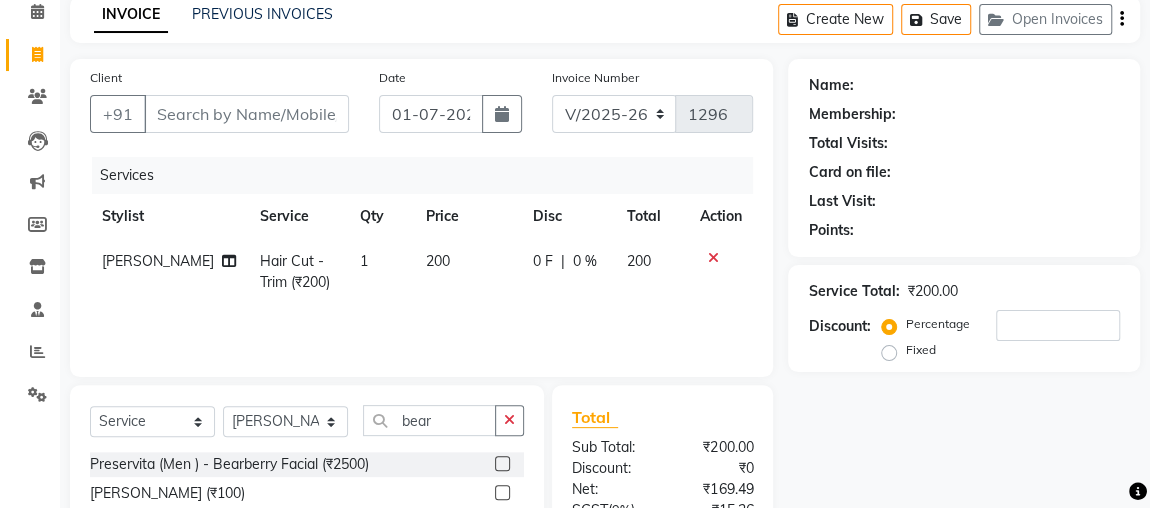 click 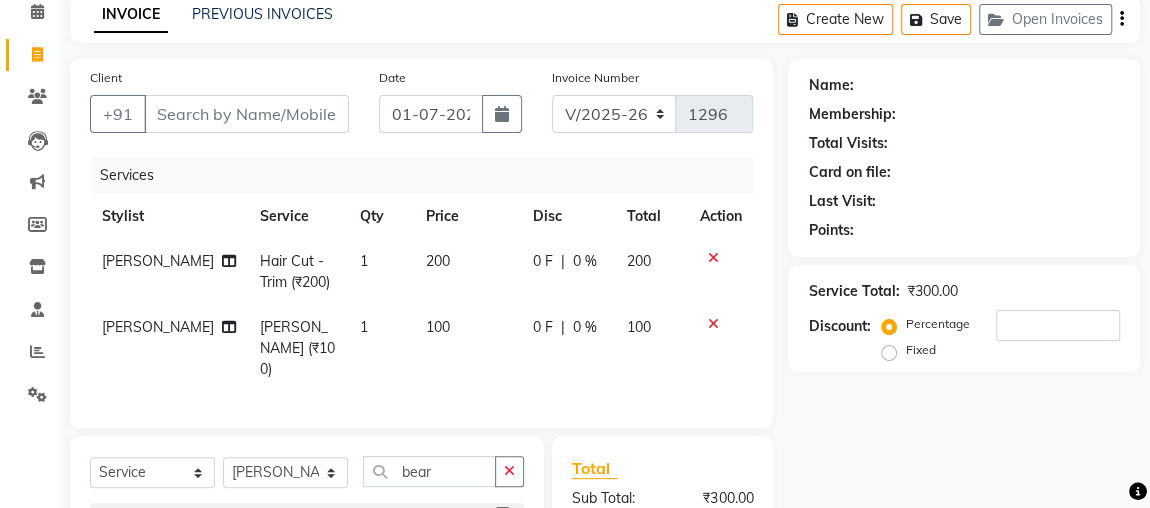 checkbox on "false" 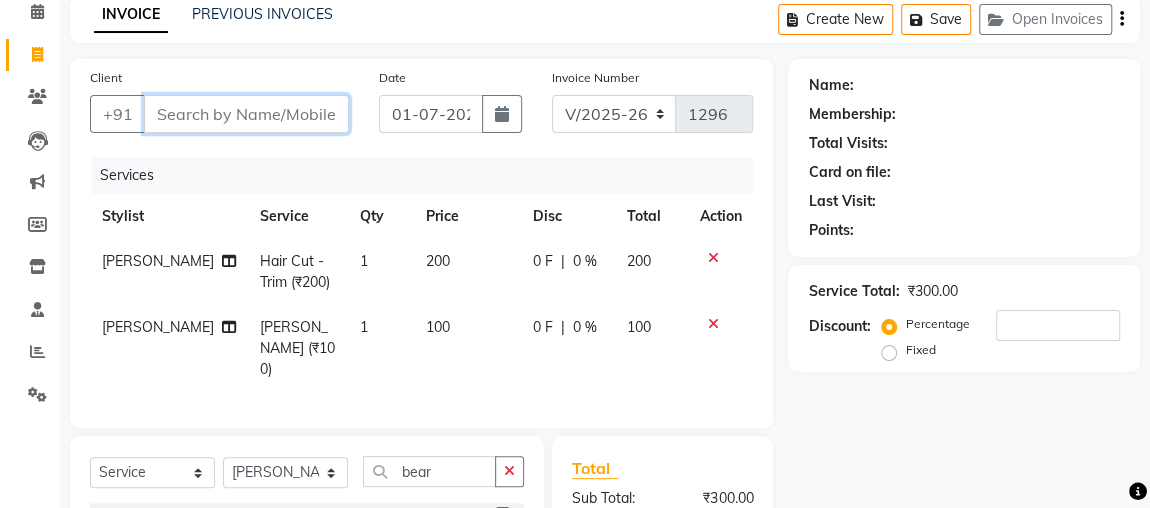 click on "Client" at bounding box center [246, 114] 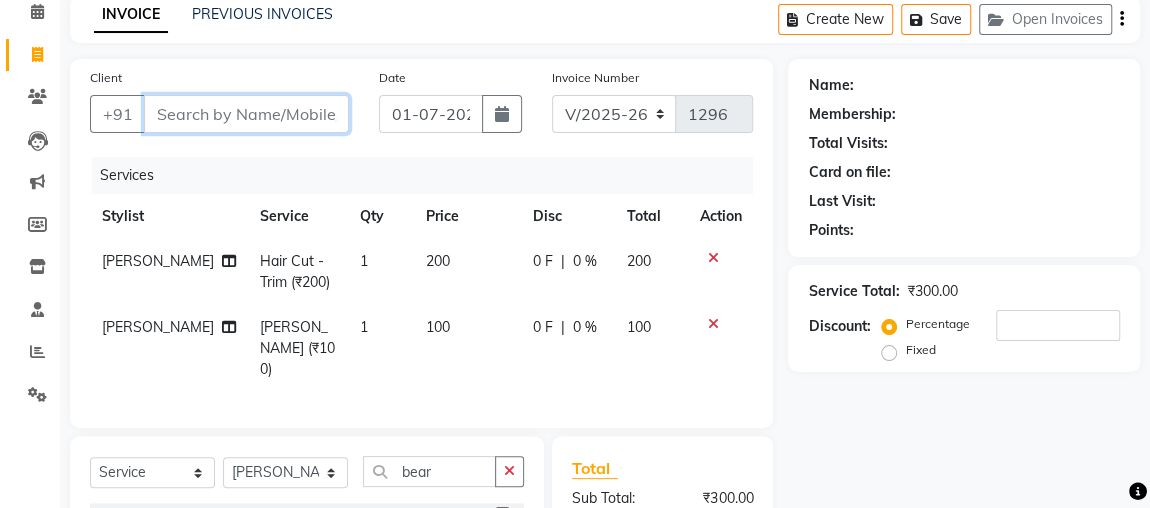 click on "Client" at bounding box center (246, 114) 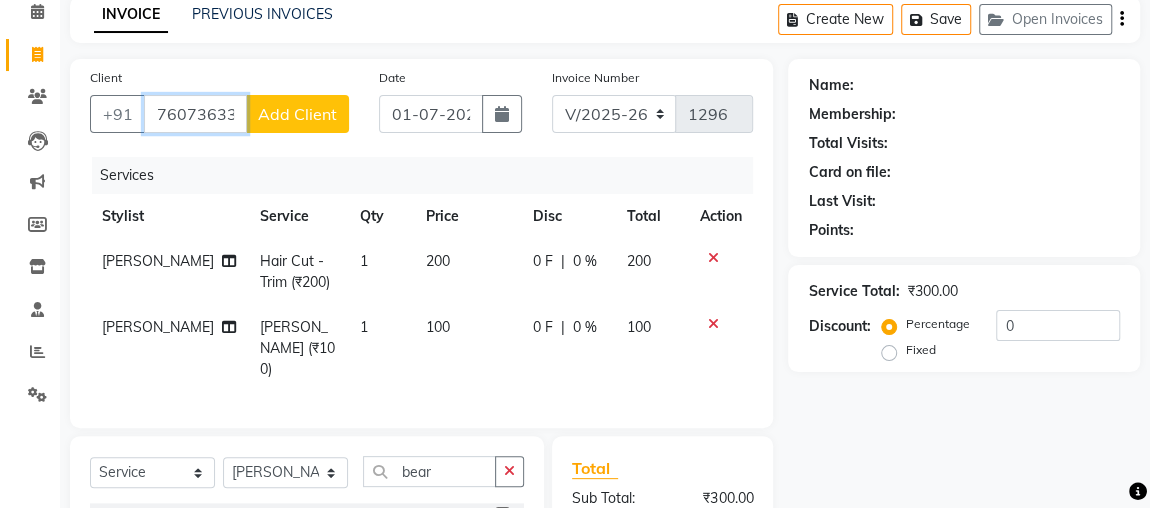 type on "7607363341" 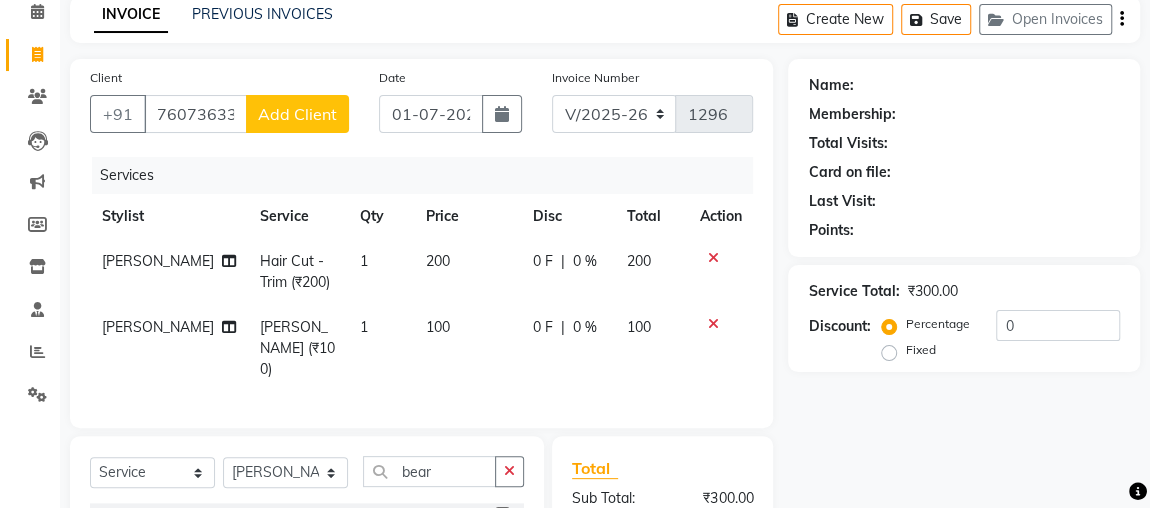 click on "Add Client" 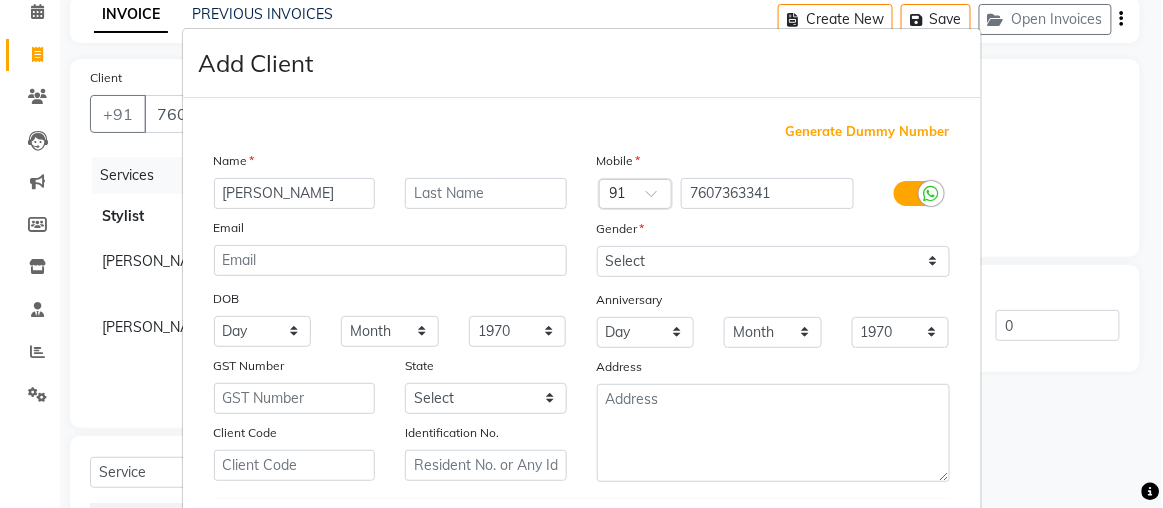type on "[PERSON_NAME]" 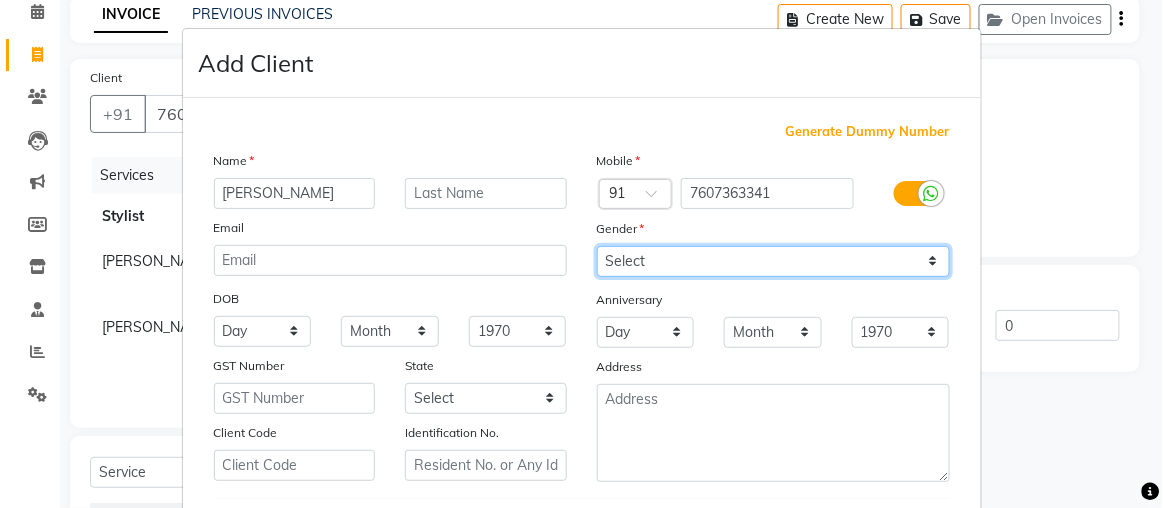 click on "Select Male Female Other Prefer Not To Say" at bounding box center (773, 261) 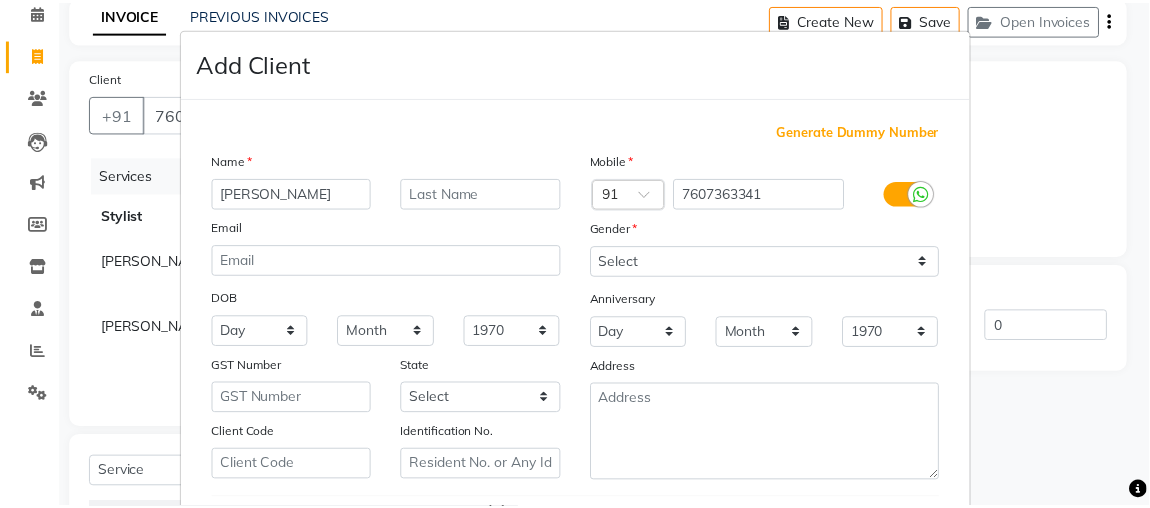 scroll, scrollTop: 334, scrollLeft: 0, axis: vertical 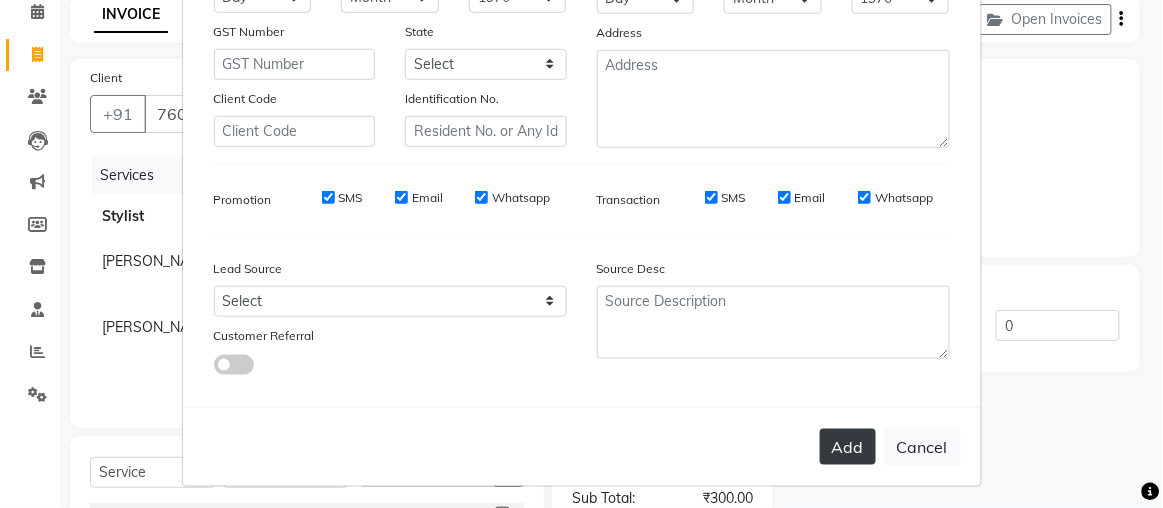 click on "Add" at bounding box center (848, 447) 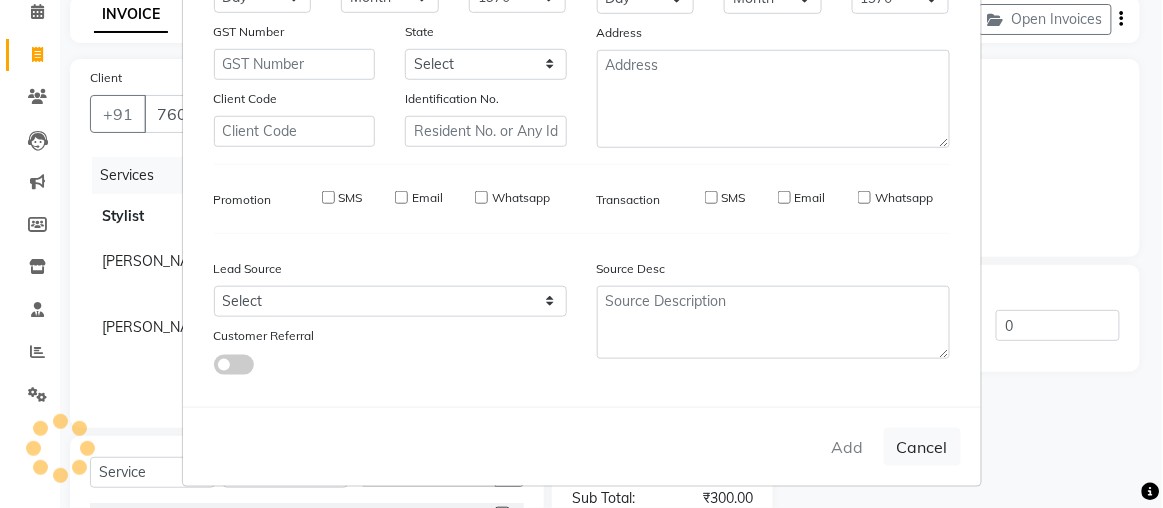 type 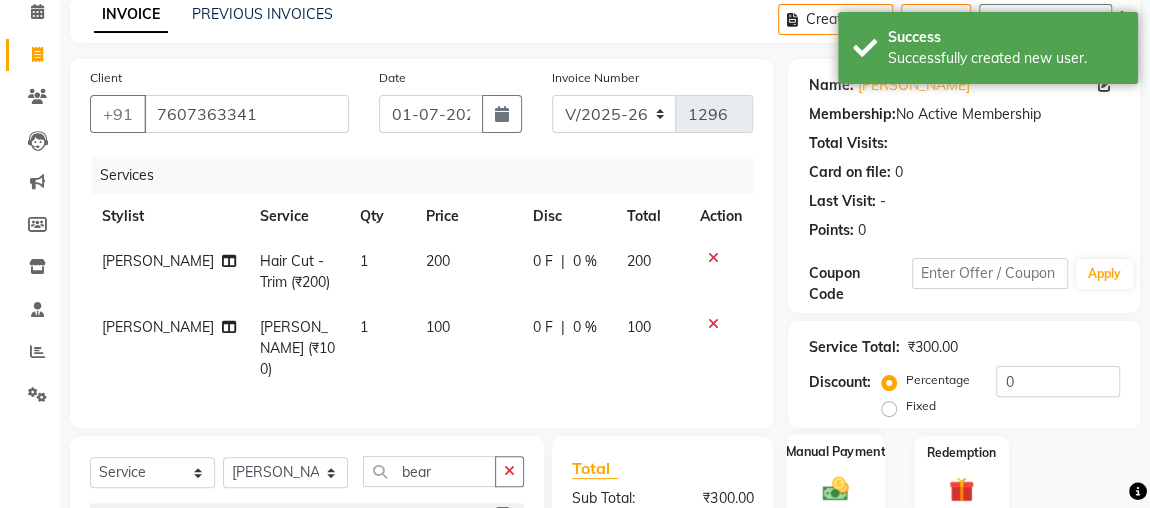 click 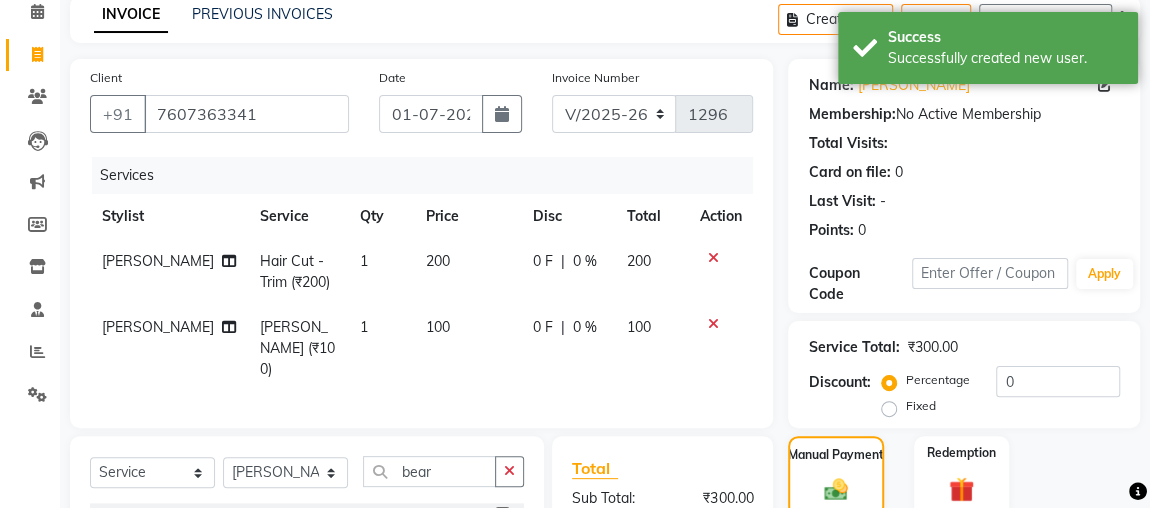 scroll, scrollTop: 333, scrollLeft: 0, axis: vertical 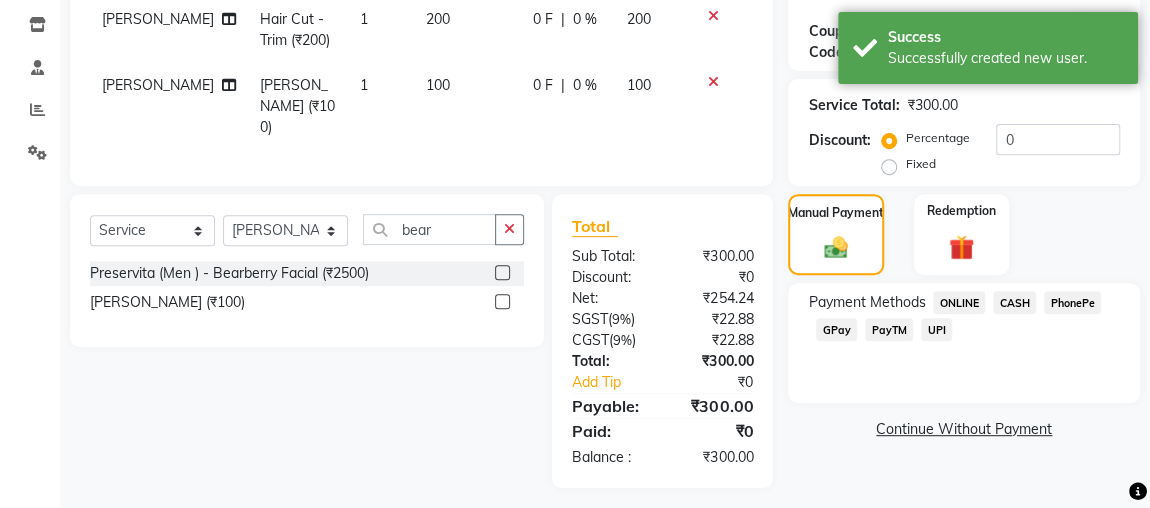 click on "ONLINE" 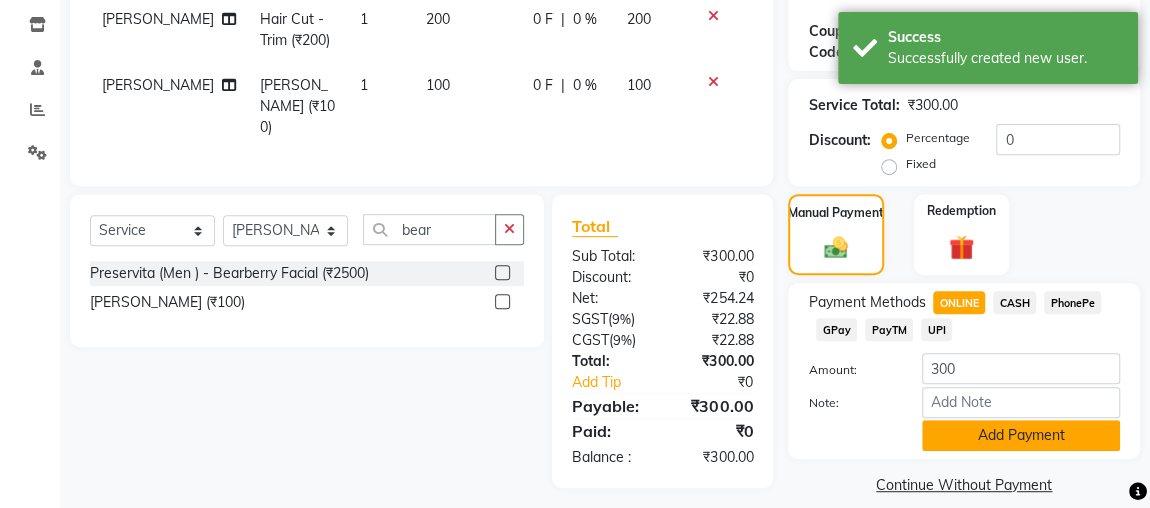 click on "Add Payment" 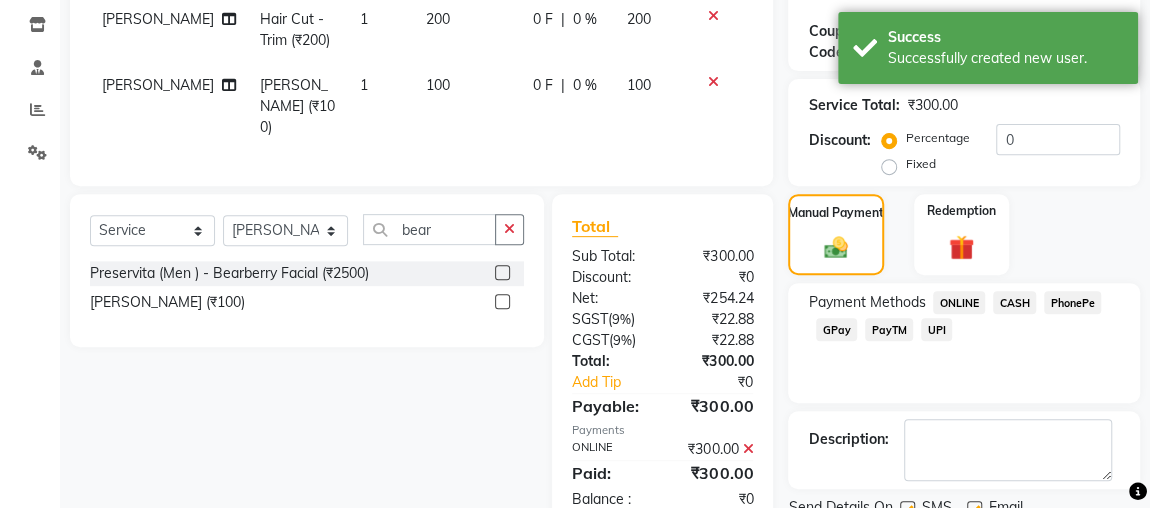 scroll, scrollTop: 409, scrollLeft: 0, axis: vertical 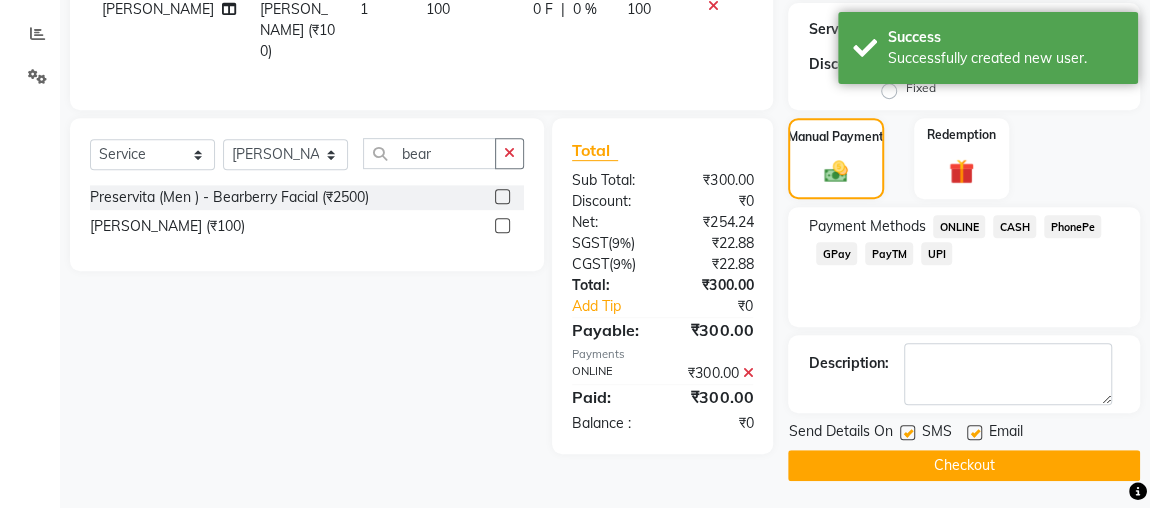 click on "Checkout" 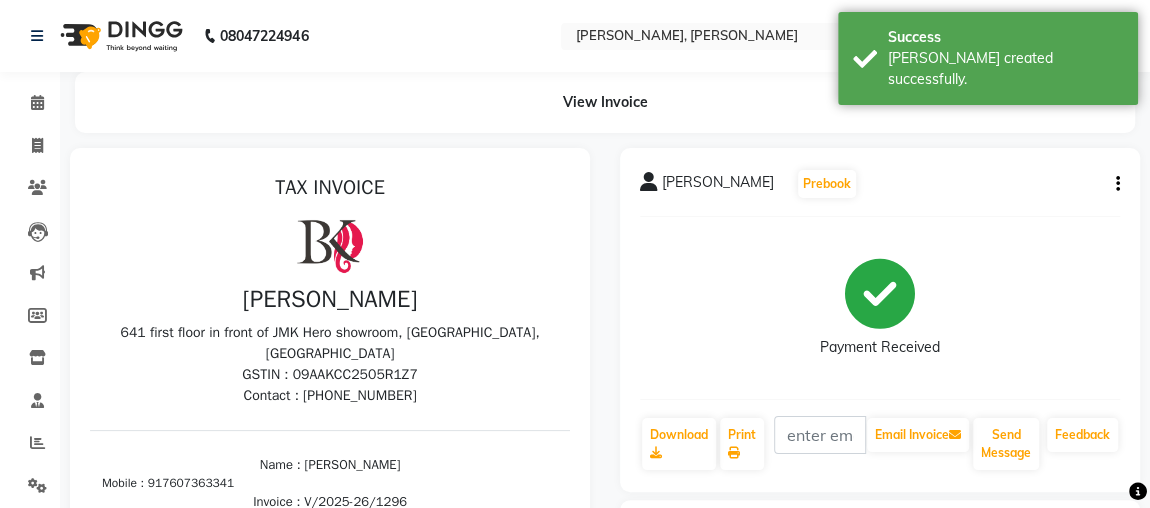 scroll, scrollTop: 0, scrollLeft: 0, axis: both 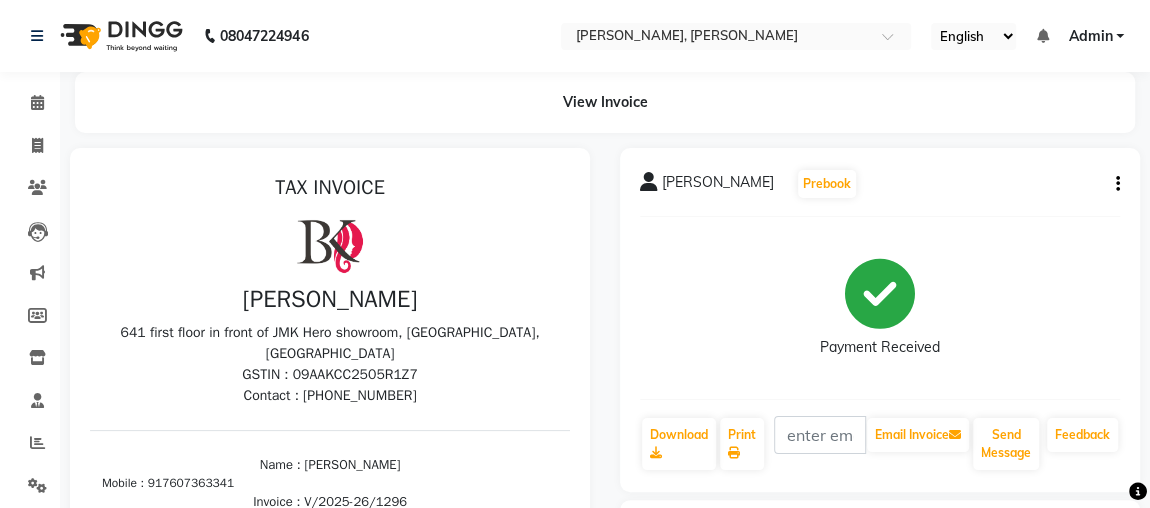 click on "View Invoice" 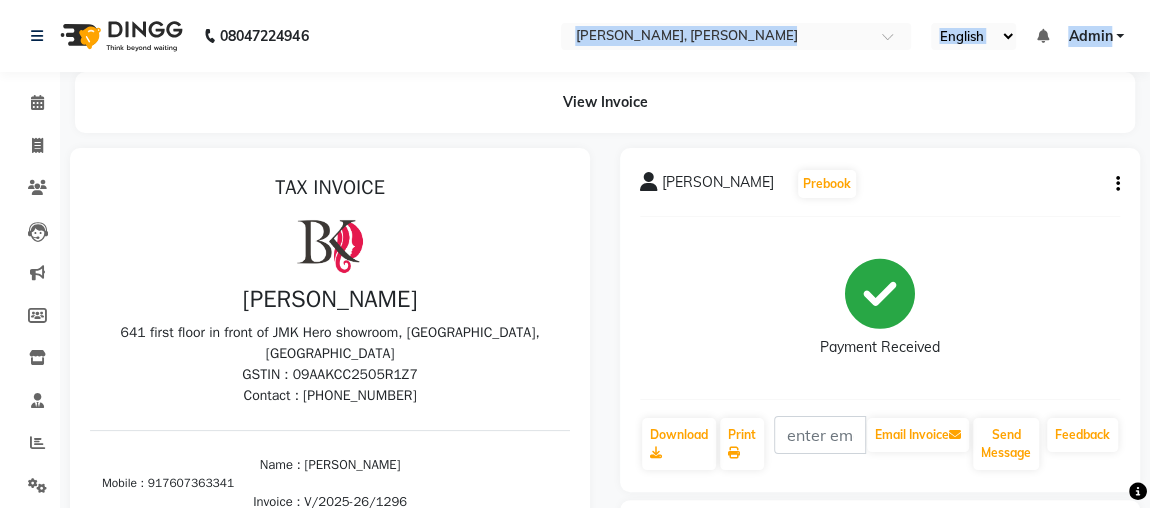 drag, startPoint x: 569, startPoint y: 65, endPoint x: 0, endPoint y: 222, distance: 590.26263 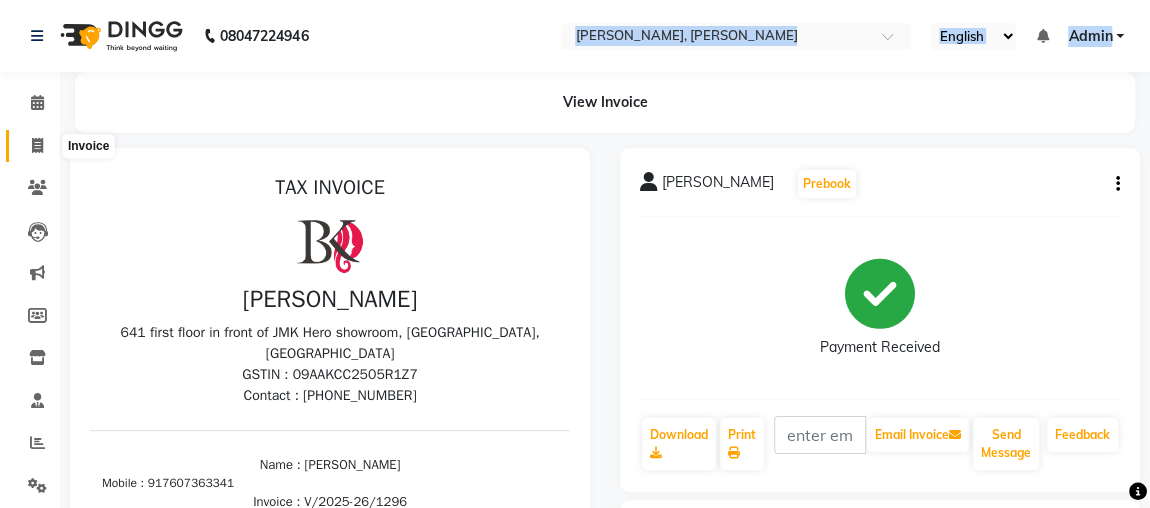 click 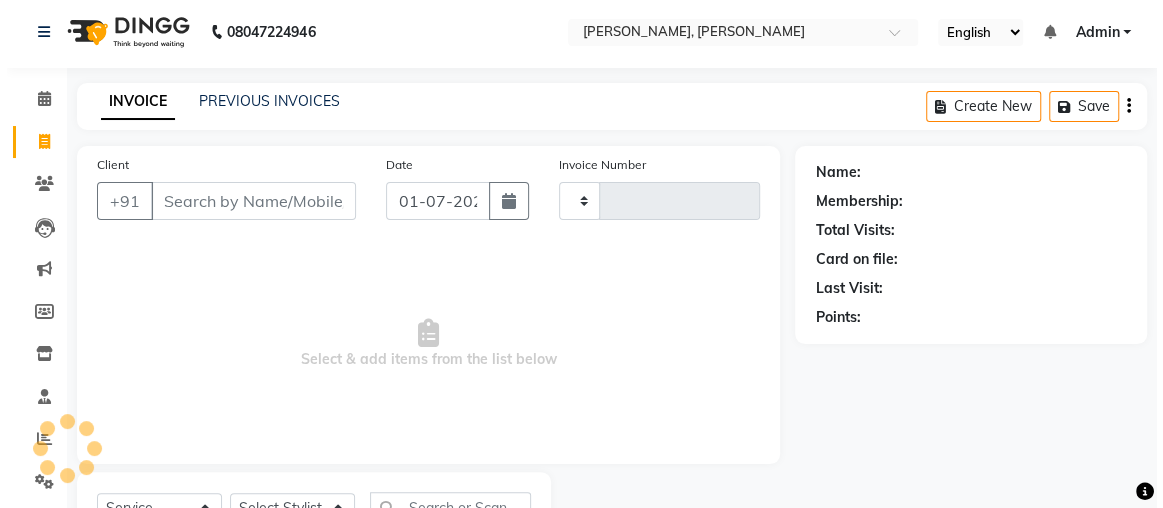 scroll, scrollTop: 91, scrollLeft: 0, axis: vertical 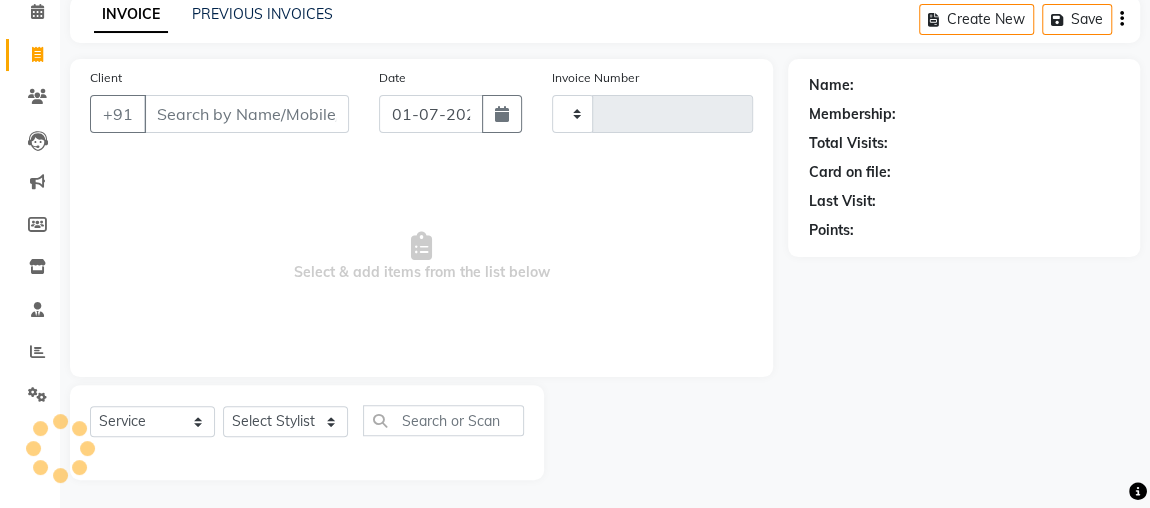 type on "1297" 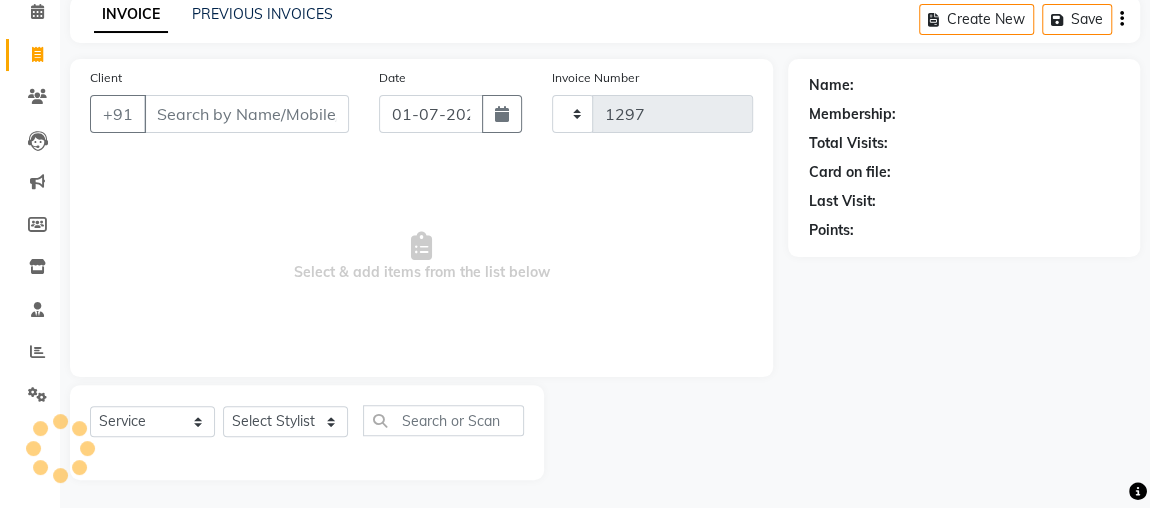 select on "4362" 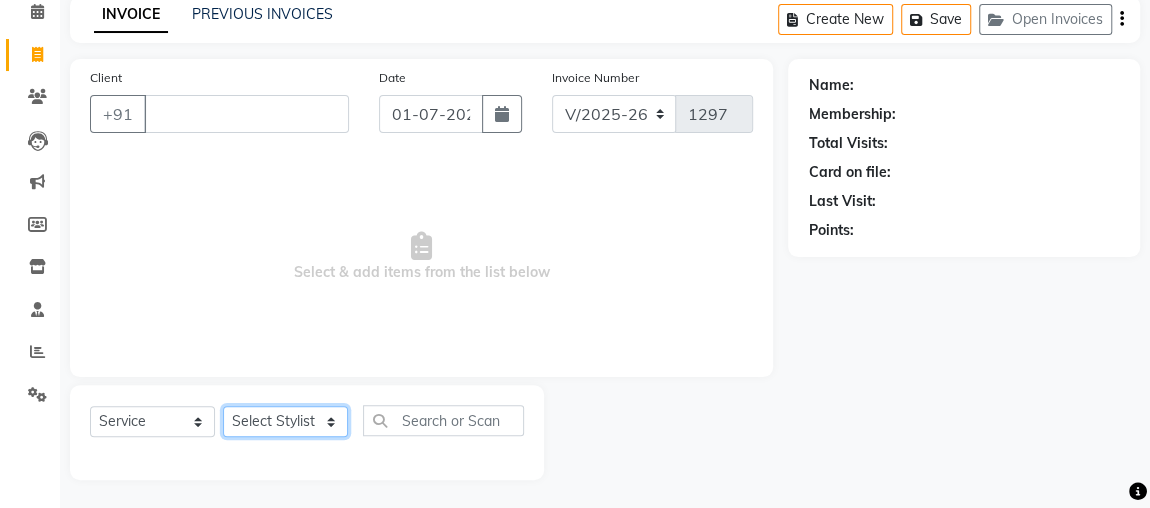 click on "Select Stylist" 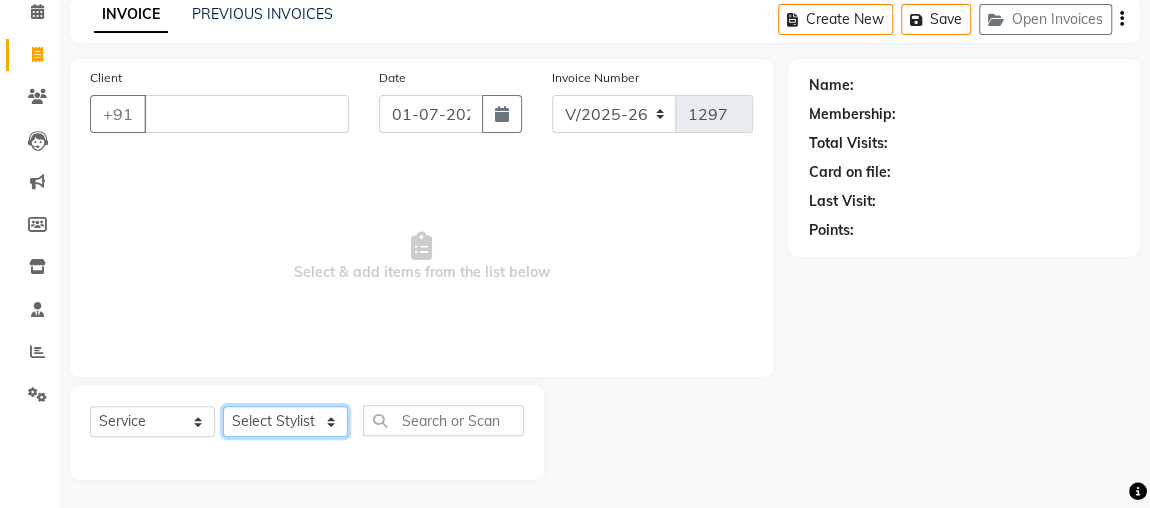 click on "Select Stylist" 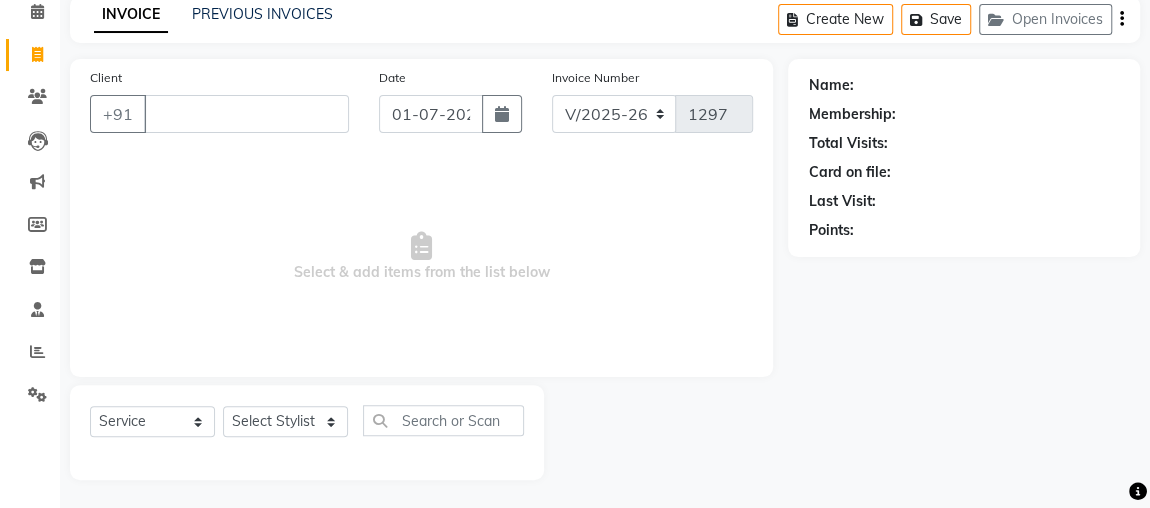 click 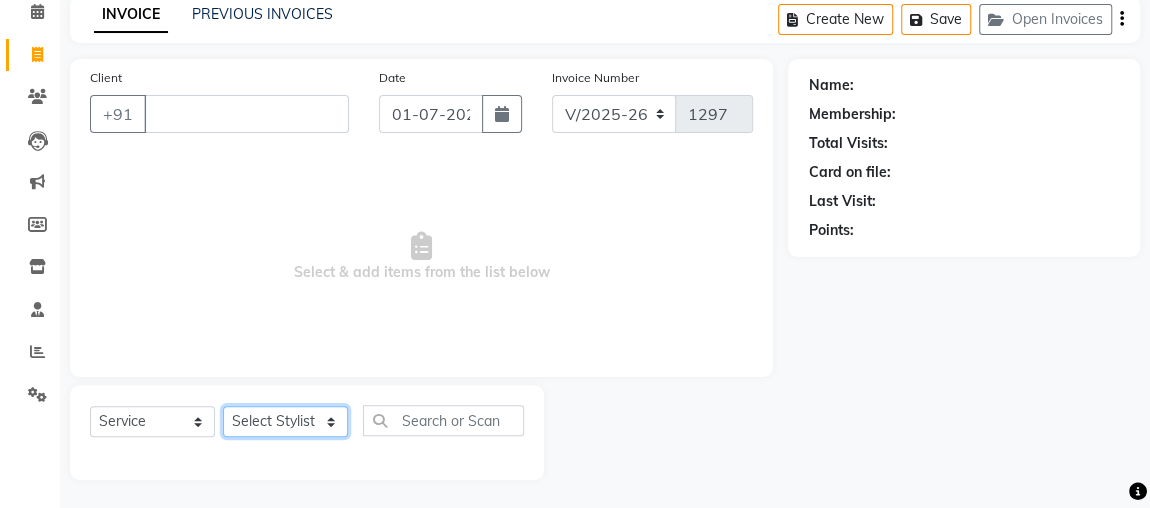 click on "Select Stylist" 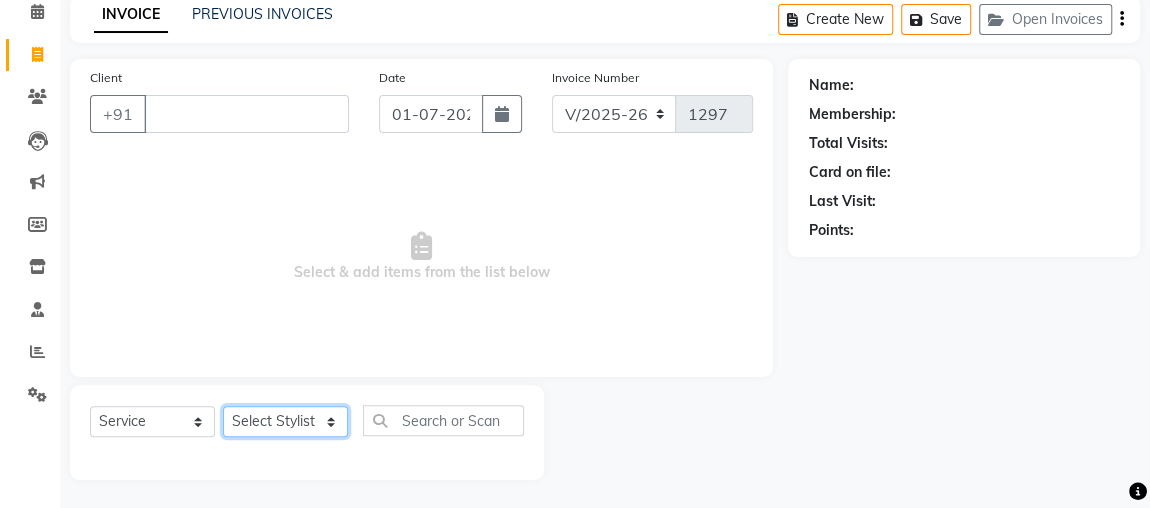 click on "Select Stylist" 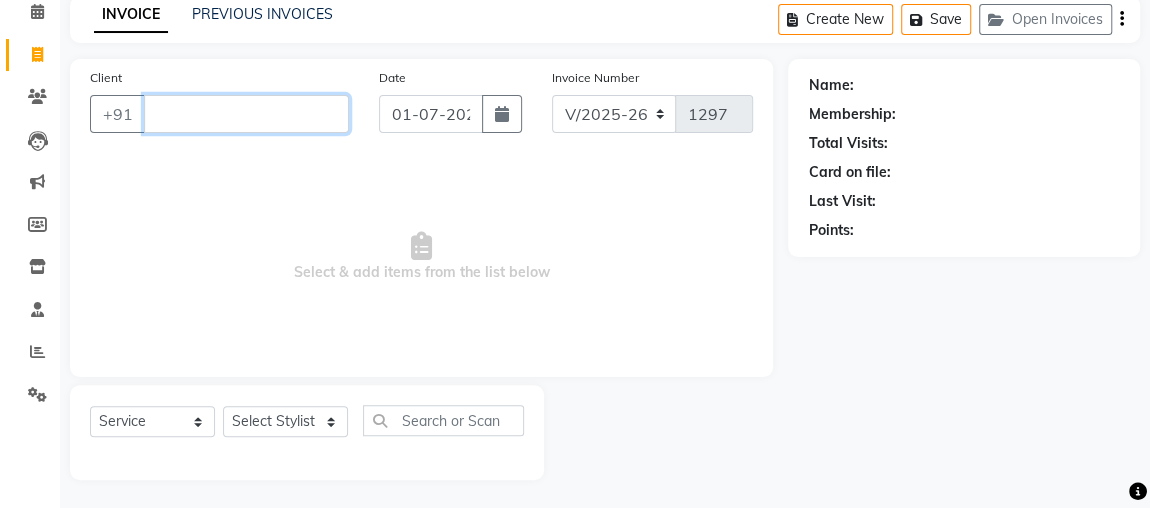 click on "Client" at bounding box center [246, 114] 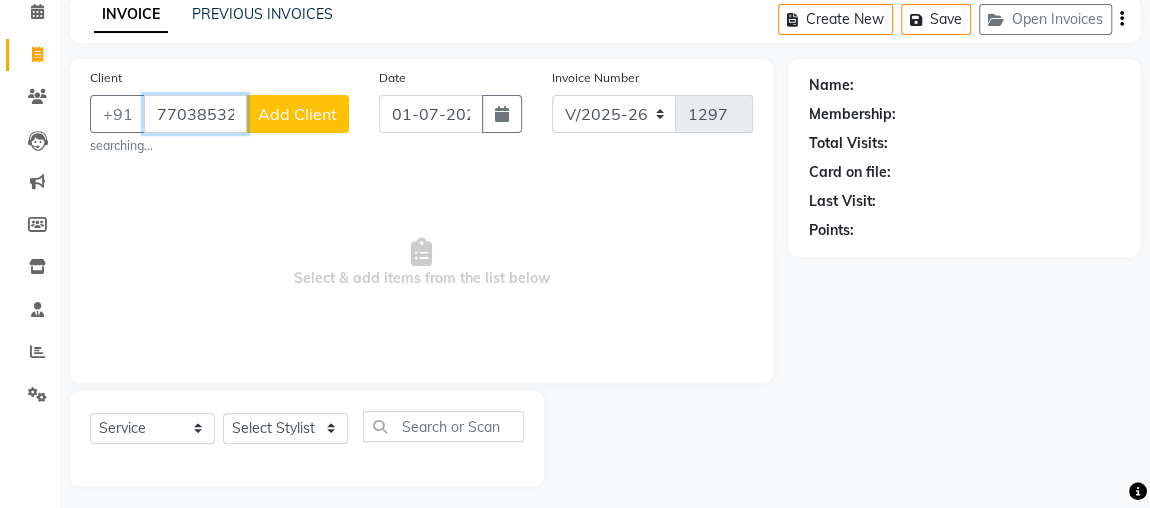 type on "7703853242" 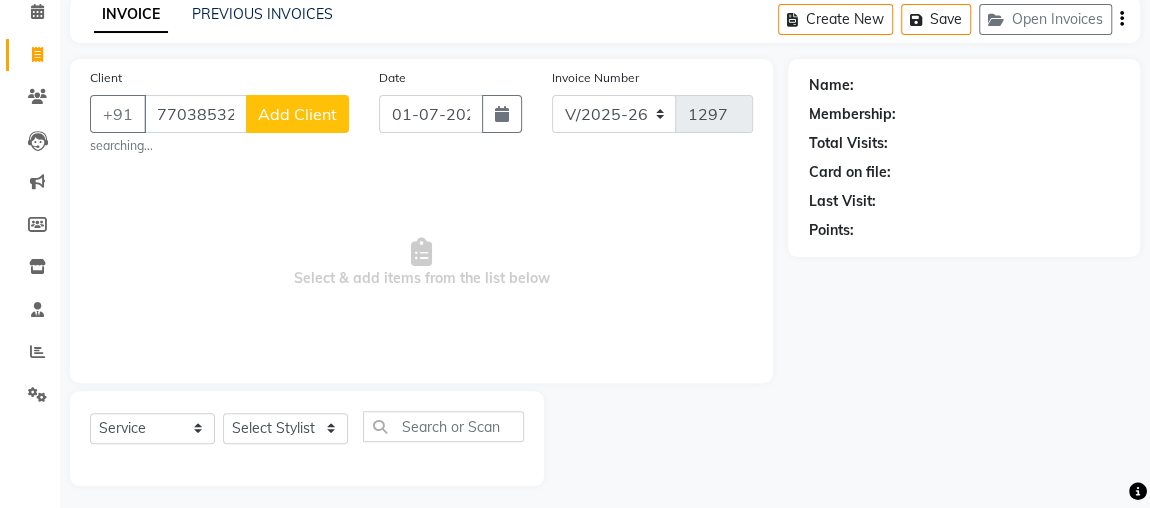 click on "Add Client" 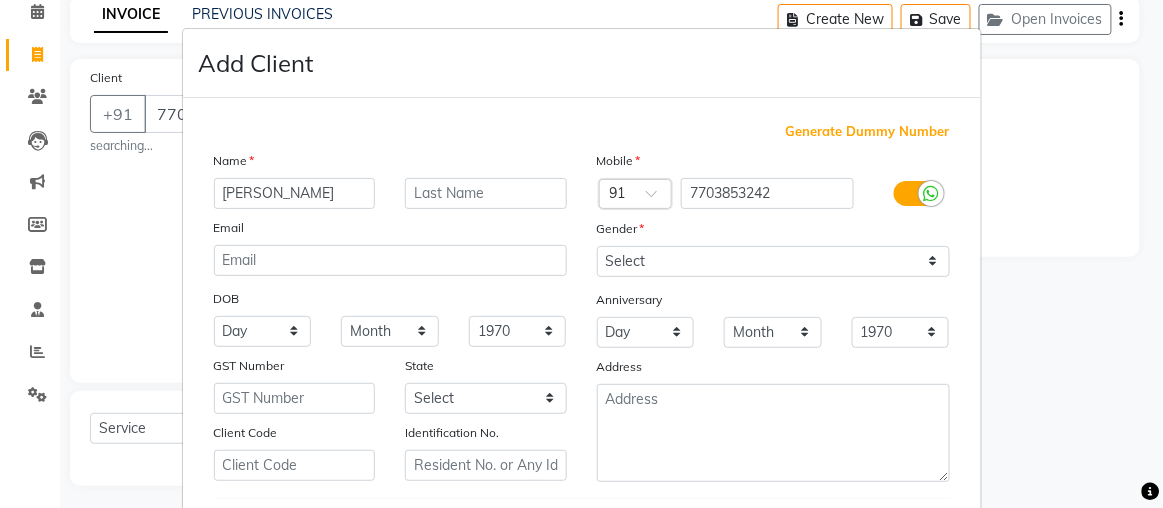 type on "[PERSON_NAME]" 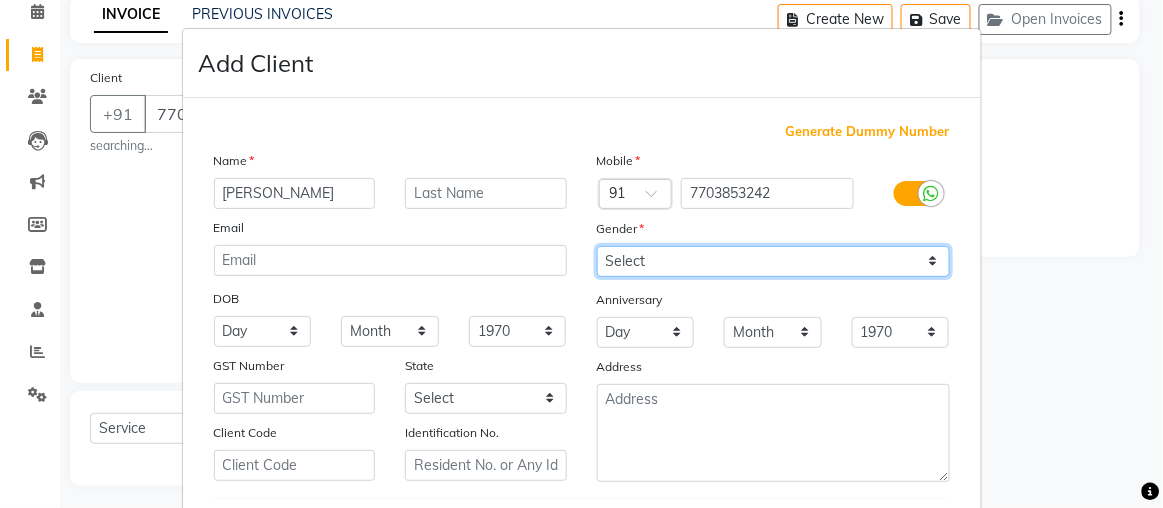 click on "Select Male Female Other Prefer Not To Say" at bounding box center (773, 261) 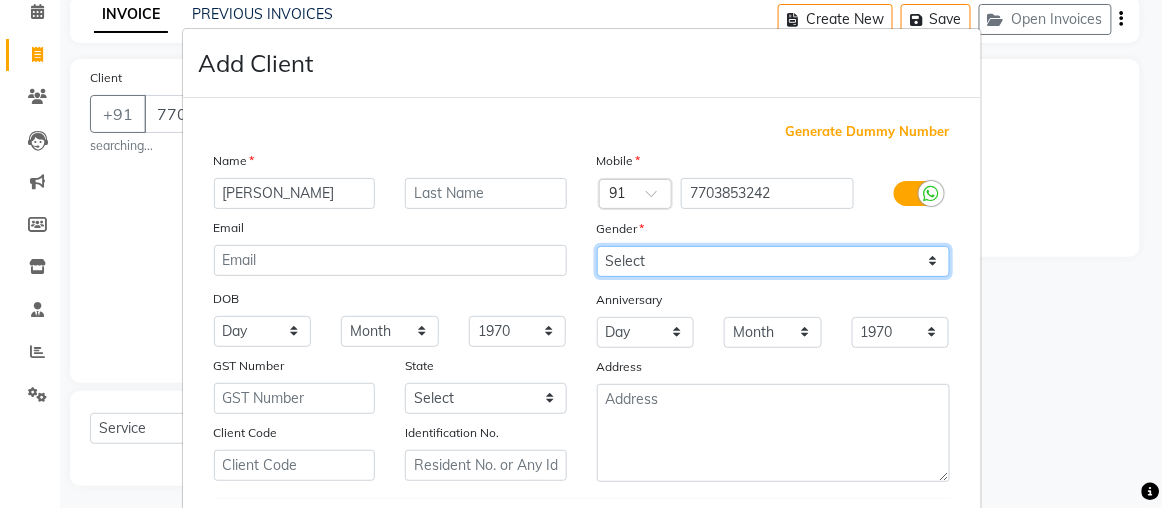 scroll, scrollTop: 334, scrollLeft: 0, axis: vertical 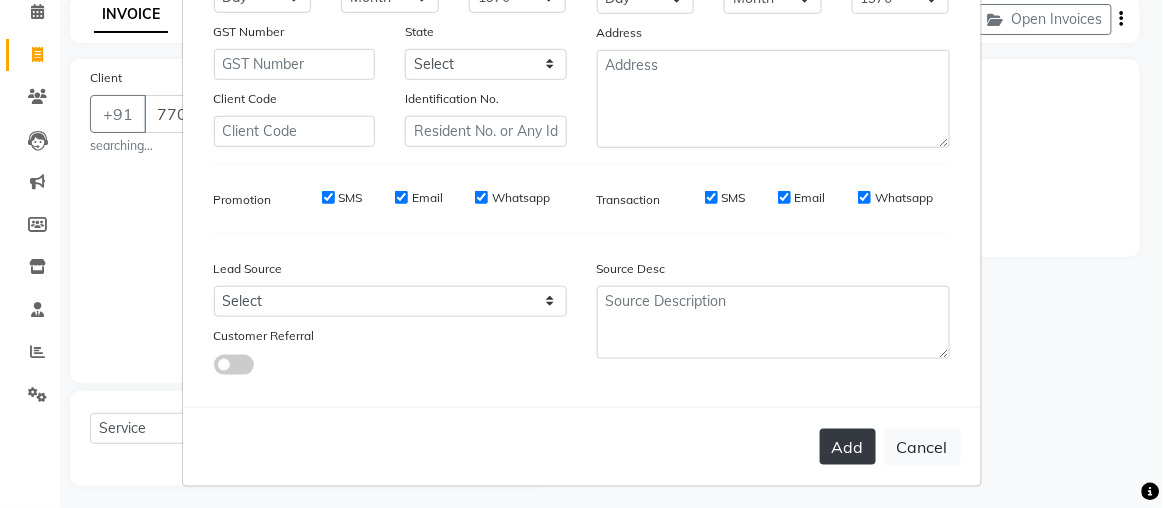 click on "Add" at bounding box center (848, 447) 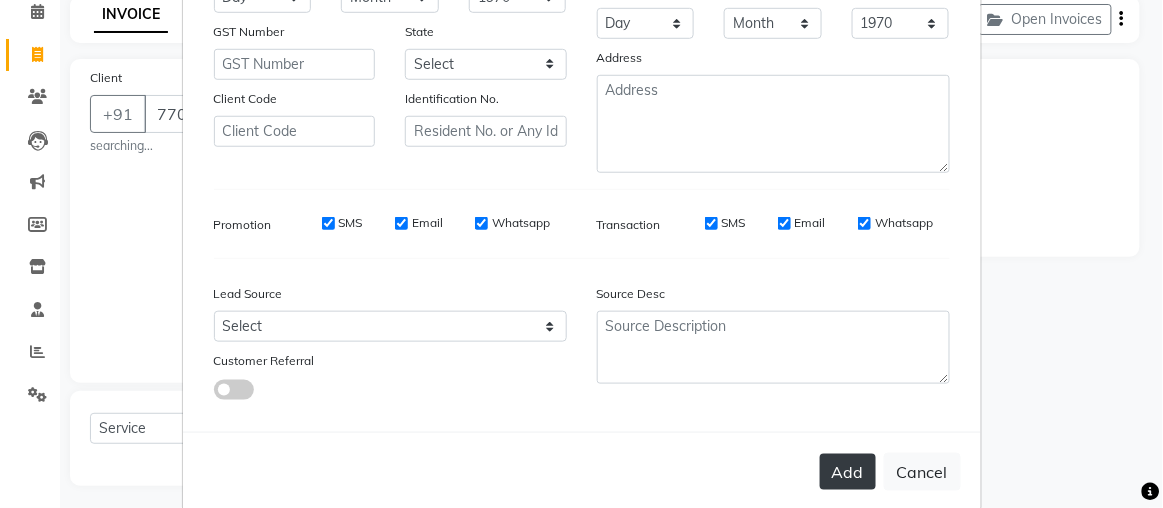 click on "Add" at bounding box center (848, 472) 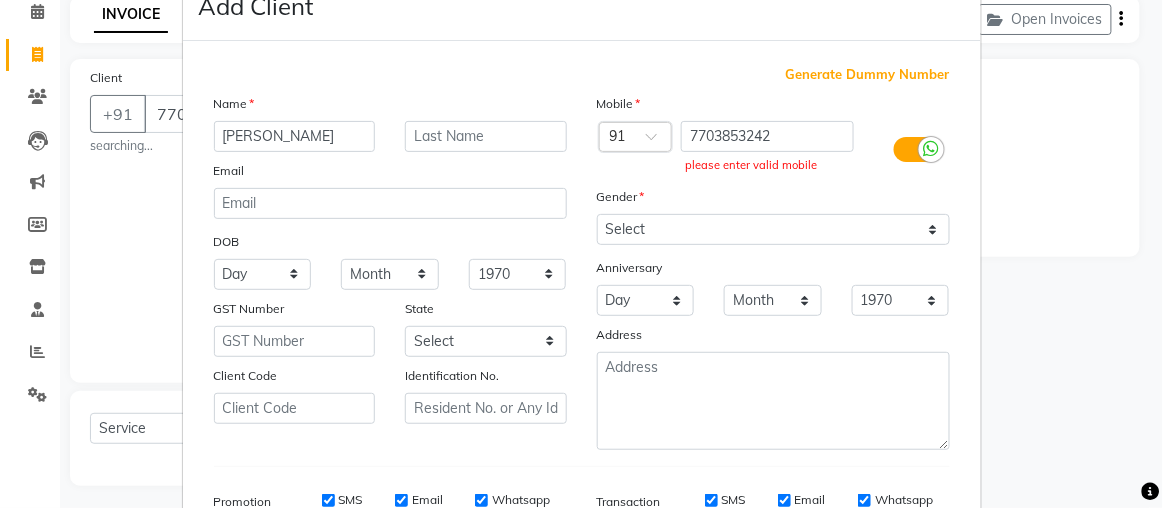 scroll, scrollTop: 0, scrollLeft: 0, axis: both 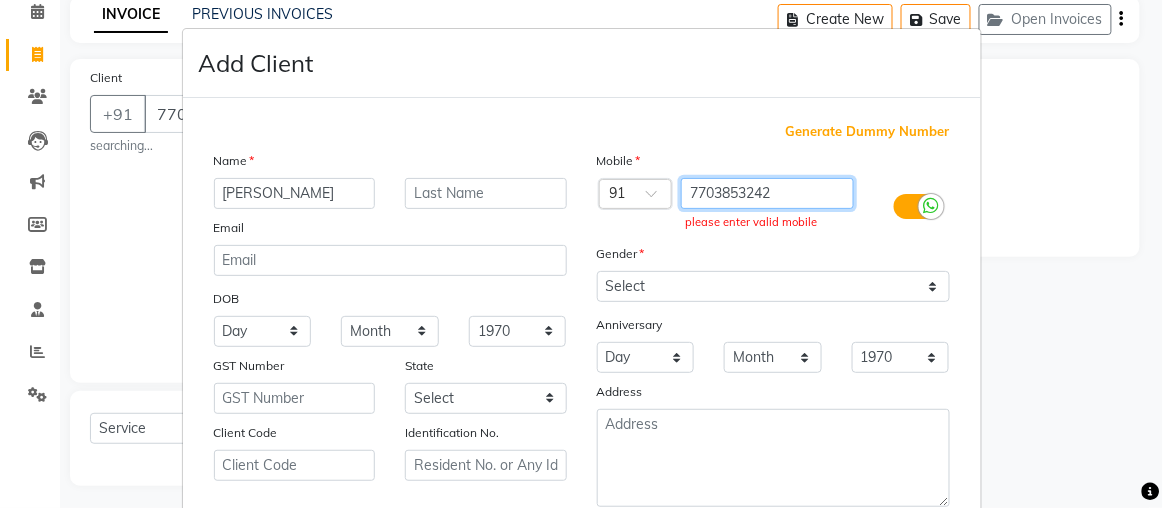 click on "7703853242" at bounding box center [767, 193] 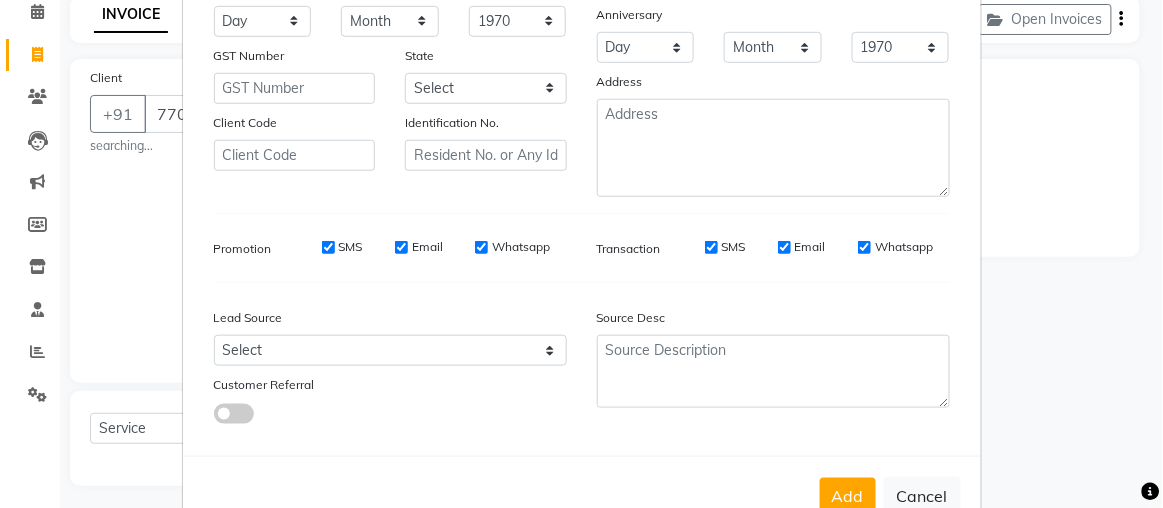 scroll, scrollTop: 311, scrollLeft: 0, axis: vertical 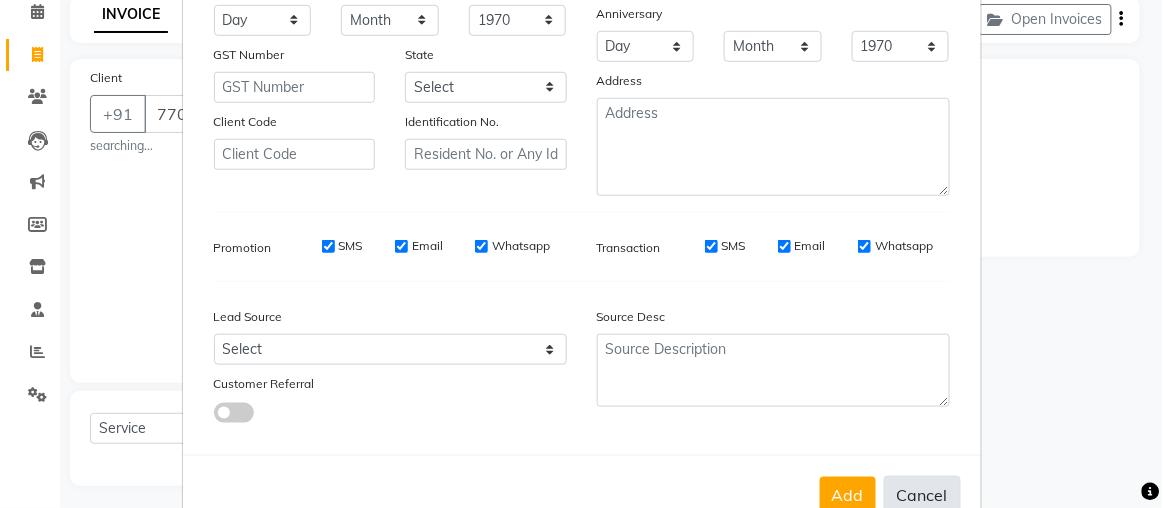 type on "770385324" 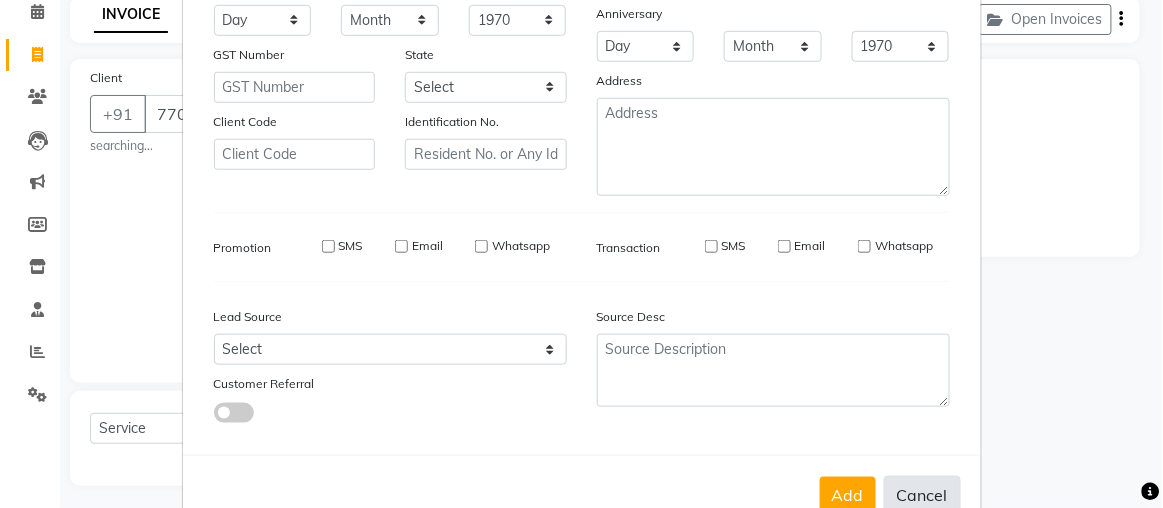 type 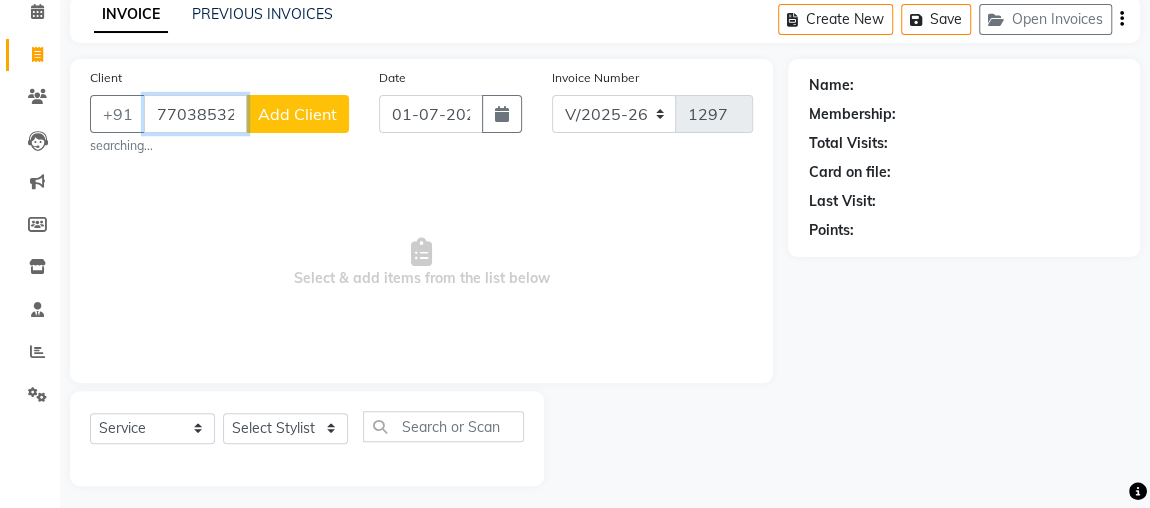 click on "7703853242" at bounding box center [195, 114] 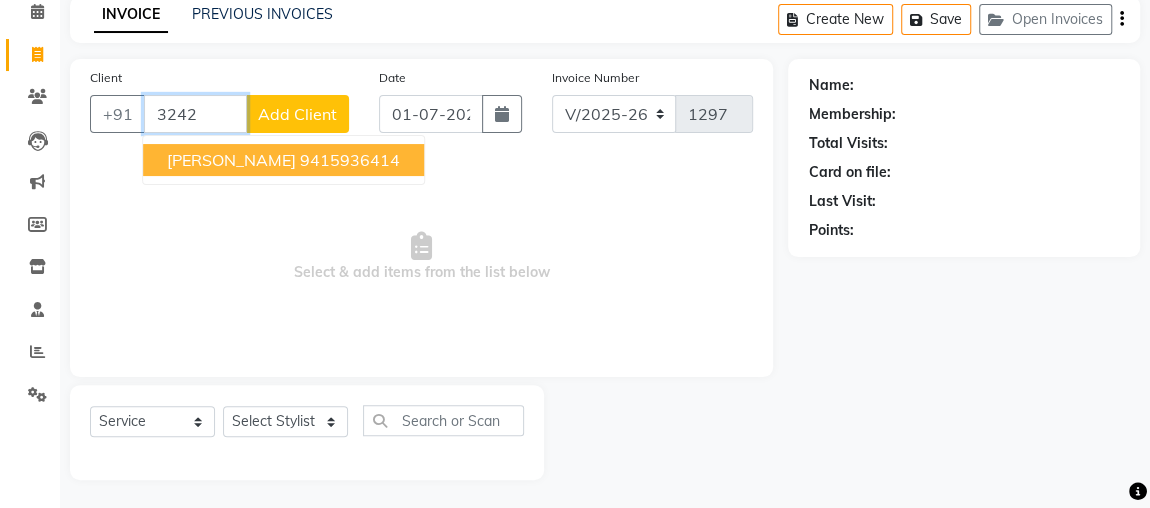 click on "3242" at bounding box center (195, 114) 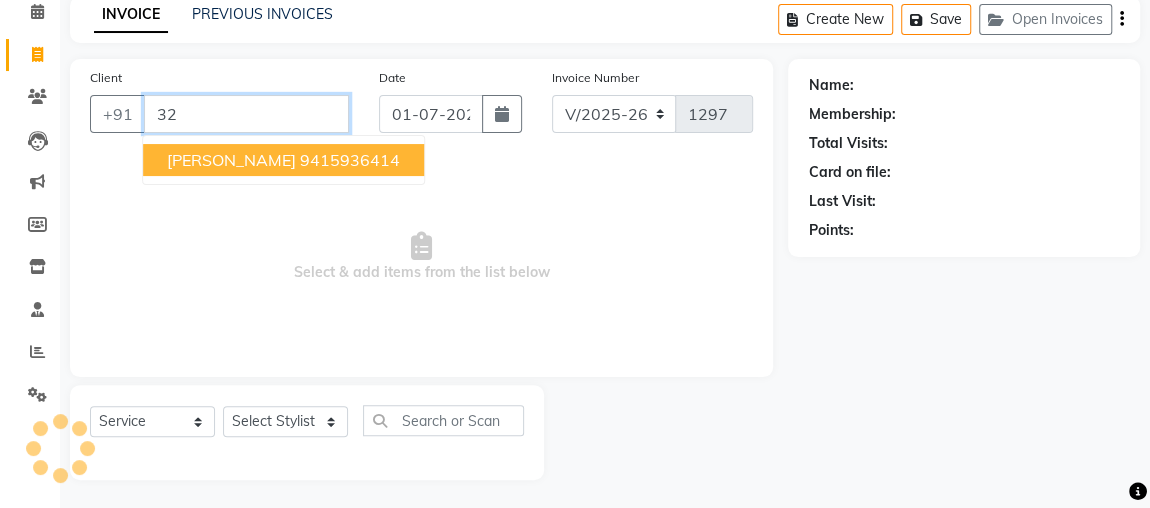 type on "3" 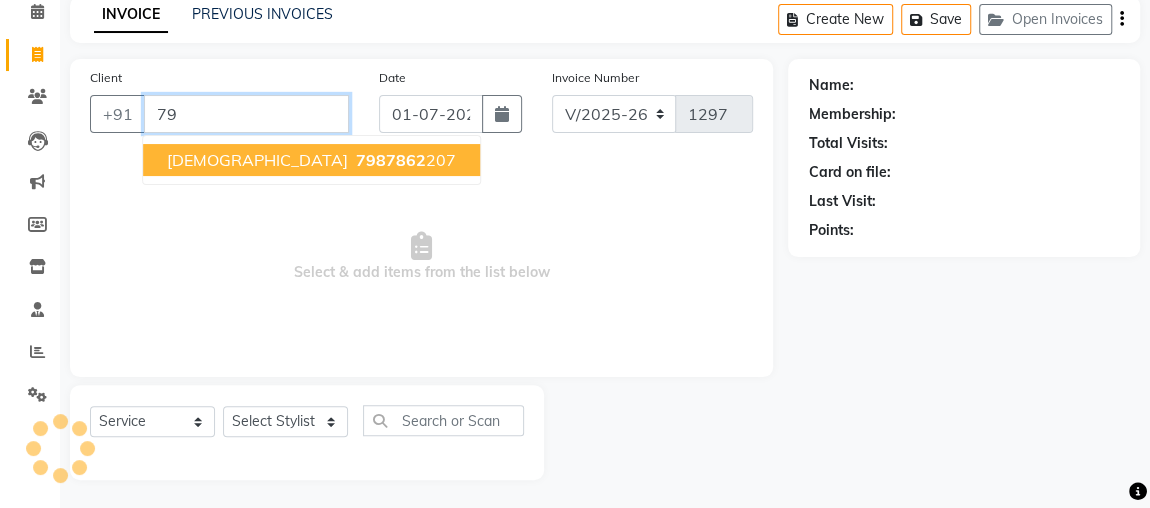 type on "7" 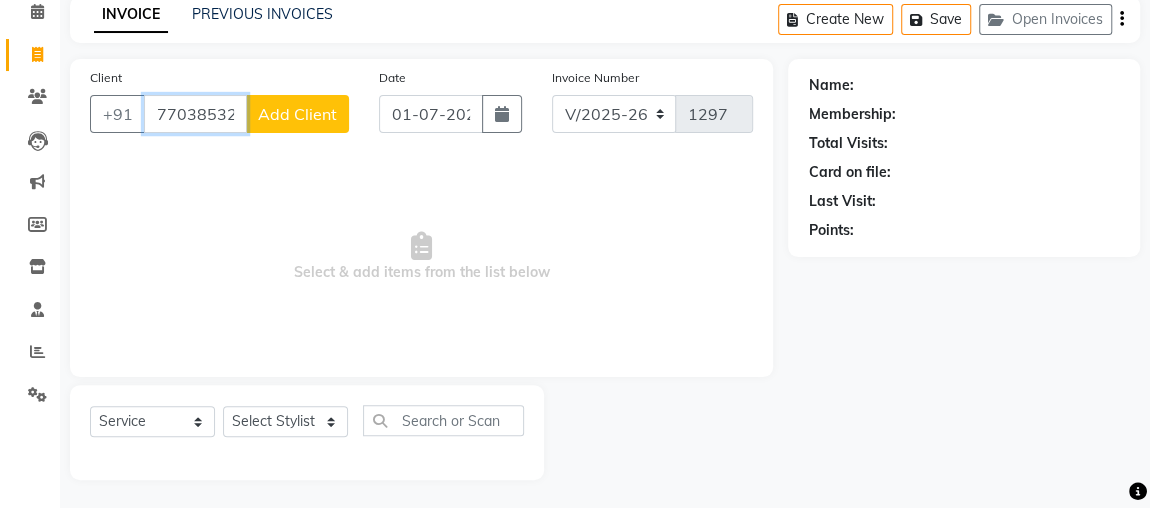 type on "7703853242" 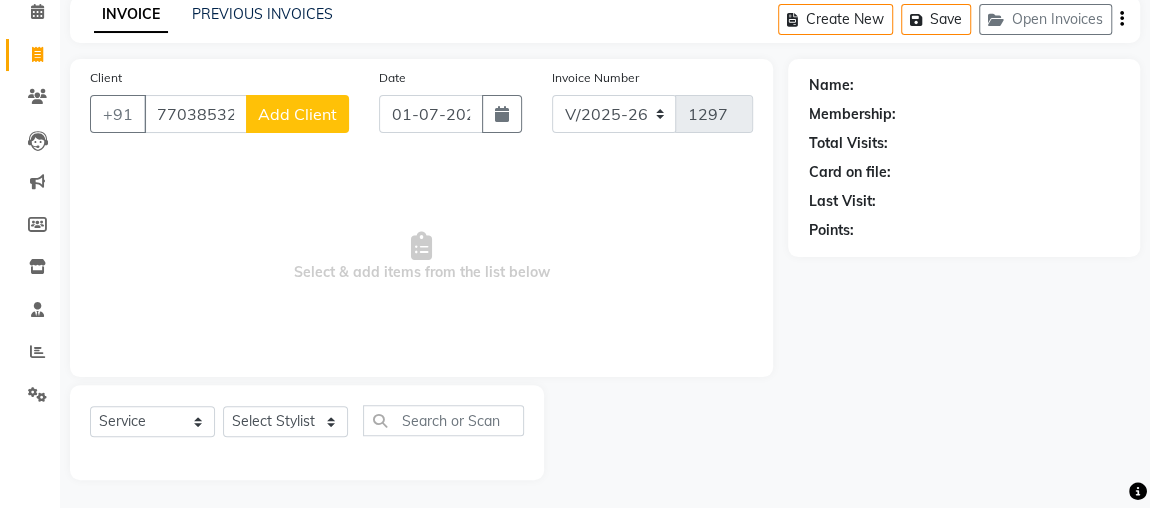 click on "Add Client" 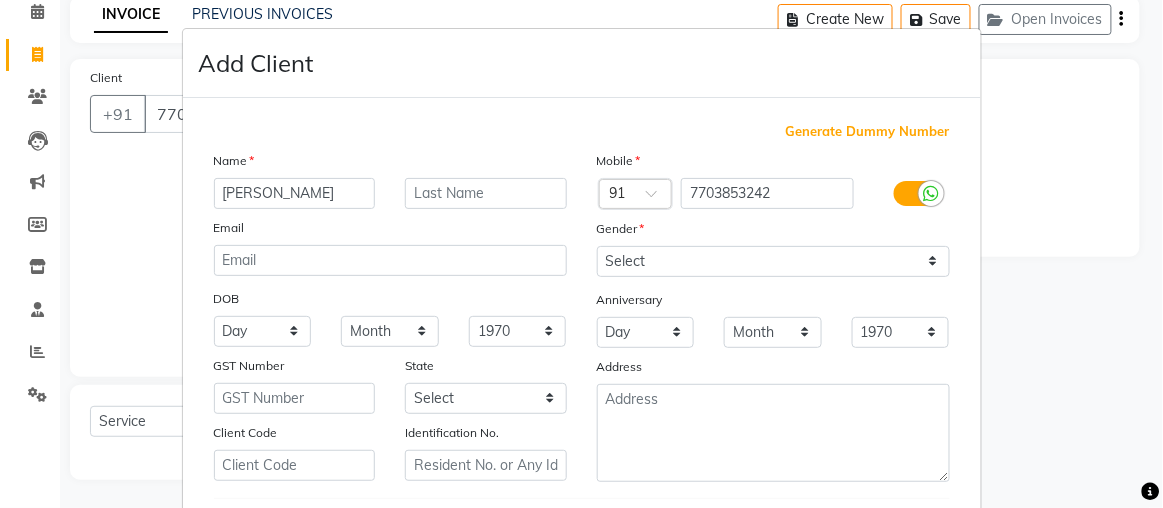 type on "[PERSON_NAME]" 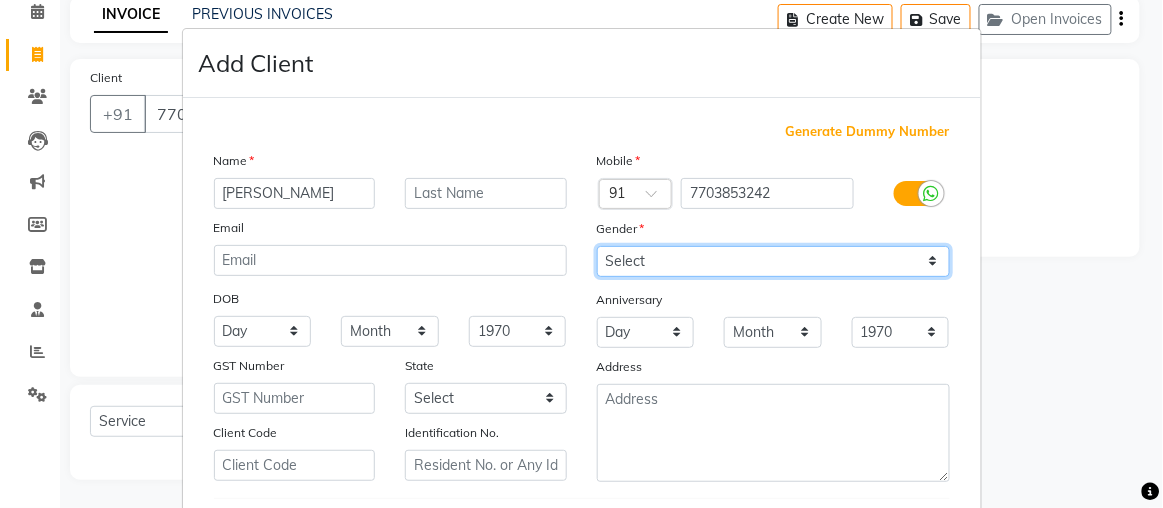 click on "Select Male Female Other Prefer Not To Say" at bounding box center [773, 261] 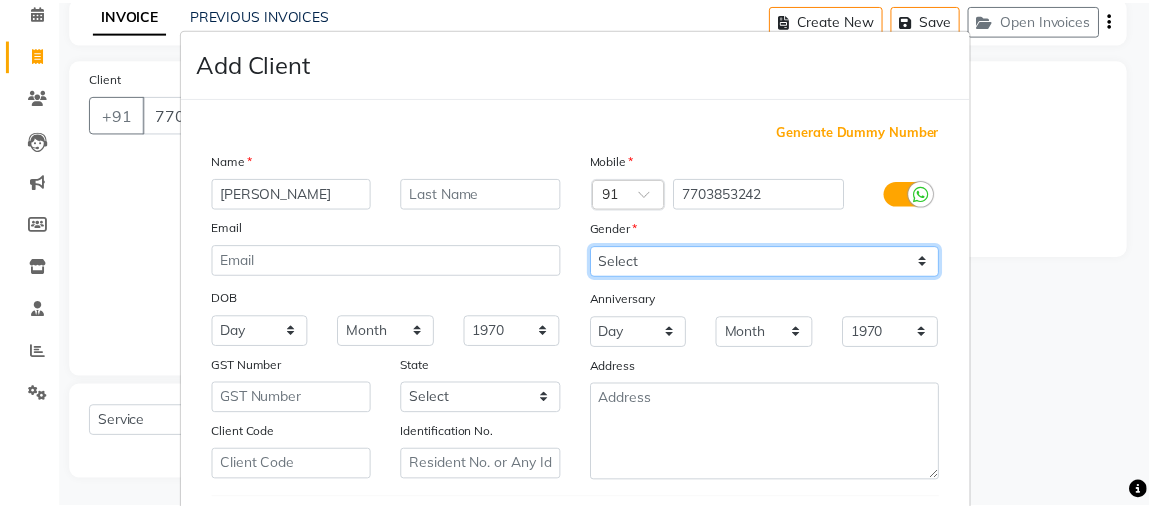 scroll, scrollTop: 334, scrollLeft: 0, axis: vertical 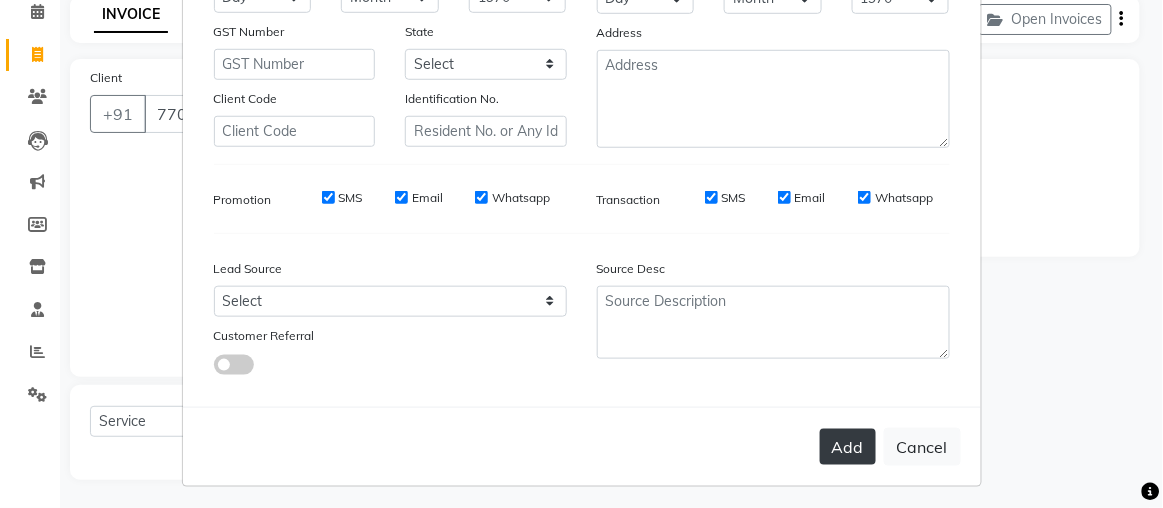 click on "Add" at bounding box center (848, 447) 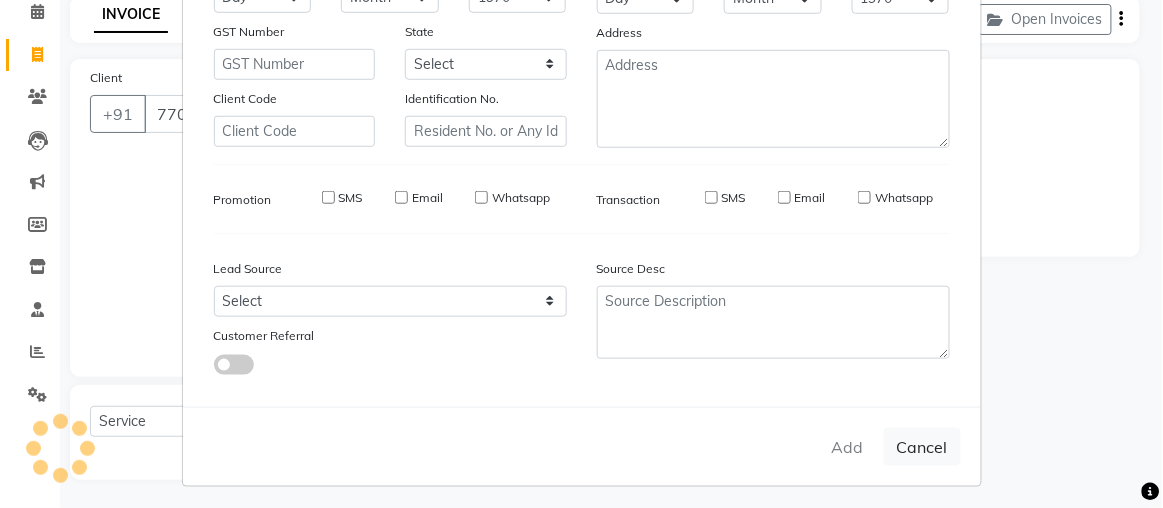 type 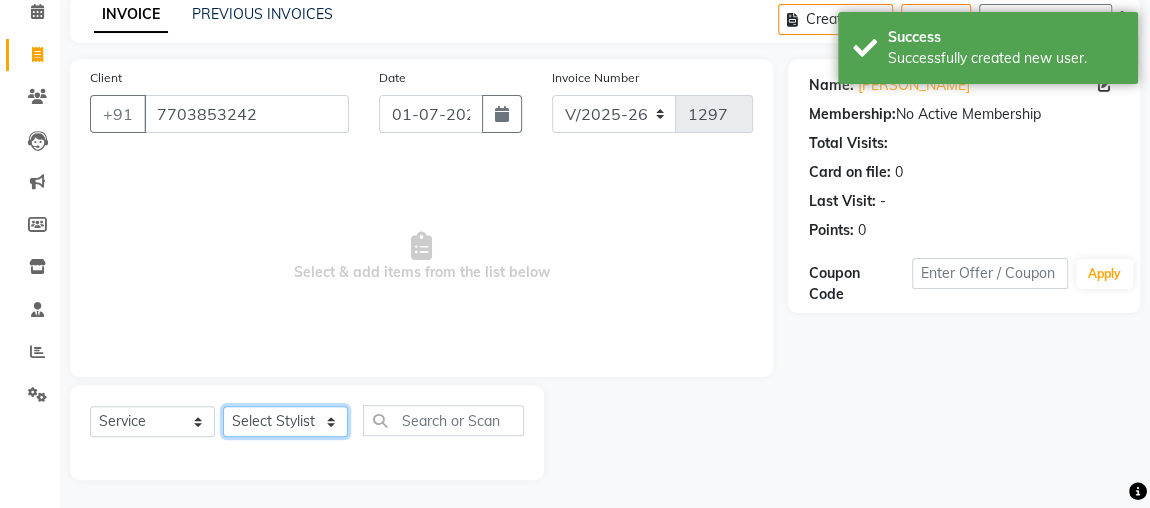 click on "Select Stylist" 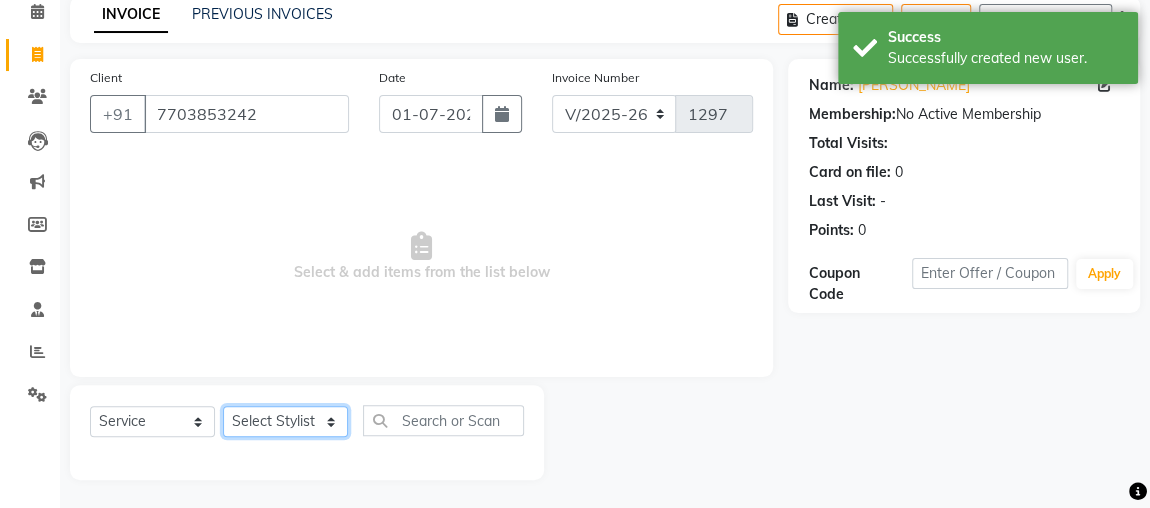 click on "Select Stylist" 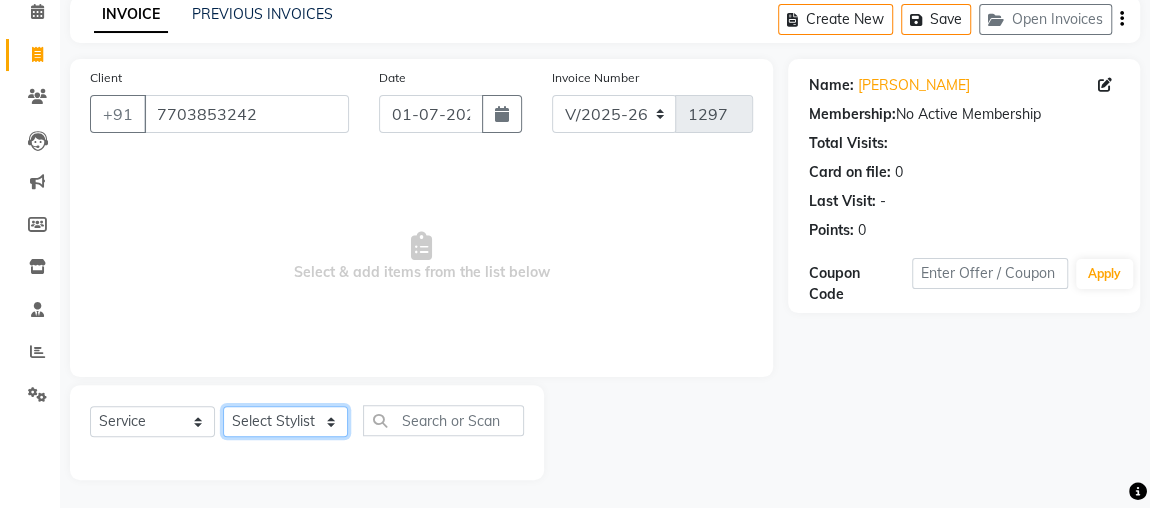 click on "Select Stylist" 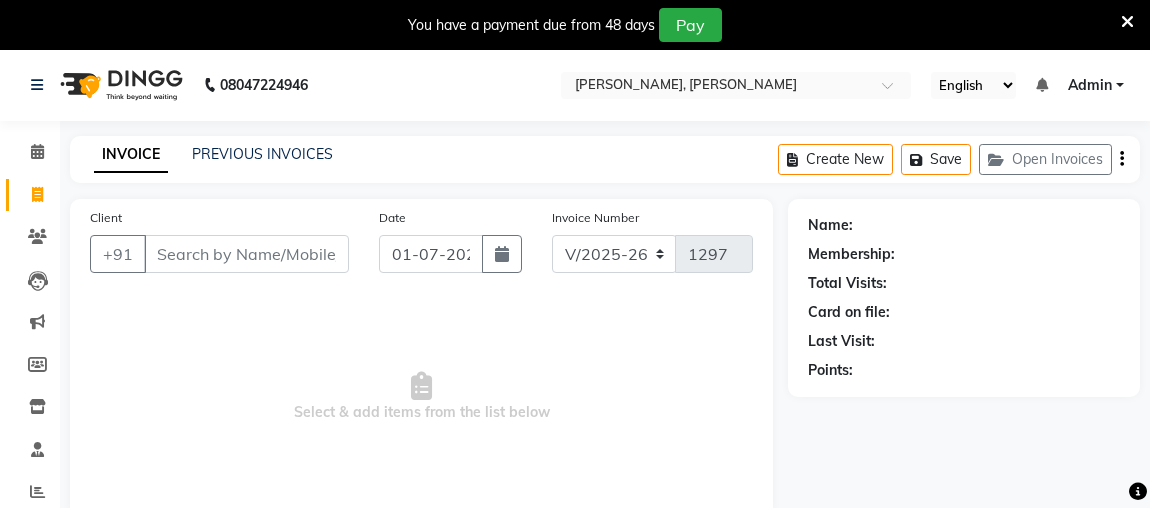 select on "4362" 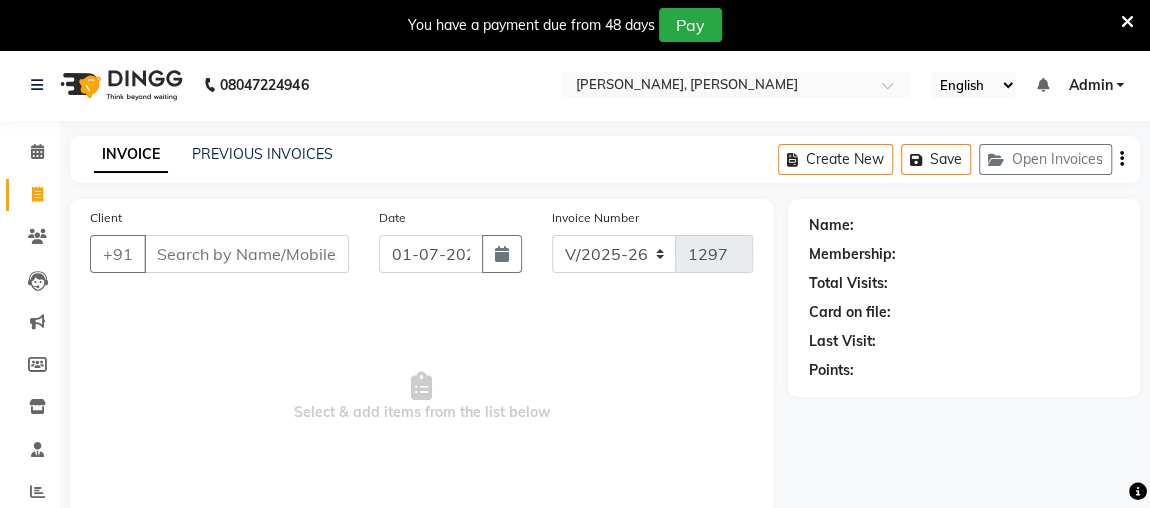 click on "Client" at bounding box center [246, 254] 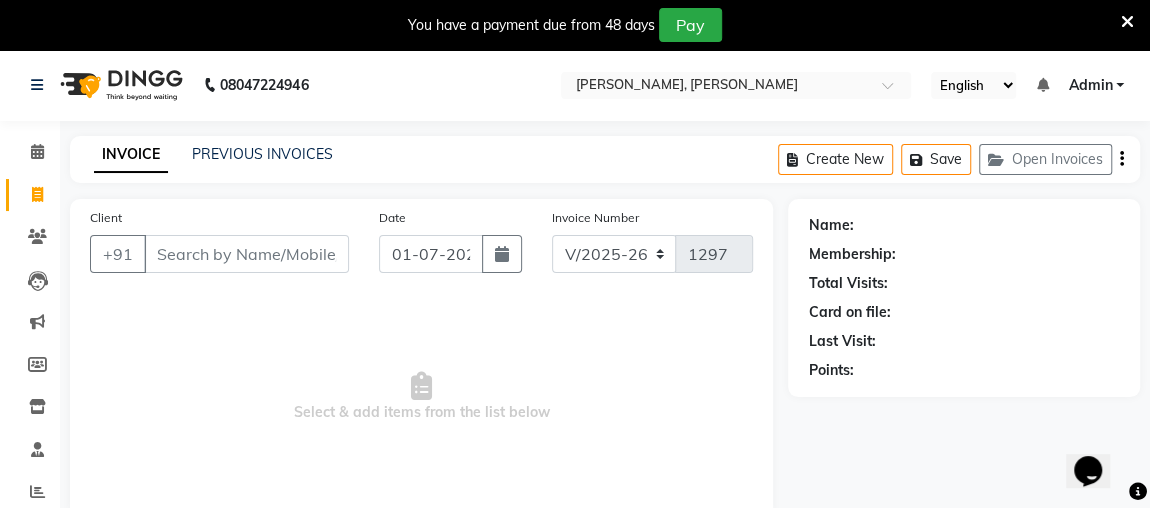 scroll, scrollTop: 0, scrollLeft: 0, axis: both 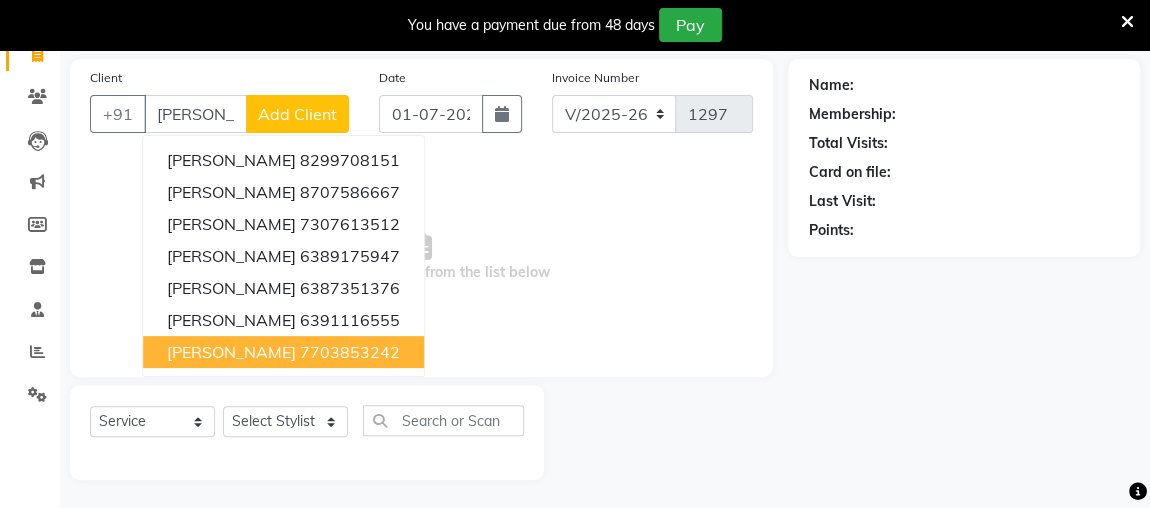 click on "7703853242" at bounding box center (350, 352) 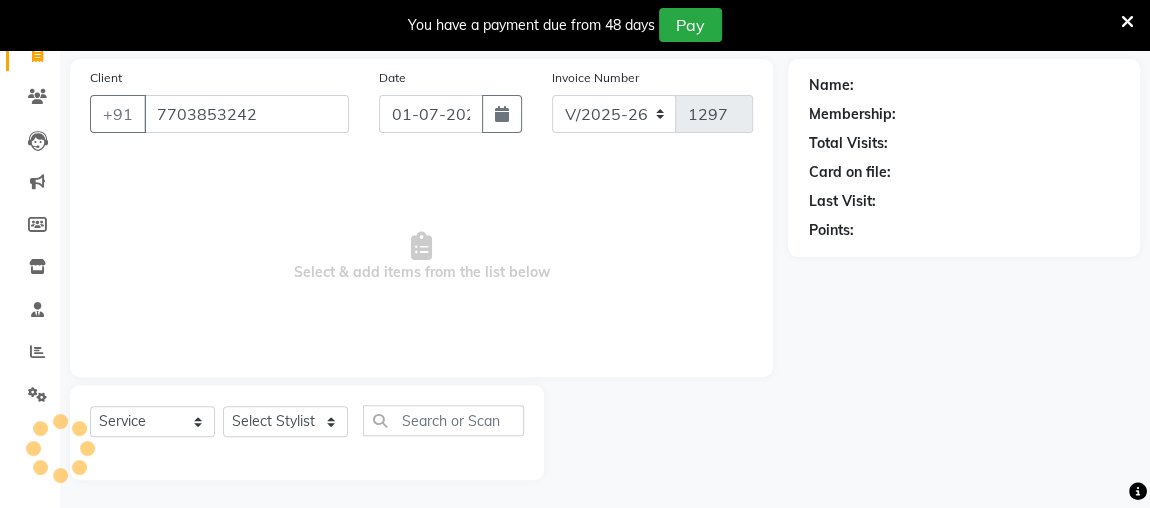 type on "7703853242" 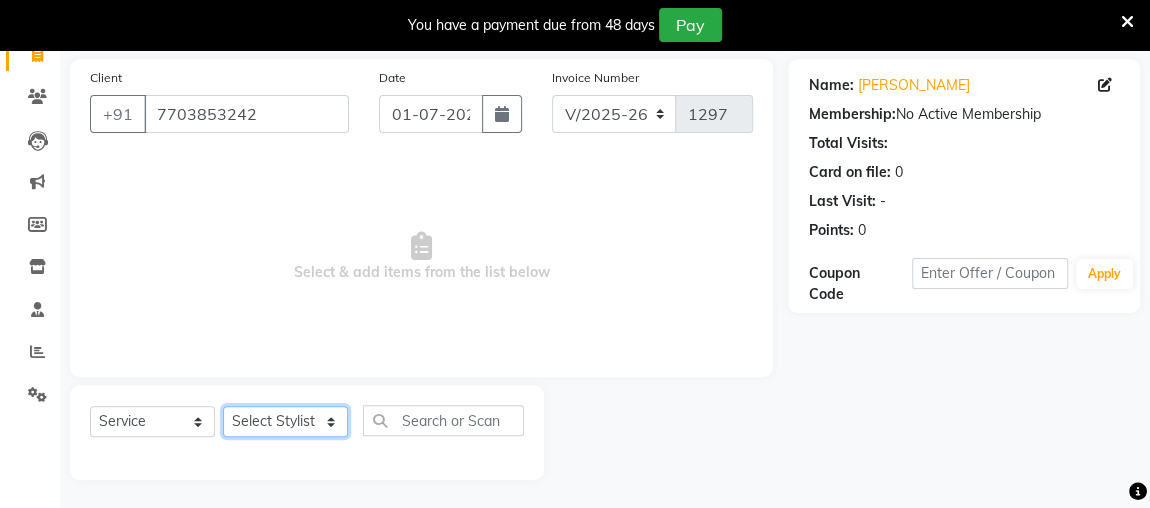 click on "Select Stylist [PERSON_NAME] [PERSON_NAME] anjali [PERSON_NAME] [PERSON_NAME] [PERSON_NAME] [PERSON_NAME] MAKEUPS AND PREBRIDAL [PERSON_NAME] [PERSON_NAME] [PERSON_NAME] [PERSON_NAME] [PERSON_NAME] cant TBASSUM VISHAL" 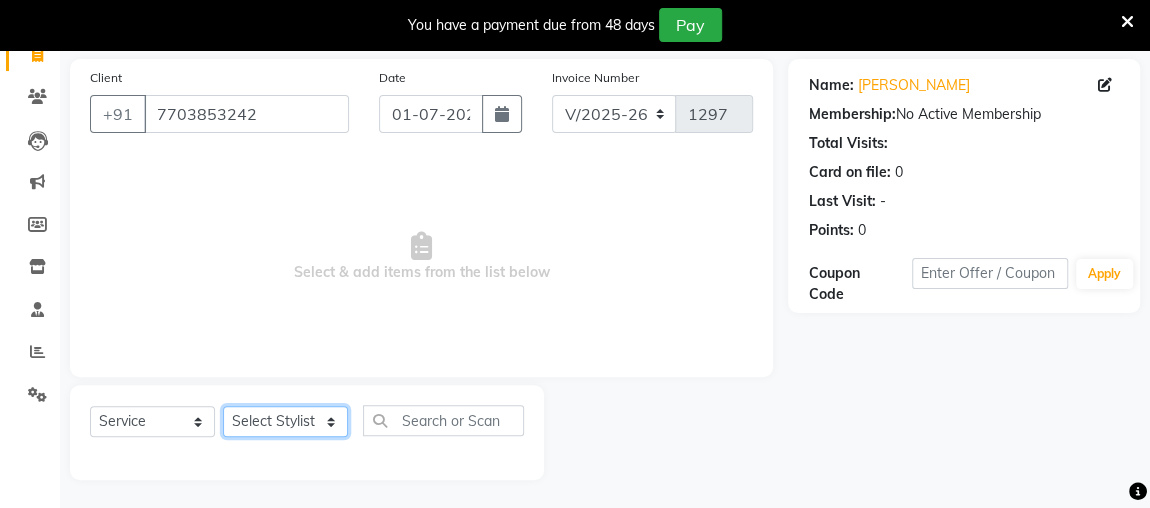 select on "82832" 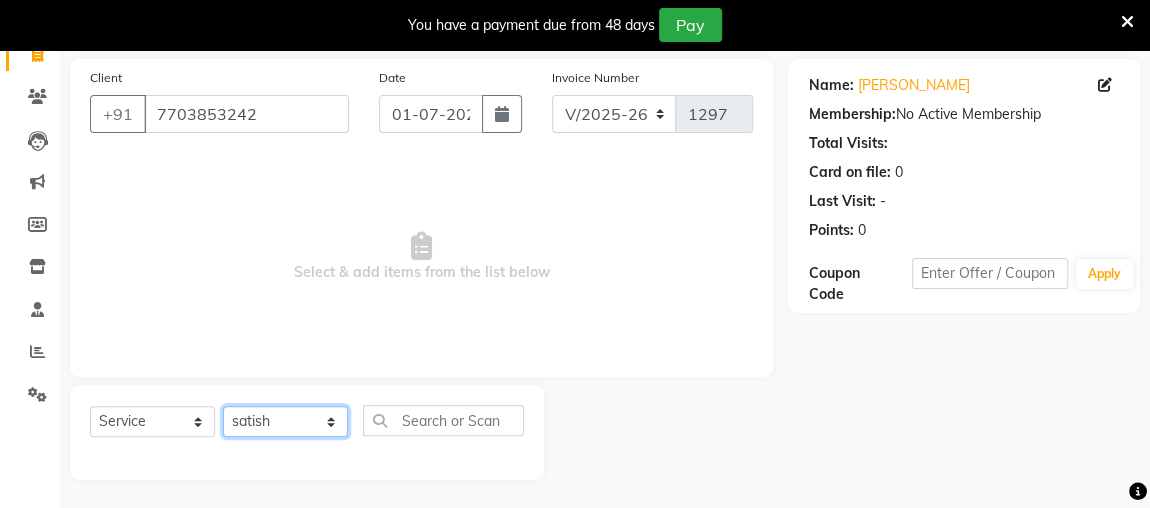 click on "Select Stylist [PERSON_NAME] [PERSON_NAME] anjali [PERSON_NAME] [PERSON_NAME] [PERSON_NAME] [PERSON_NAME] MAKEUPS AND PREBRIDAL [PERSON_NAME] [PERSON_NAME] [PERSON_NAME] [PERSON_NAME] [PERSON_NAME] cant TBASSUM VISHAL" 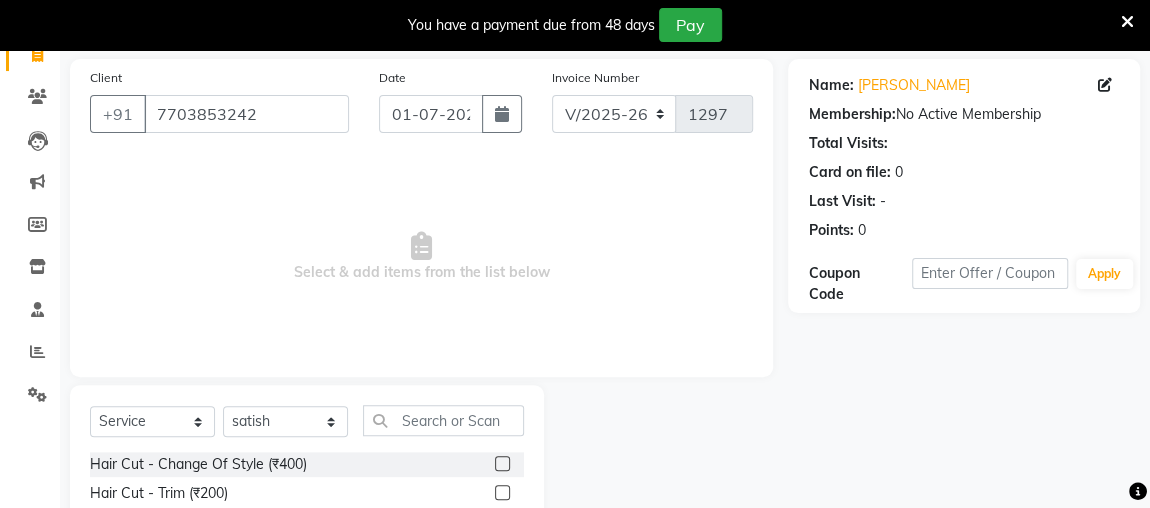 click 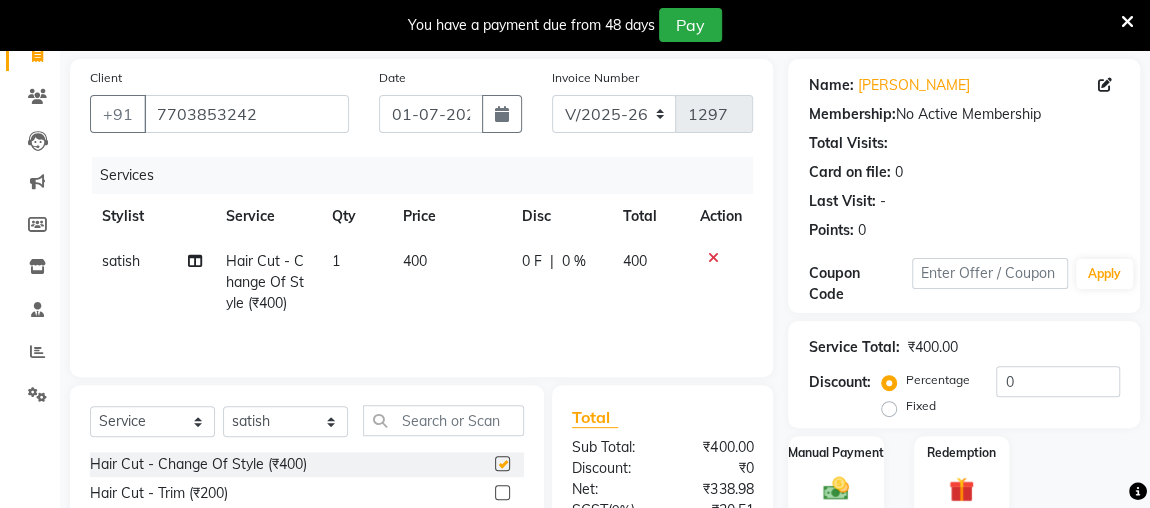 checkbox on "false" 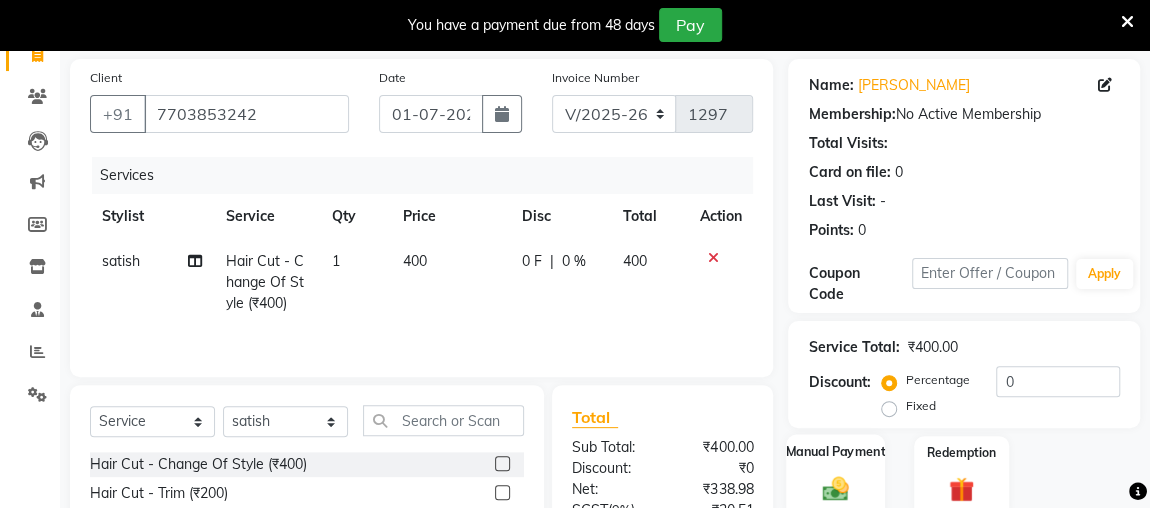 click 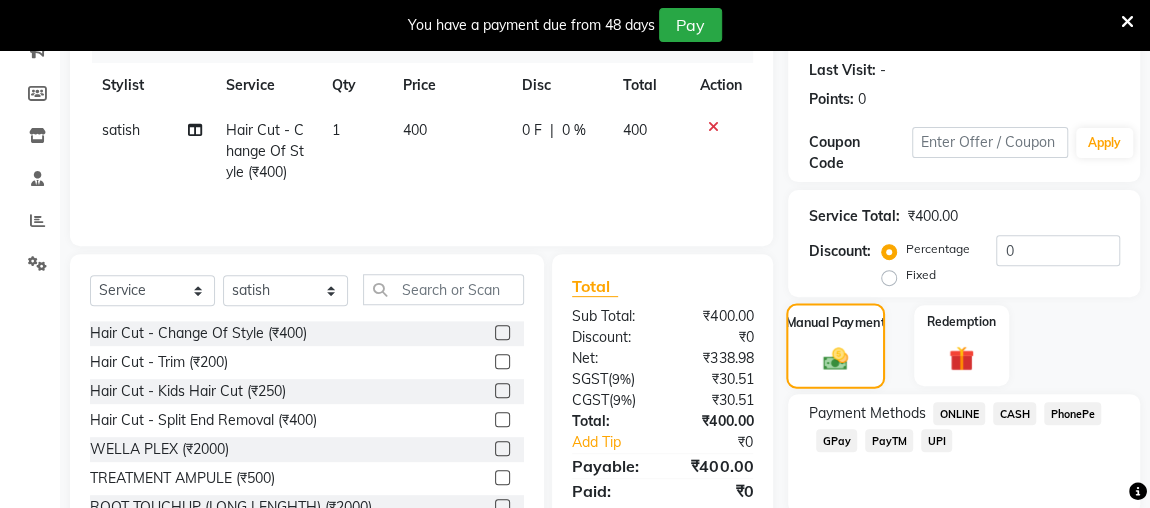 scroll, scrollTop: 312, scrollLeft: 0, axis: vertical 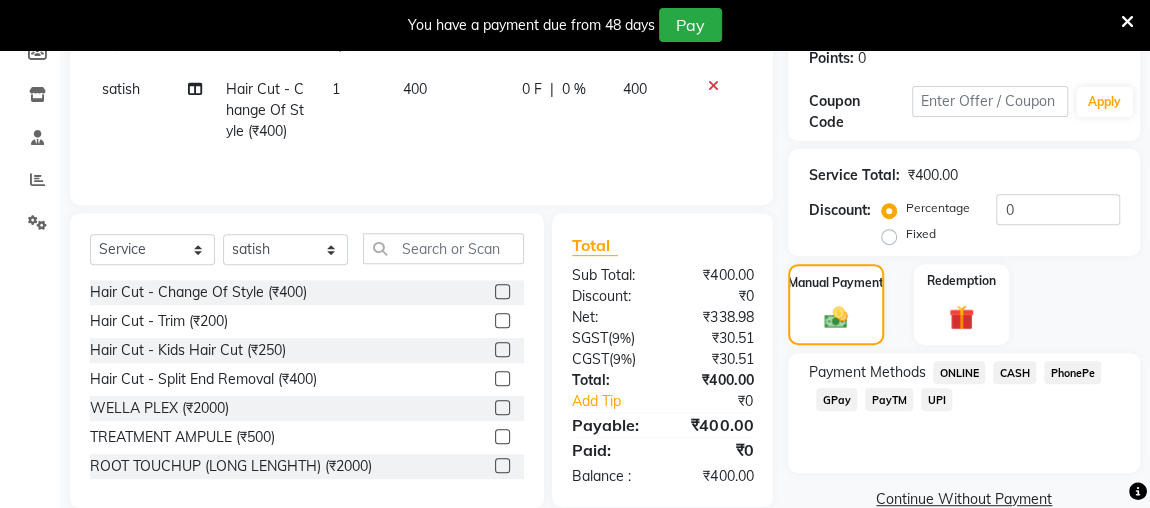 click on "ONLINE" 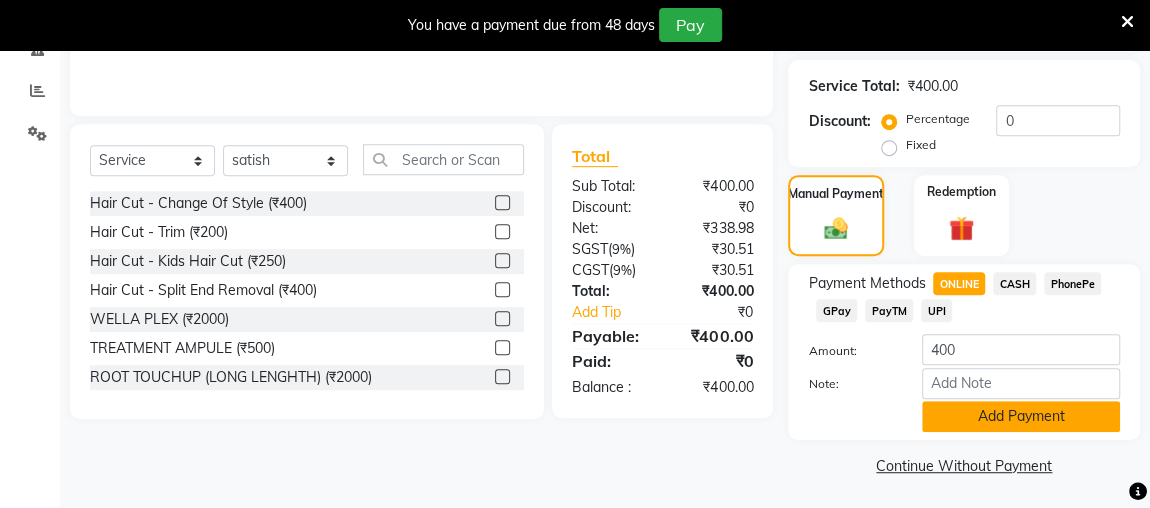 click on "Add Payment" 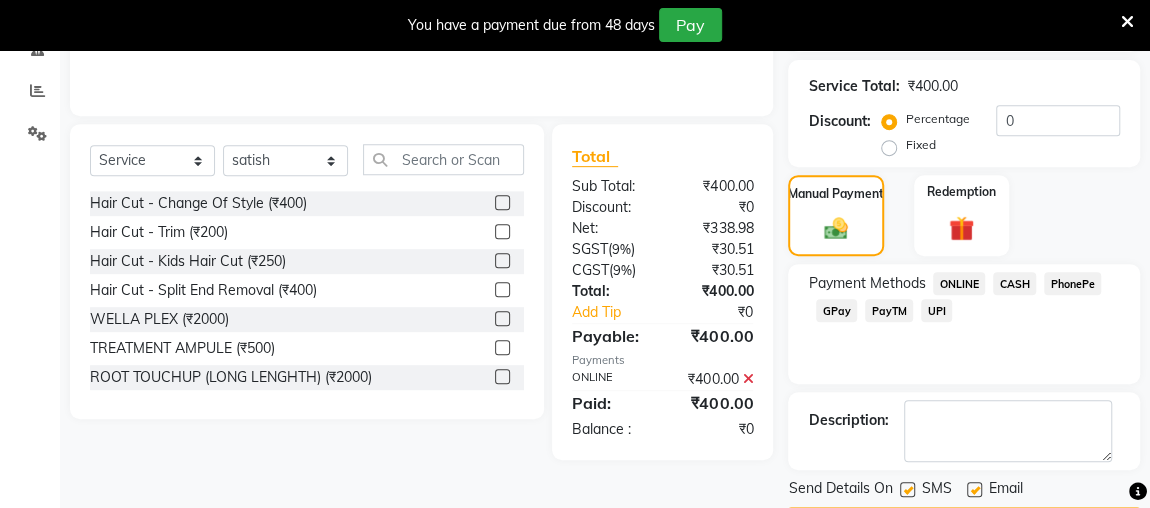 scroll, scrollTop: 458, scrollLeft: 0, axis: vertical 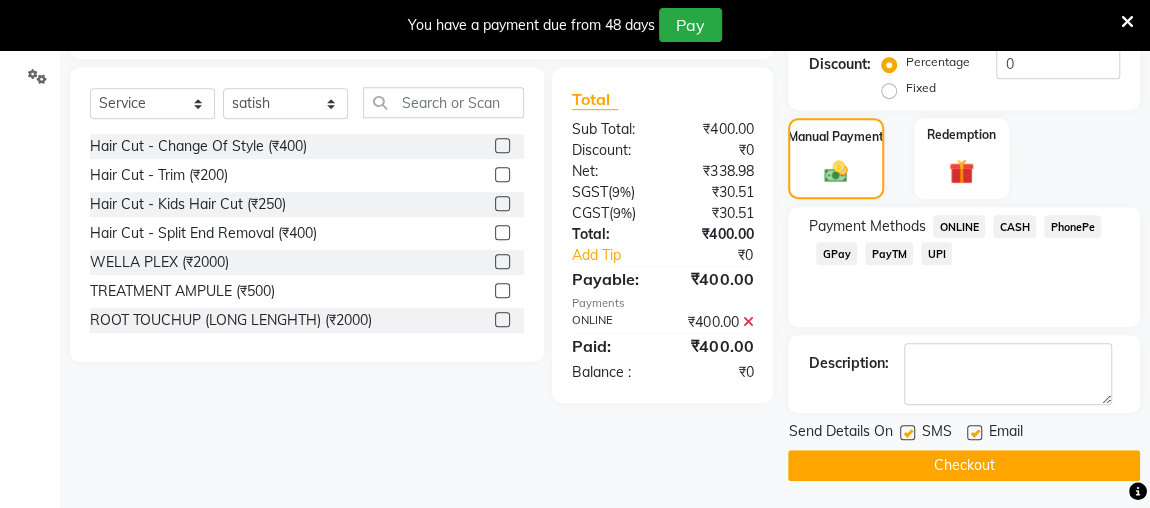 click on "Checkout" 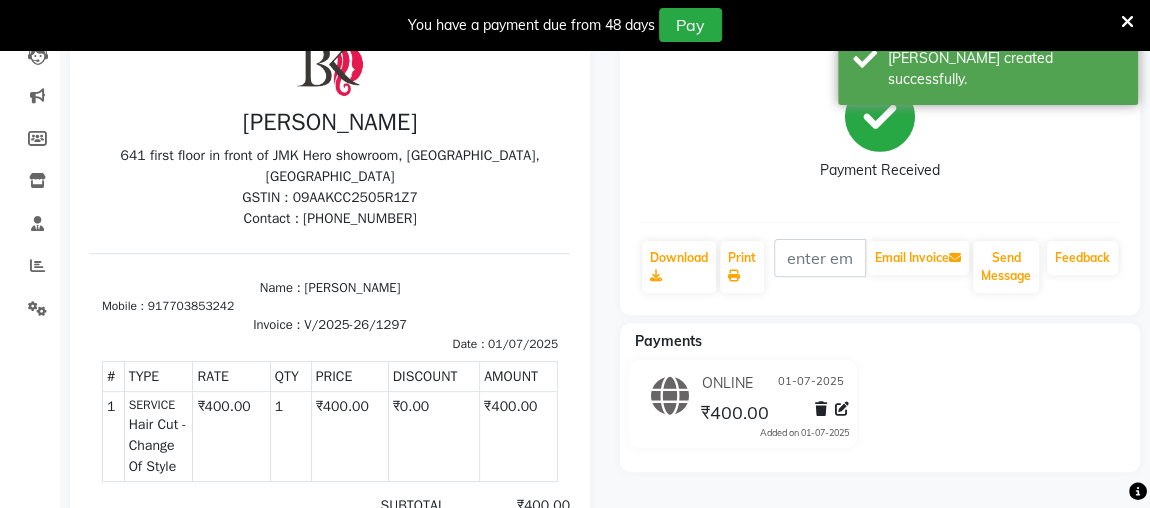 scroll, scrollTop: 0, scrollLeft: 0, axis: both 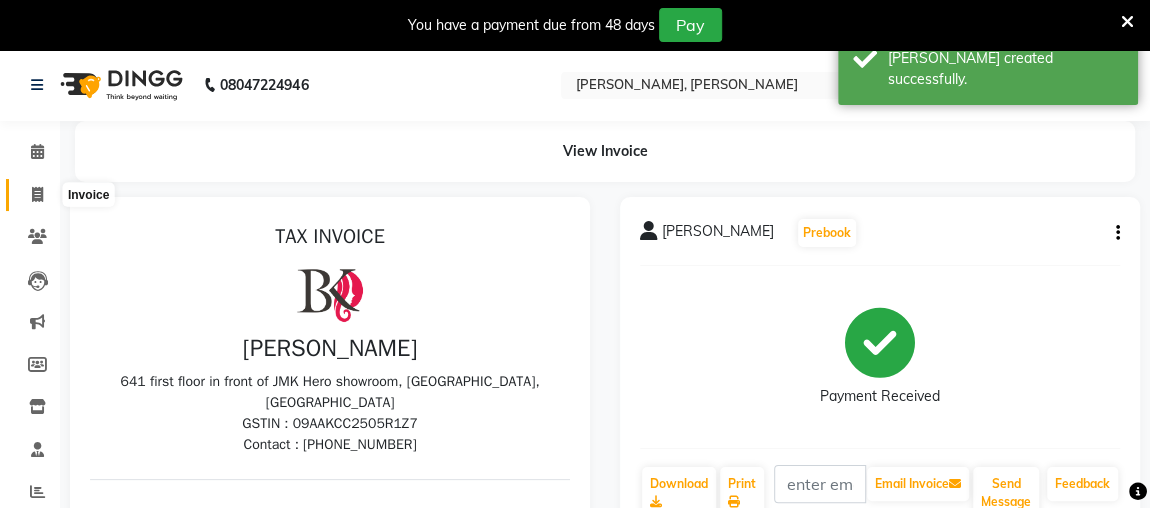 click 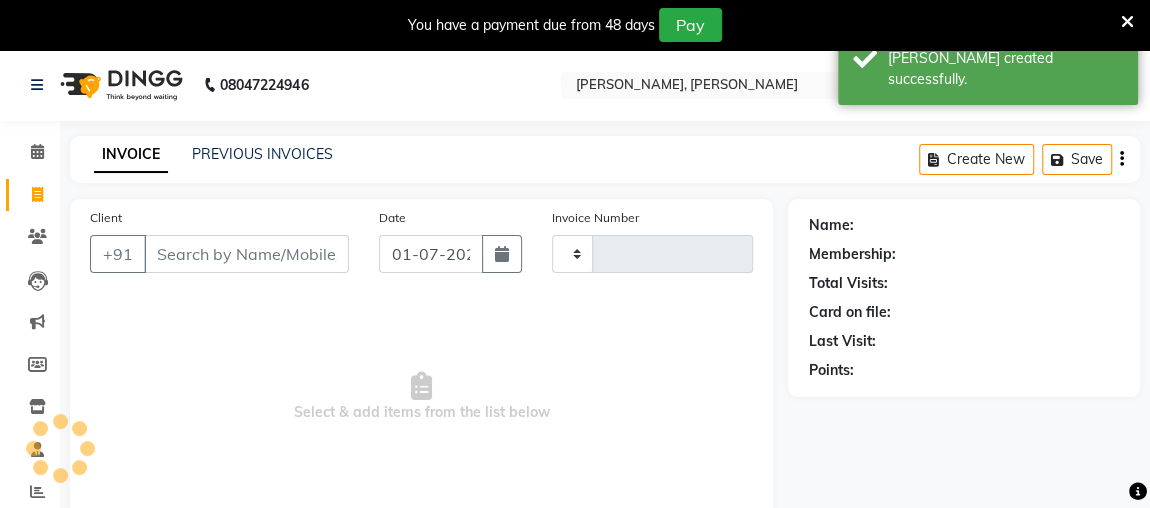 type on "1298" 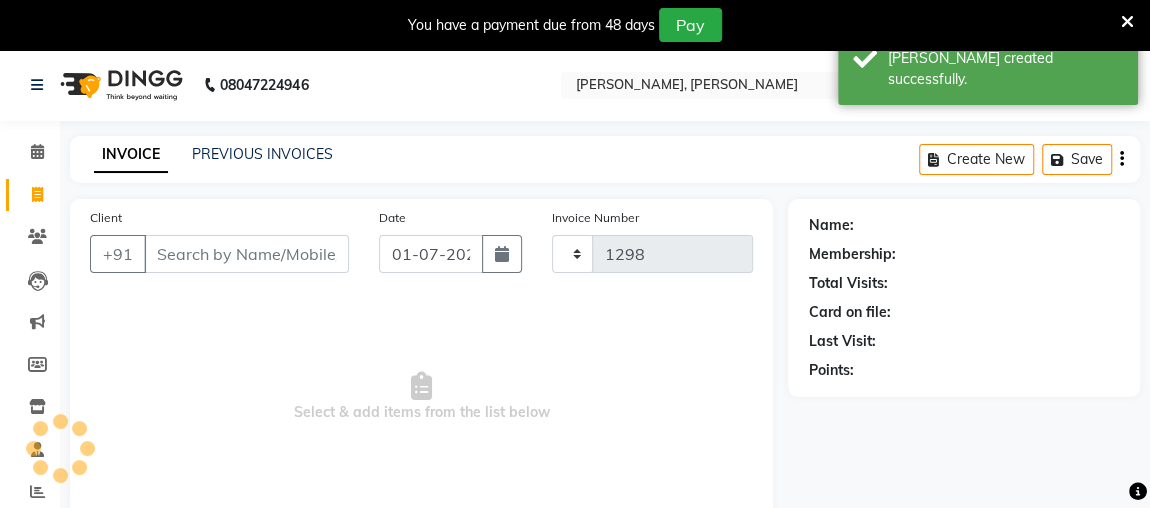 scroll, scrollTop: 140, scrollLeft: 0, axis: vertical 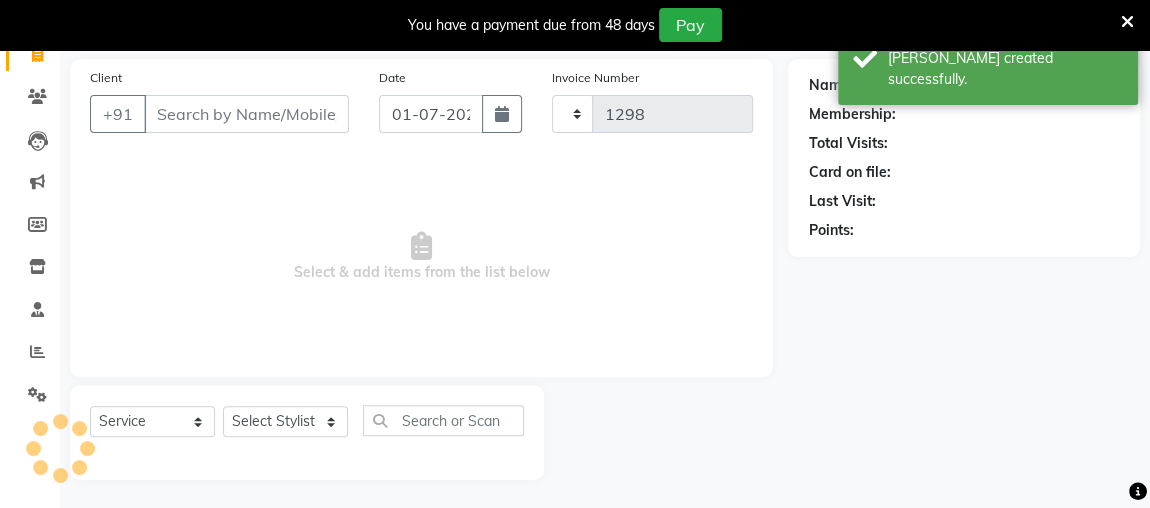 select on "4362" 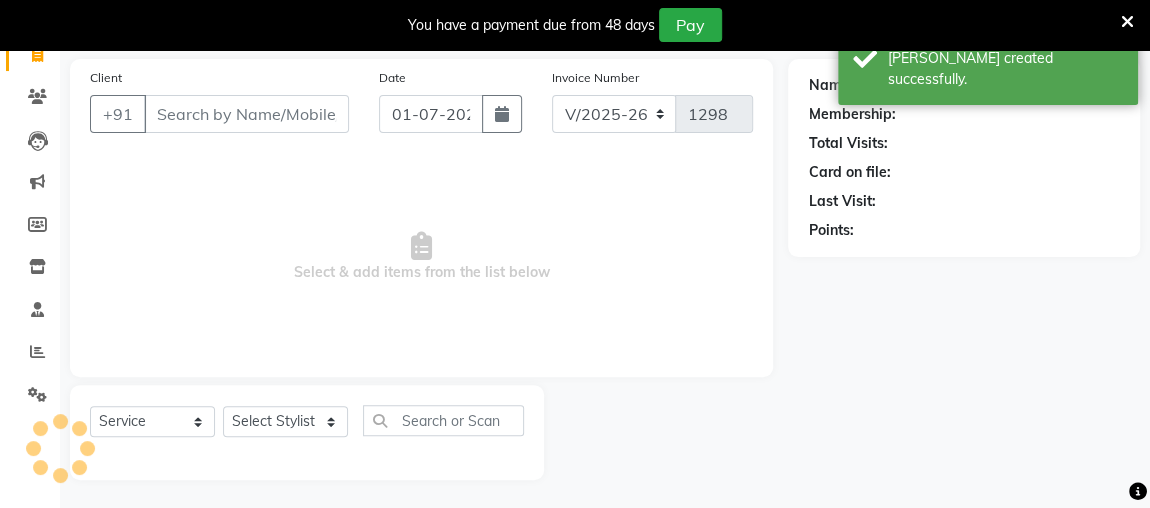scroll, scrollTop: 0, scrollLeft: 0, axis: both 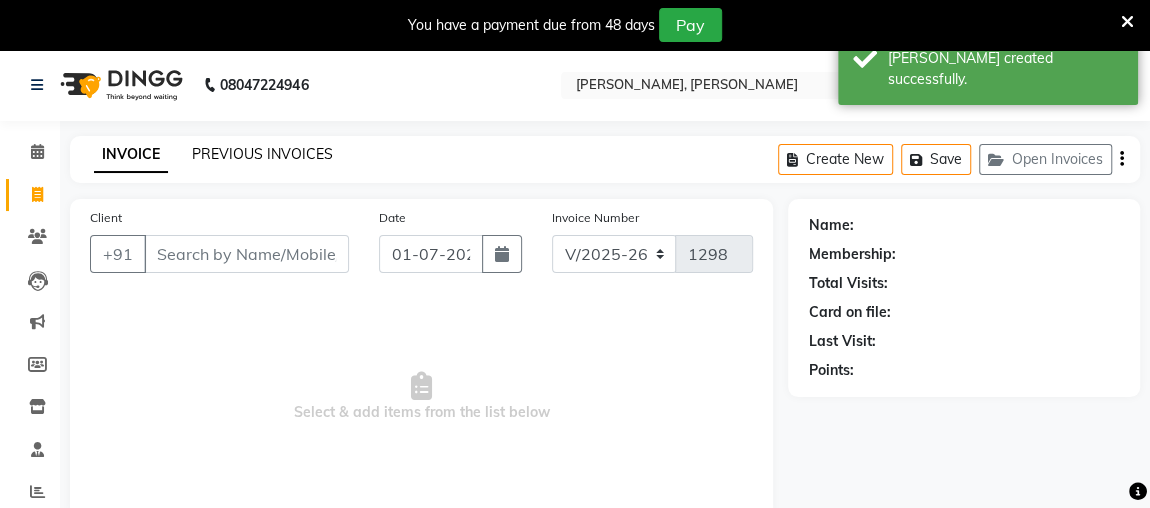 click on "PREVIOUS INVOICES" 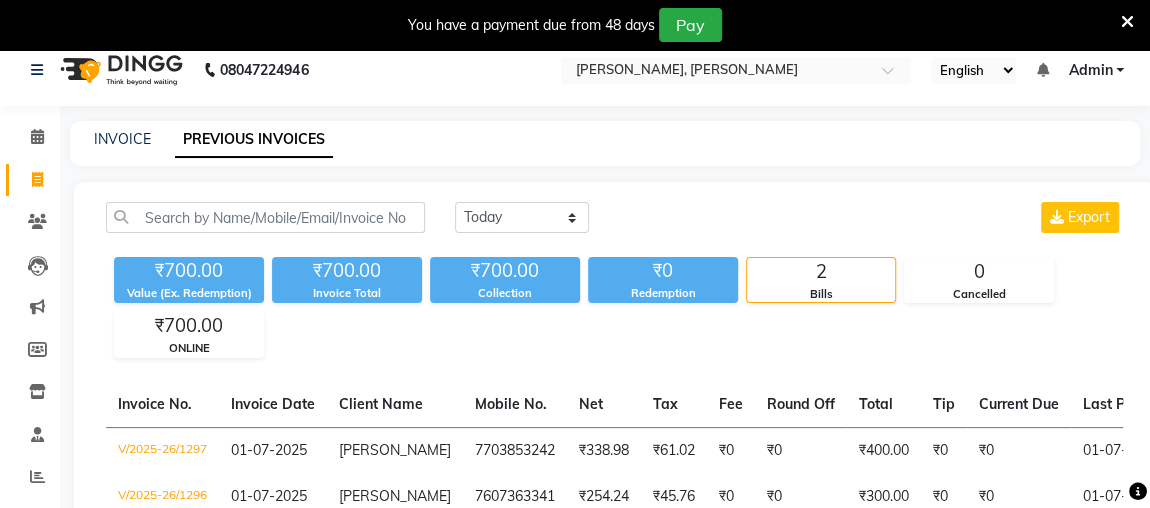 scroll, scrollTop: 0, scrollLeft: 0, axis: both 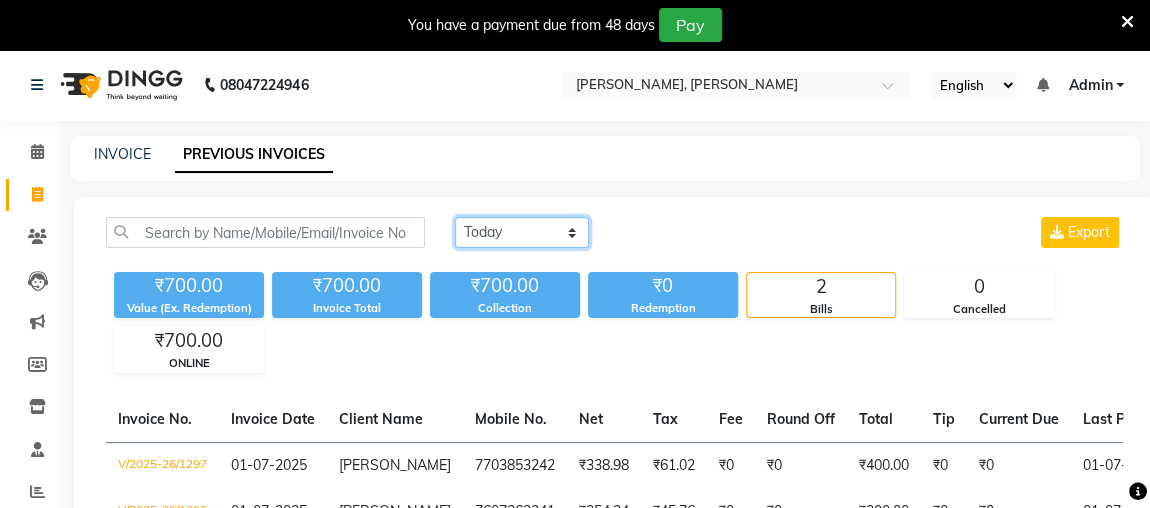 click on "[DATE] [DATE] Custom Range" 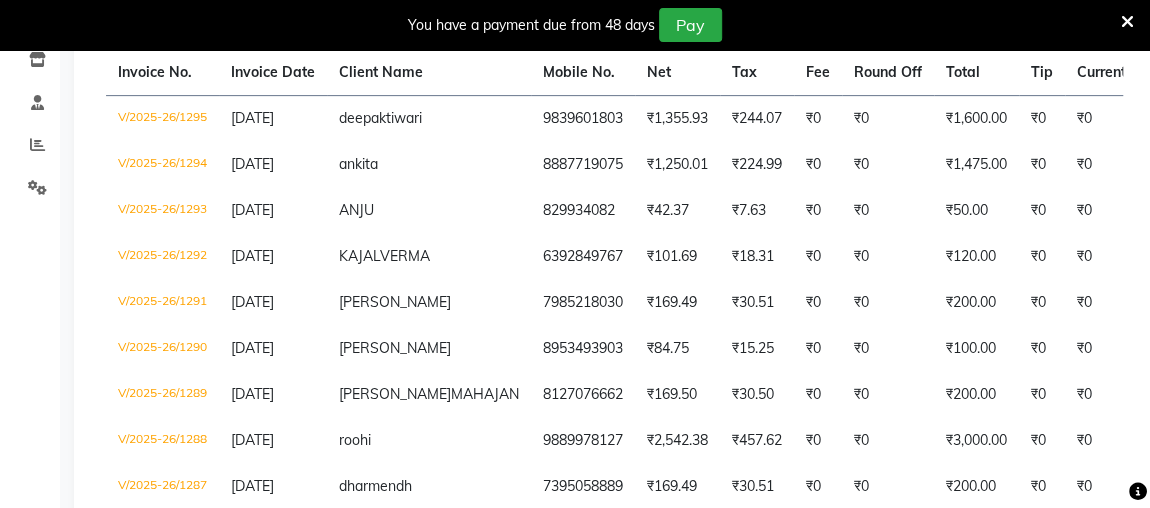 scroll, scrollTop: 349, scrollLeft: 0, axis: vertical 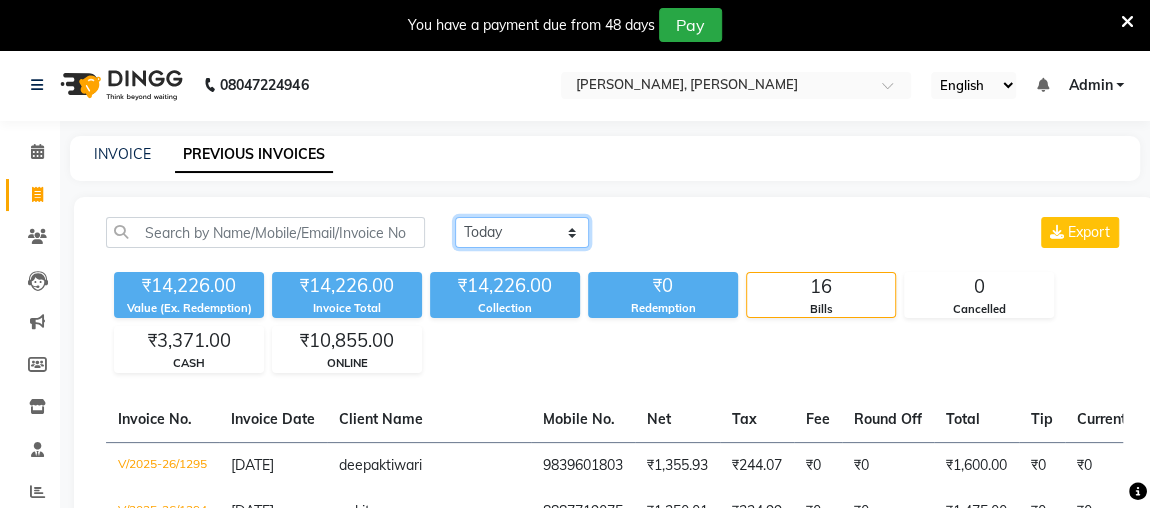 click on "[DATE] [DATE] Custom Range" 